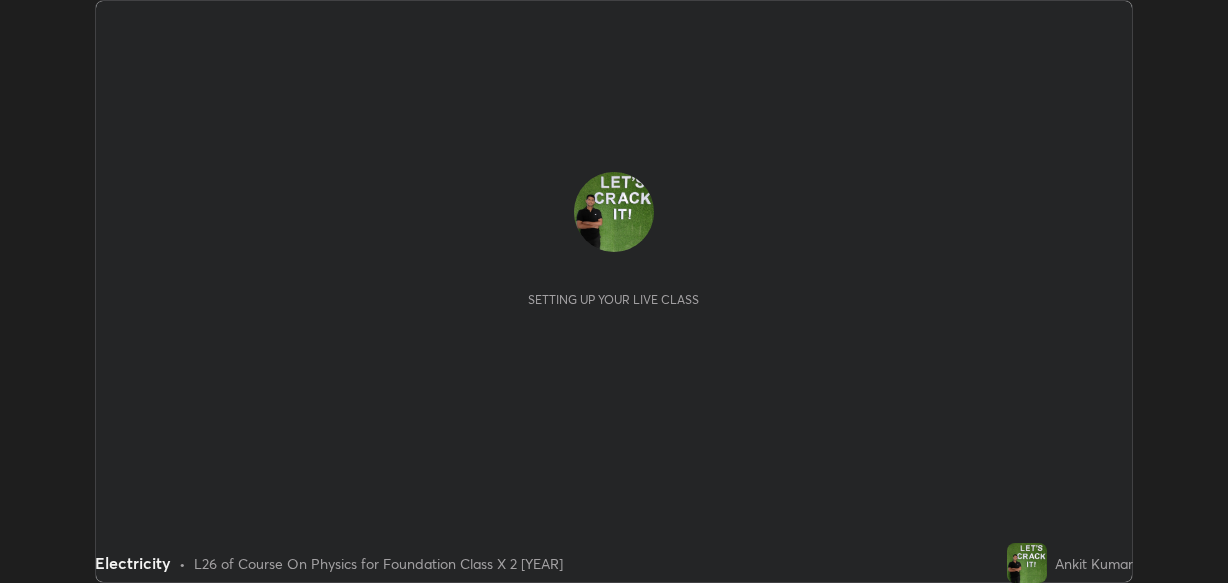 scroll, scrollTop: 0, scrollLeft: 0, axis: both 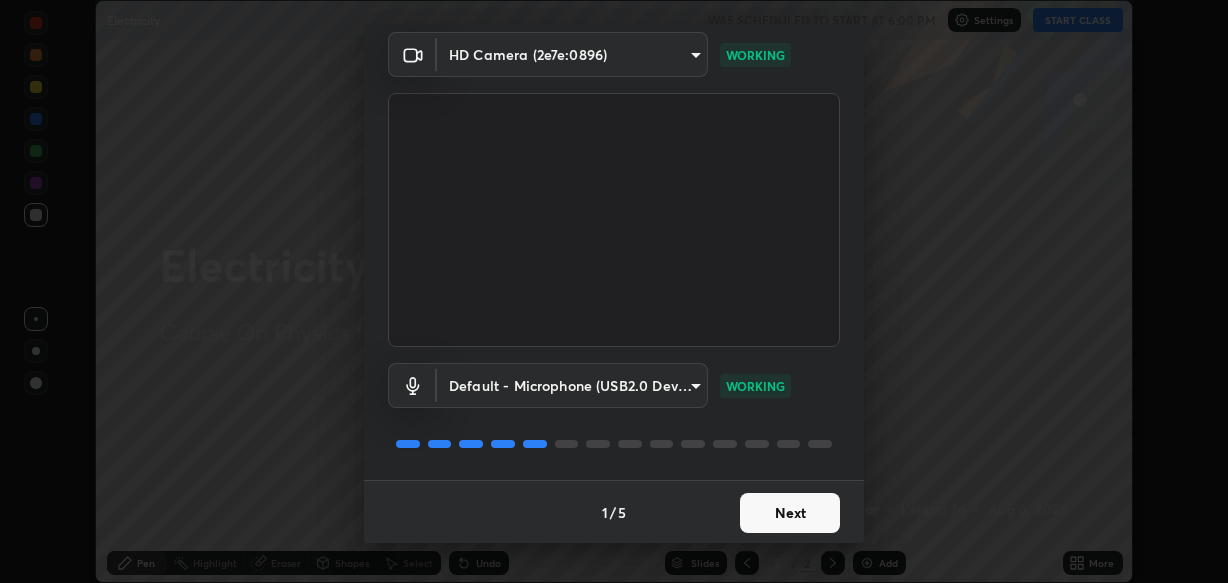 click on "Next" at bounding box center [790, 513] 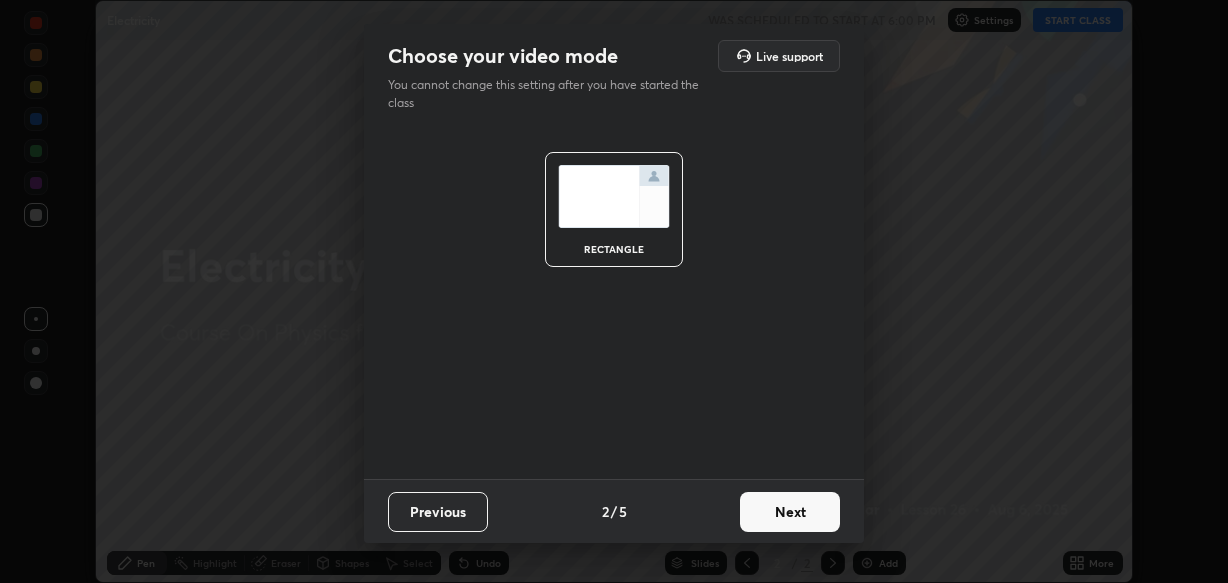 click on "Next" at bounding box center [790, 512] 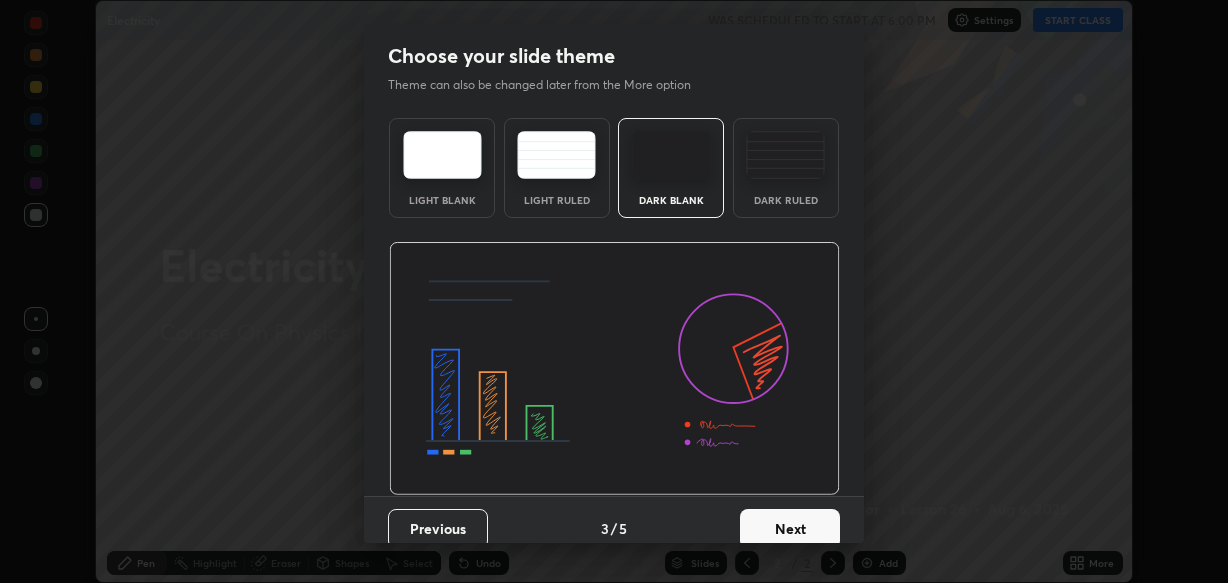 click on "Next" at bounding box center (790, 529) 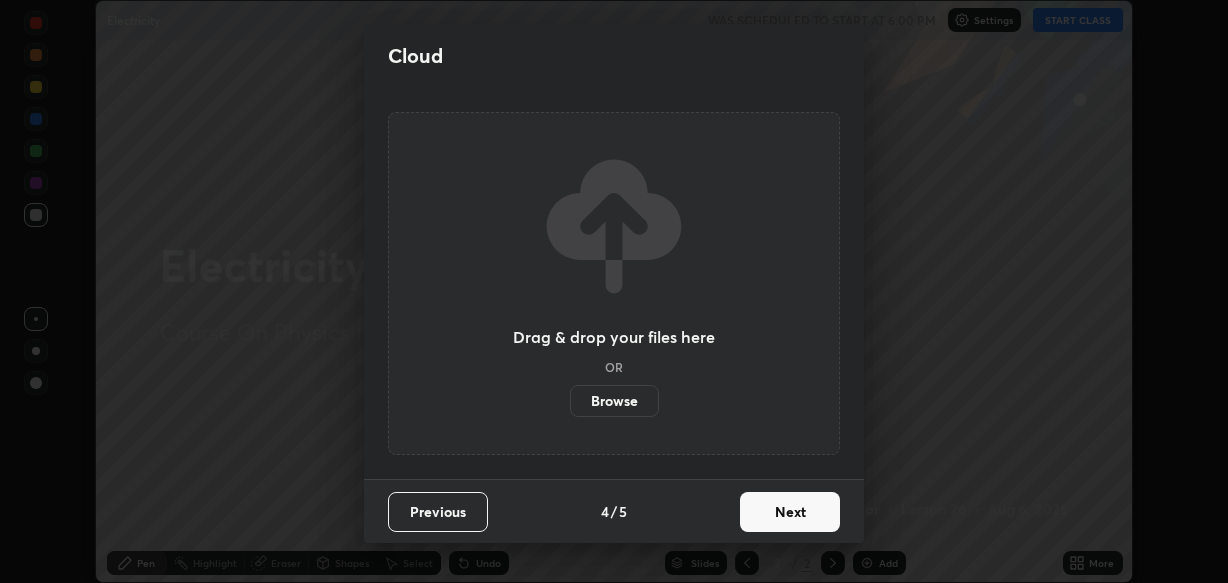 click on "Next" at bounding box center (790, 512) 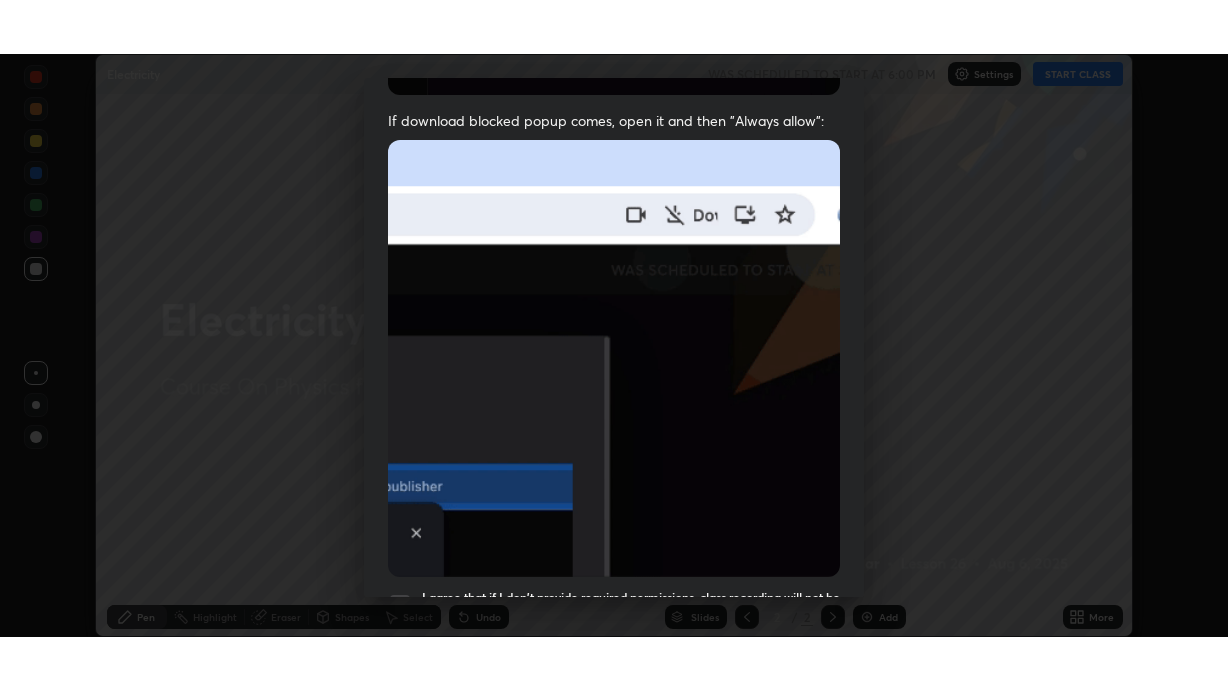 scroll, scrollTop: 480, scrollLeft: 0, axis: vertical 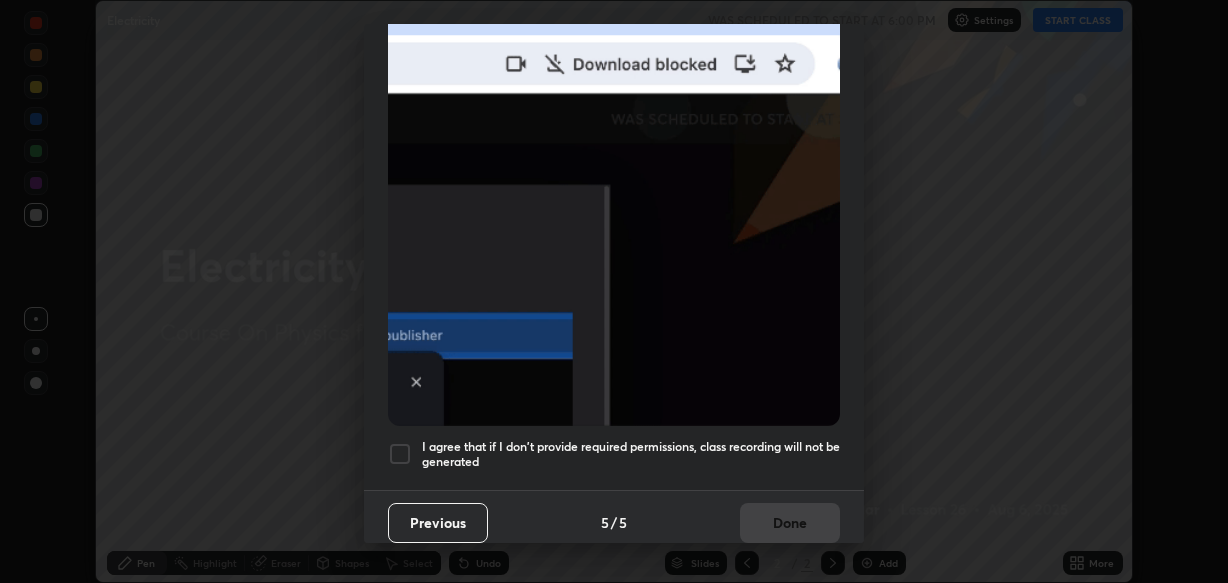 click on "I agree that if I don't provide required permissions, class recording will not be generated" at bounding box center [631, 454] 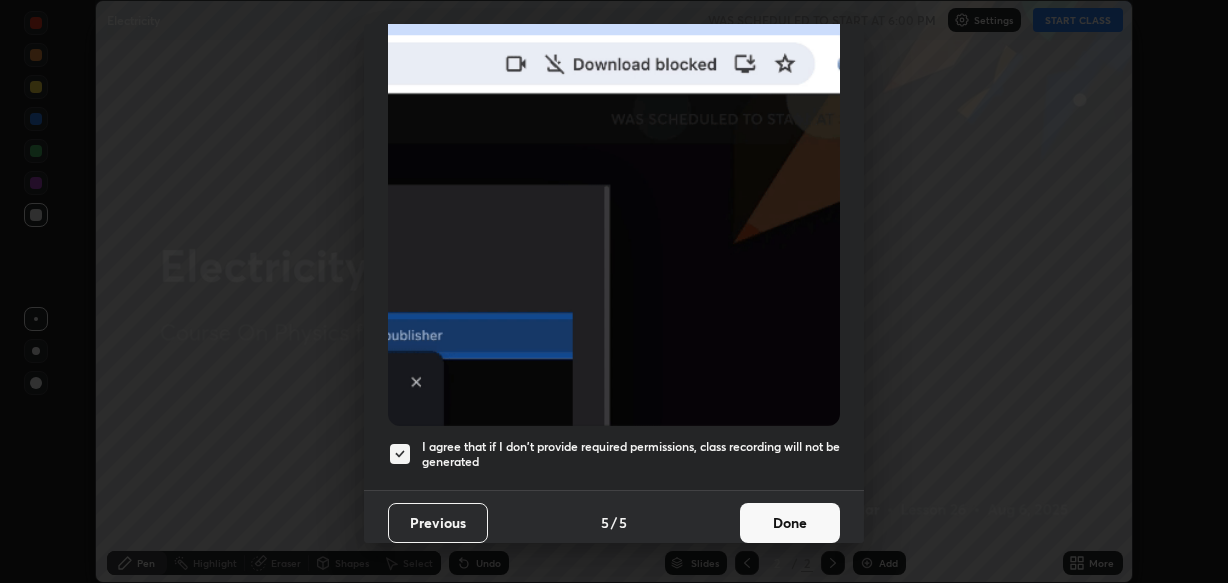 click on "Done" at bounding box center (790, 523) 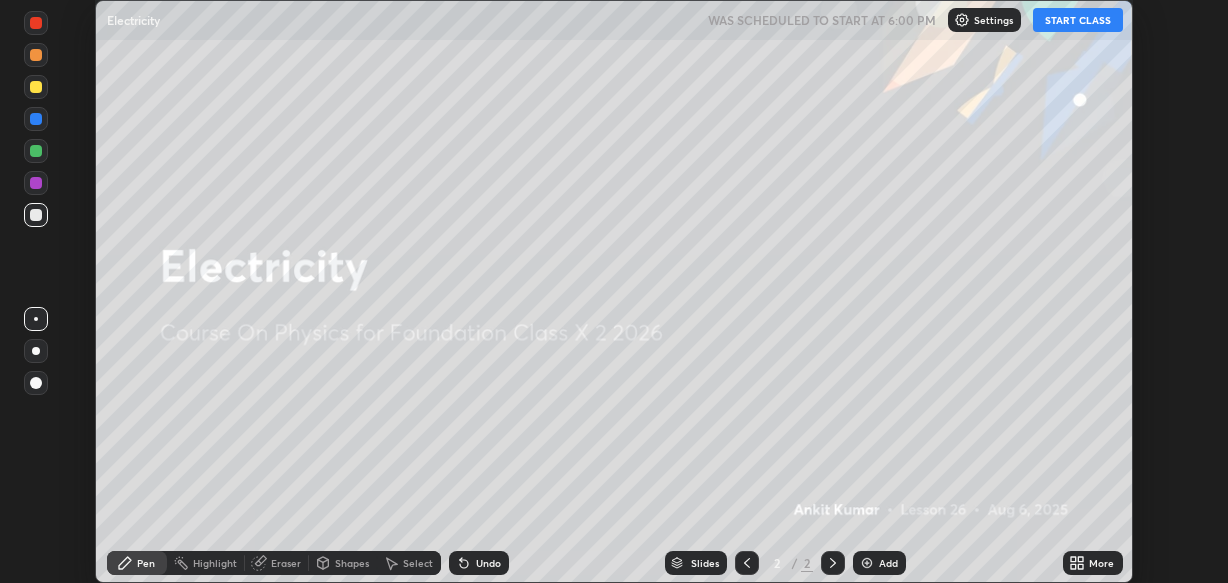 click on "Add" at bounding box center (888, 563) 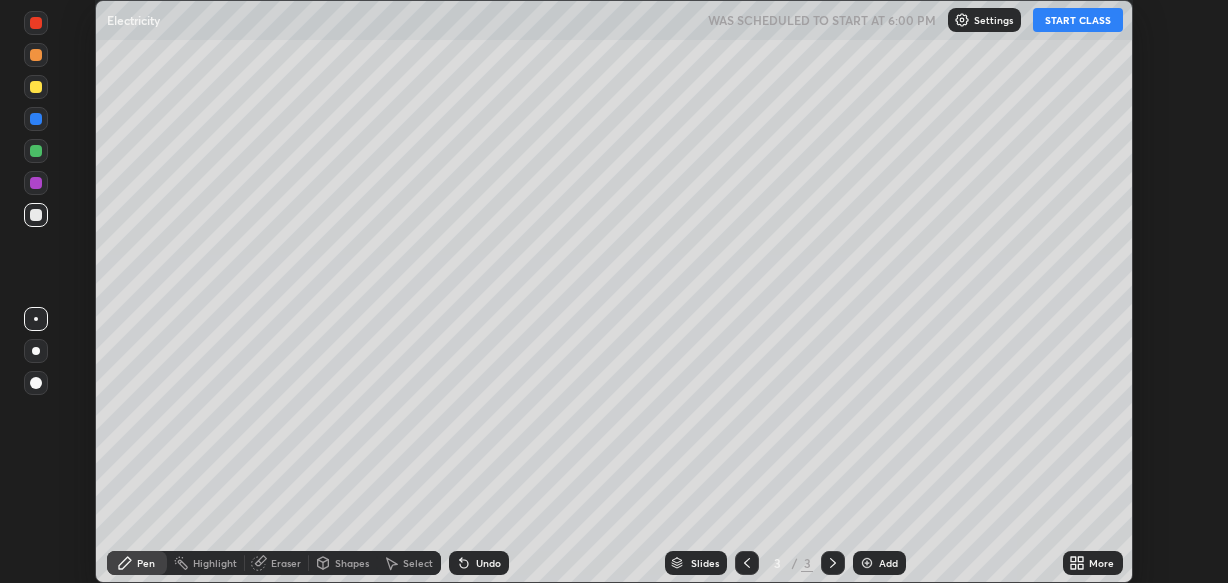 click at bounding box center (36, 87) 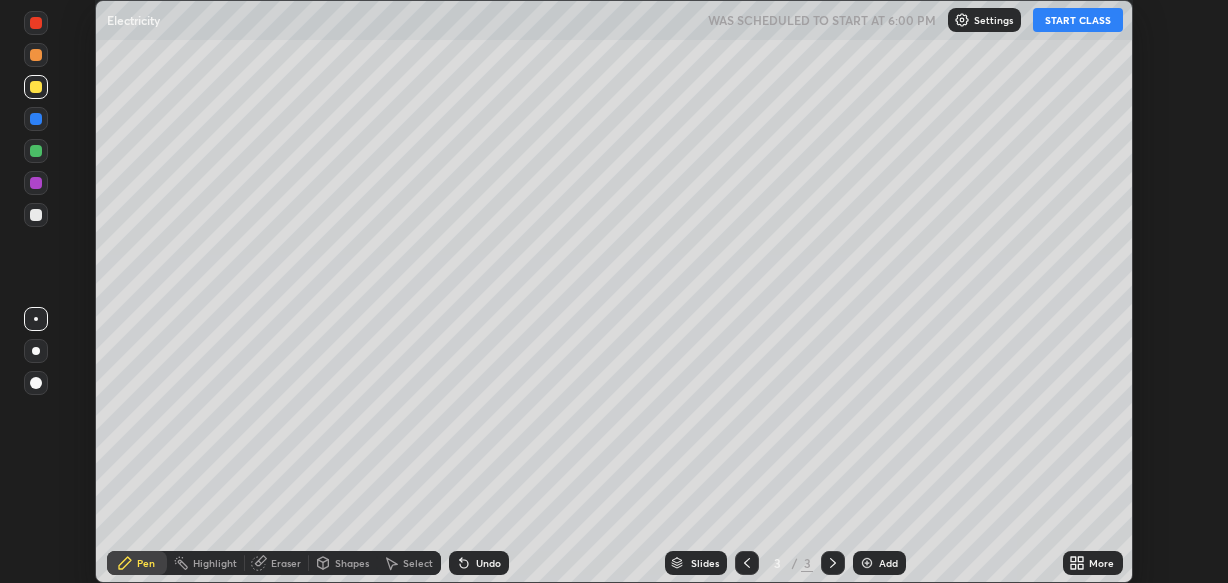 click on "Shapes" at bounding box center (352, 563) 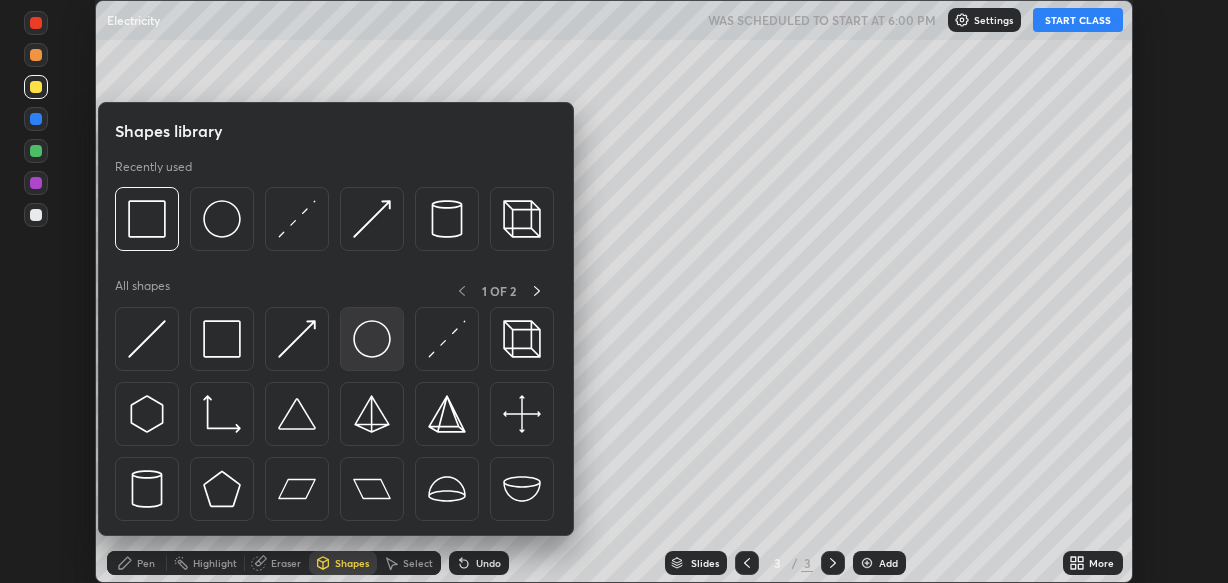 click at bounding box center (372, 339) 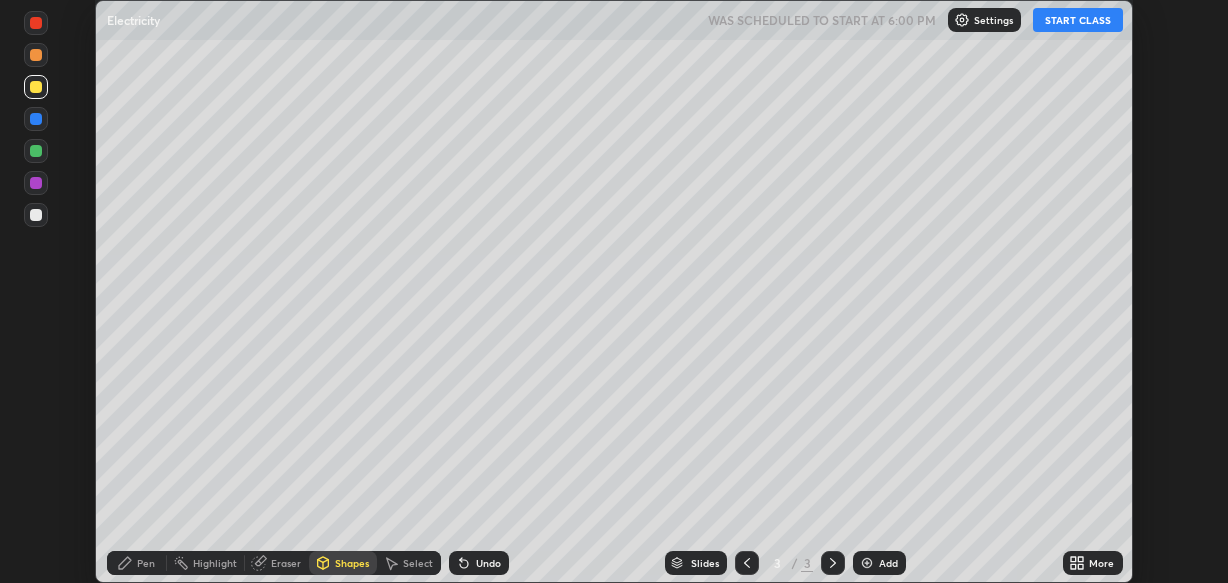 click on "START CLASS" at bounding box center (1078, 20) 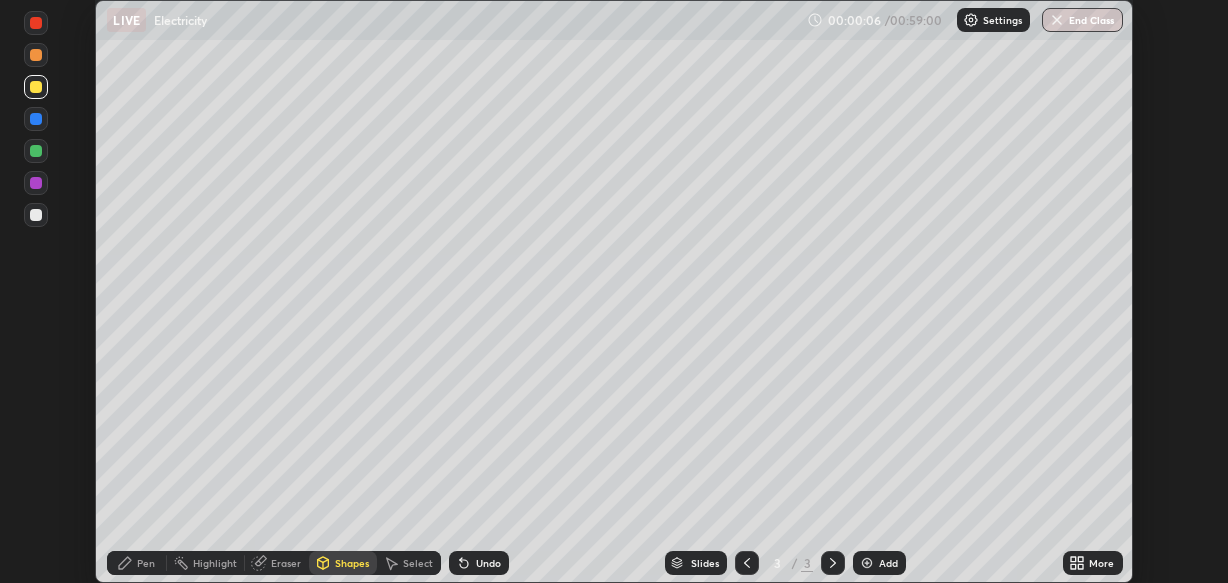 click on "Undo" at bounding box center [488, 563] 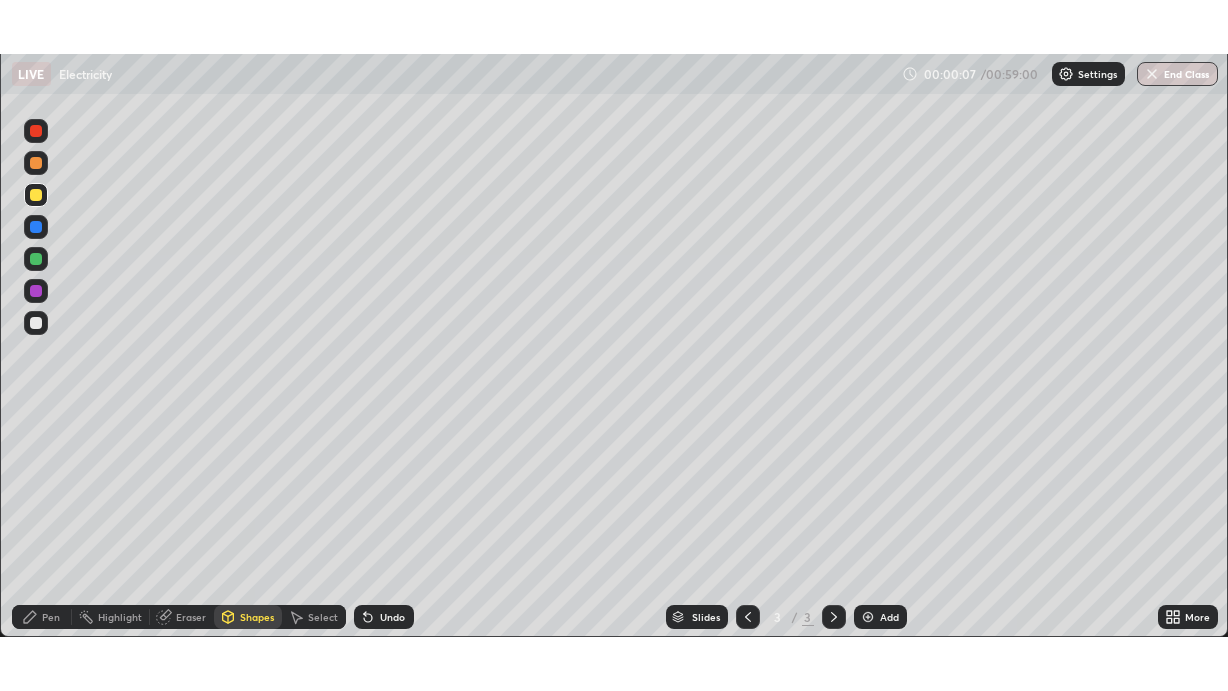 scroll, scrollTop: 99308, scrollLeft: 98771, axis: both 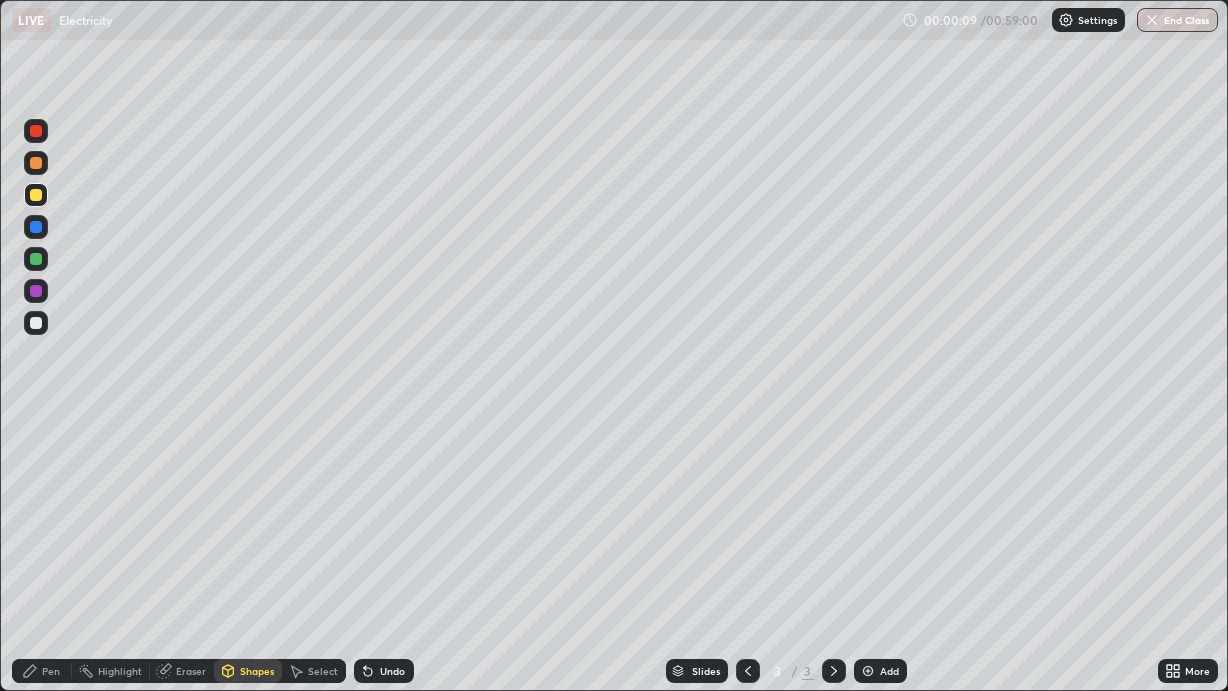 click on "Undo" at bounding box center (392, 671) 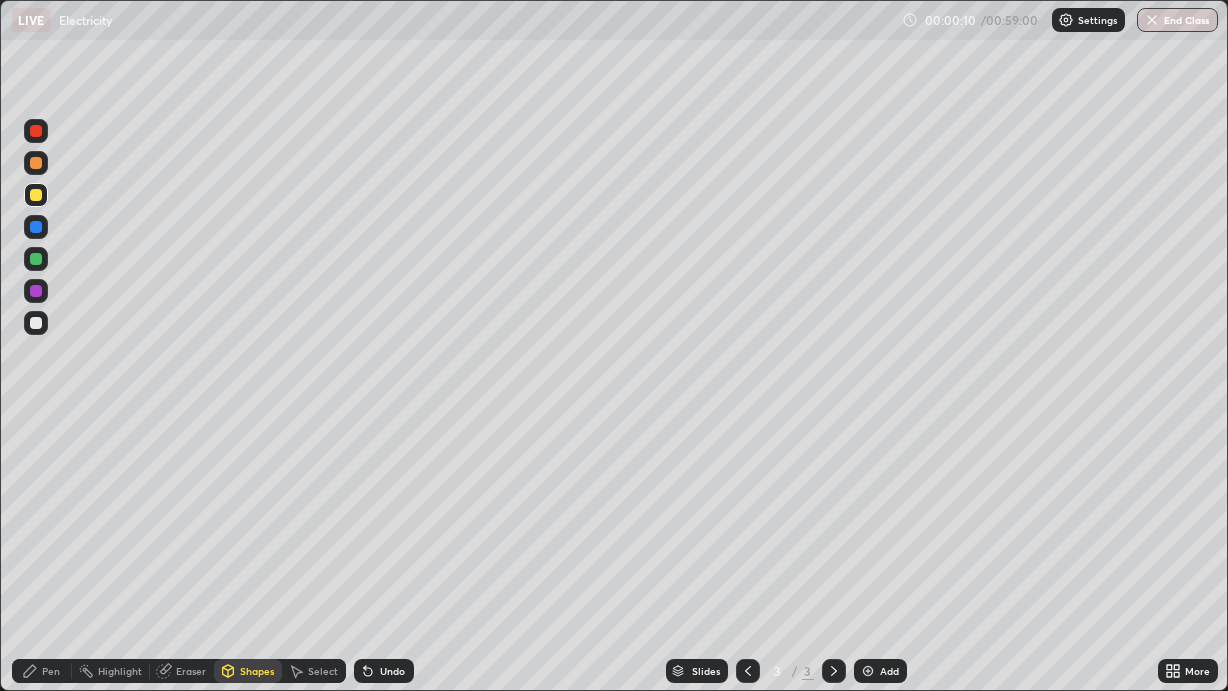 click on "Undo" at bounding box center (392, 671) 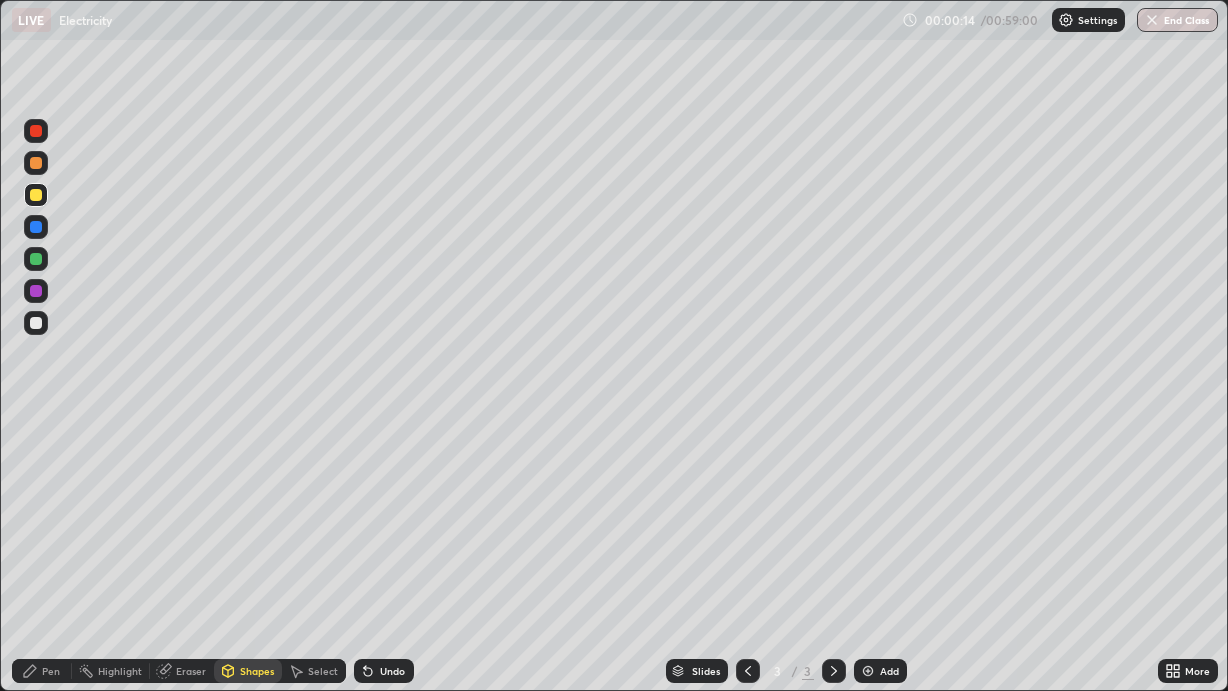 click on "Pen" at bounding box center [42, 671] 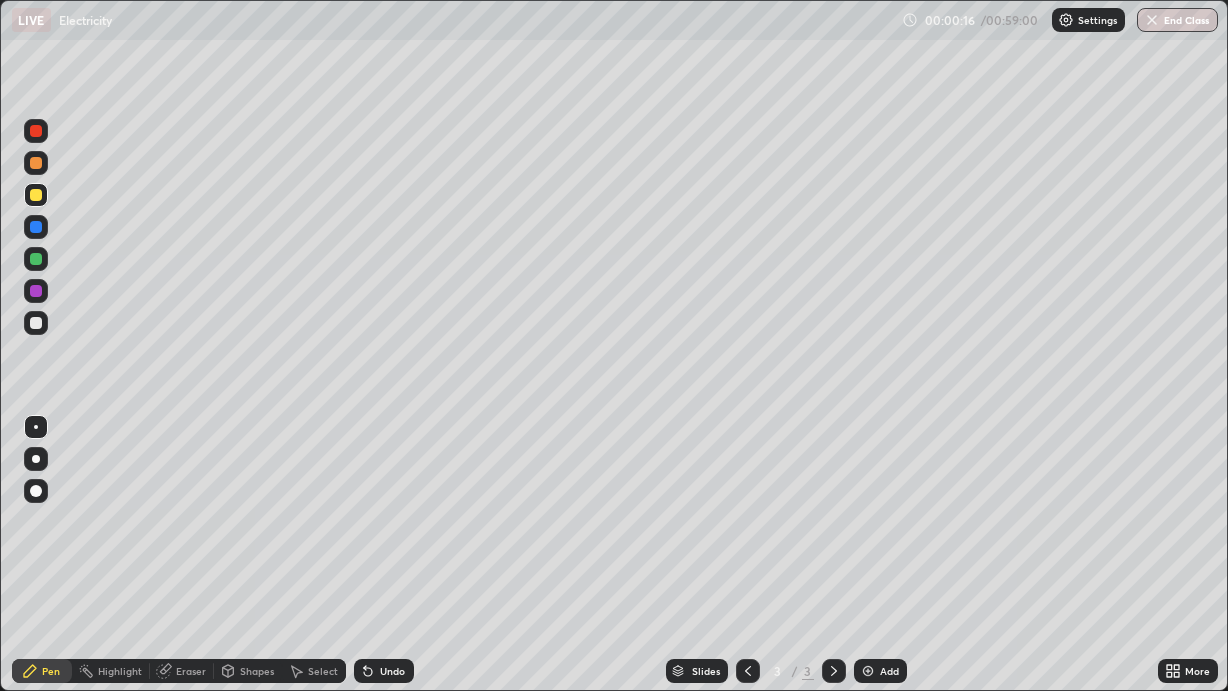 click at bounding box center (36, 163) 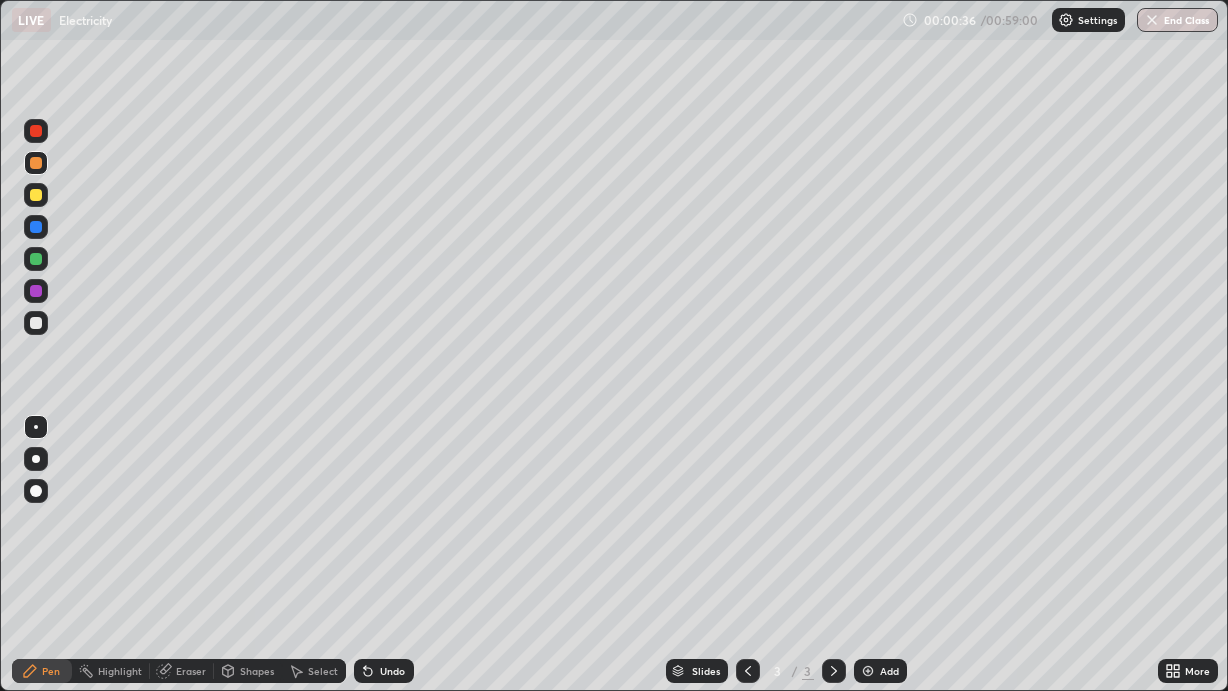 click at bounding box center [36, 323] 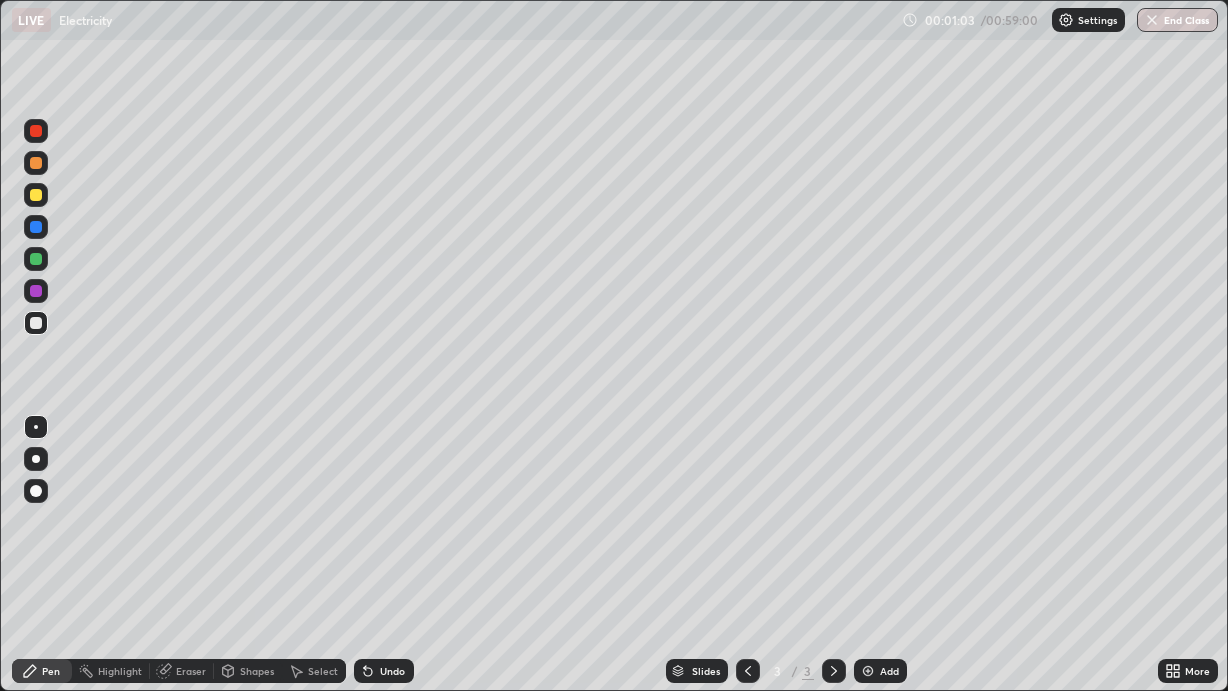 click at bounding box center [36, 291] 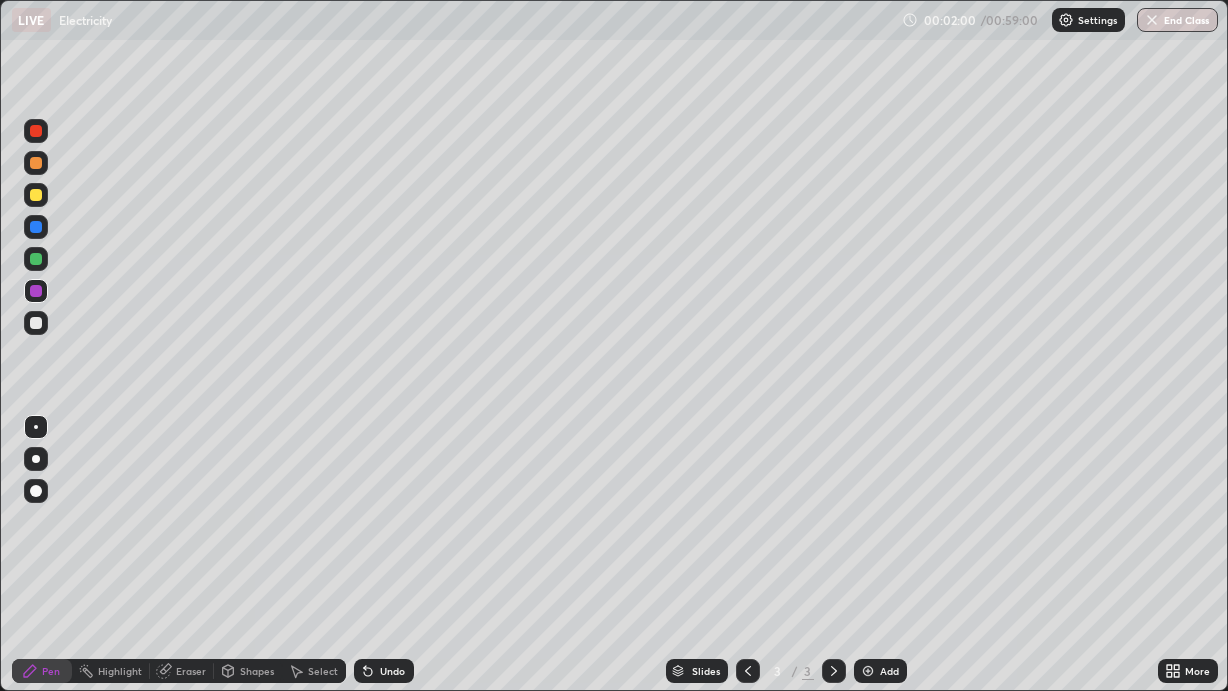 click at bounding box center (36, 195) 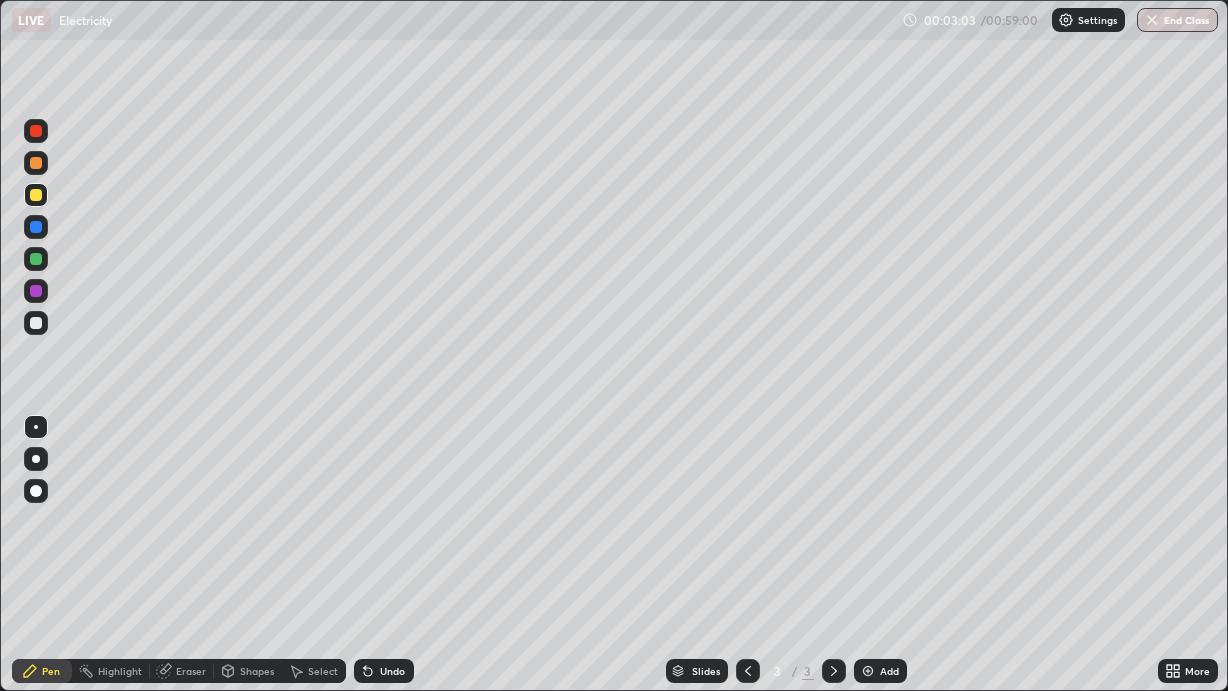 click at bounding box center (36, 227) 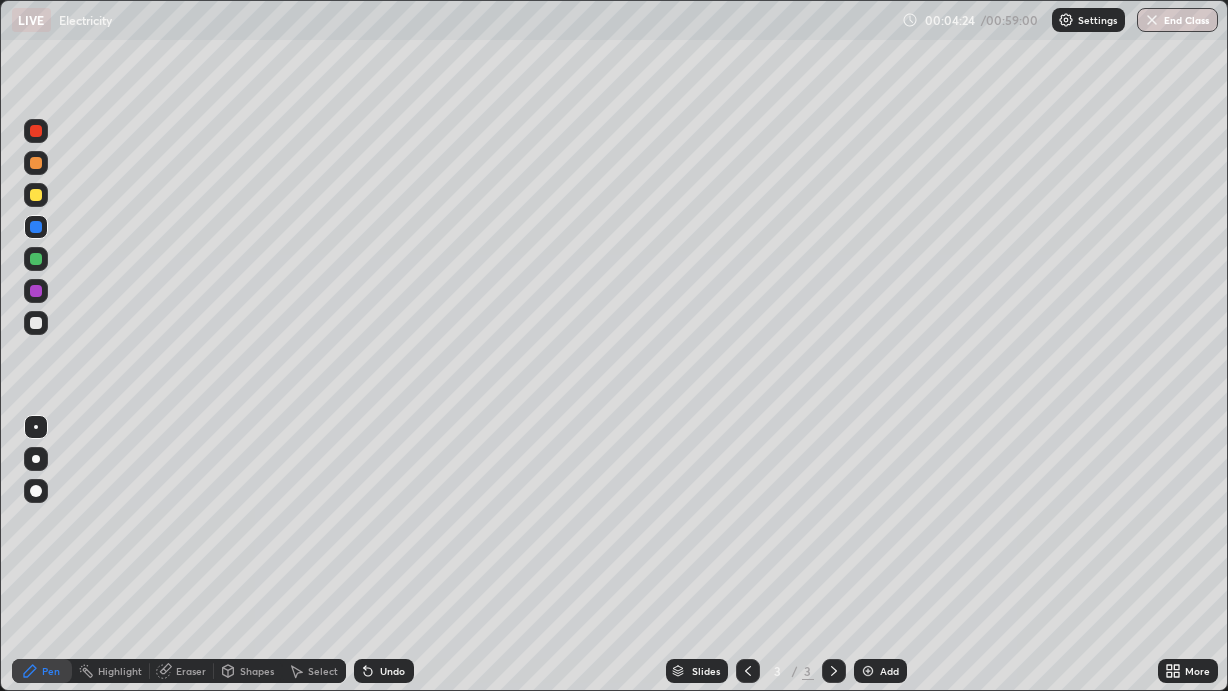 click at bounding box center [36, 291] 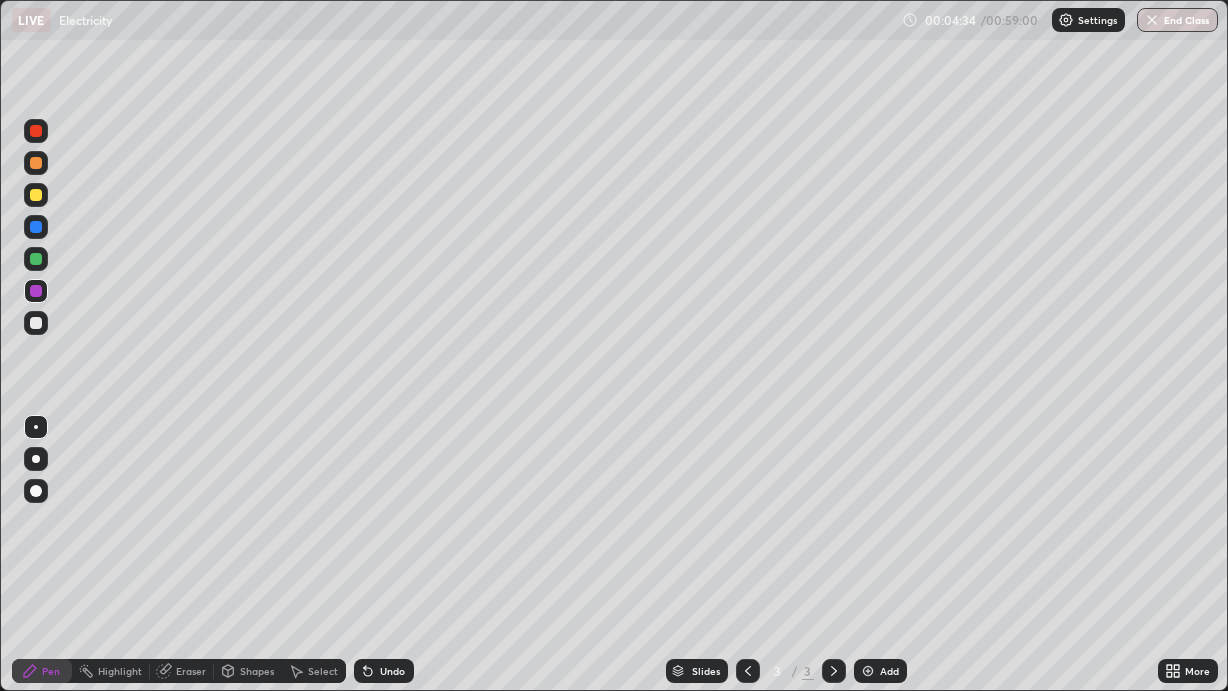 click on "Undo" at bounding box center (384, 671) 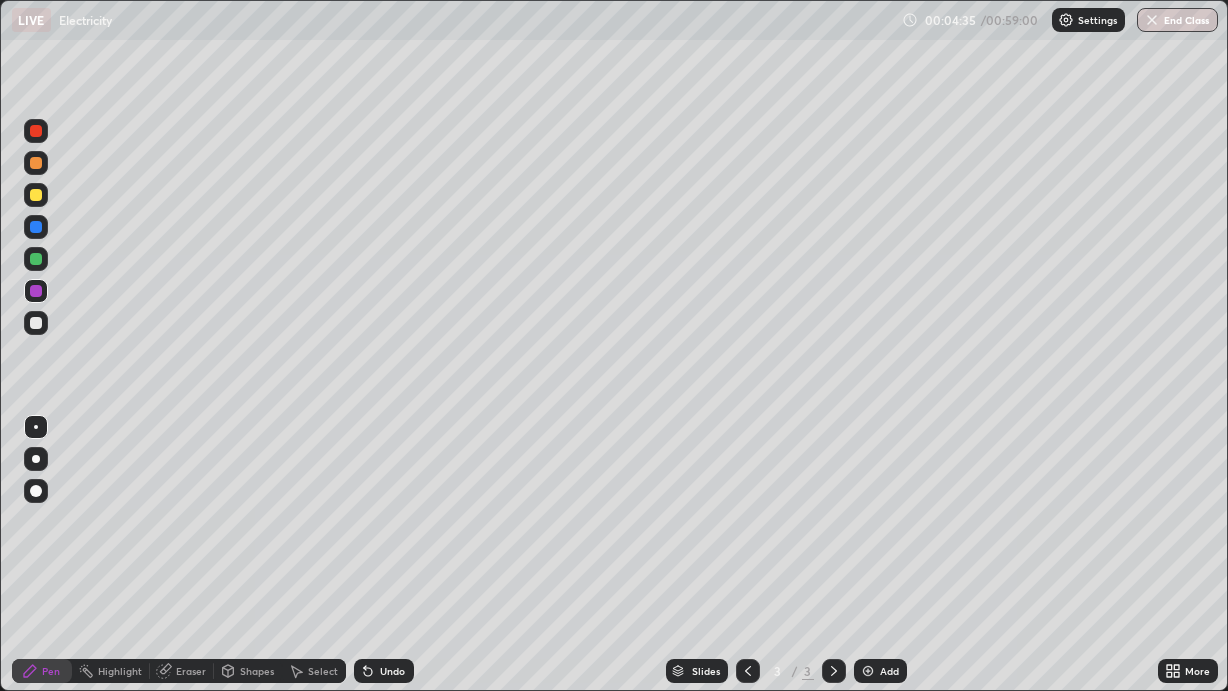 click on "Undo" at bounding box center [384, 671] 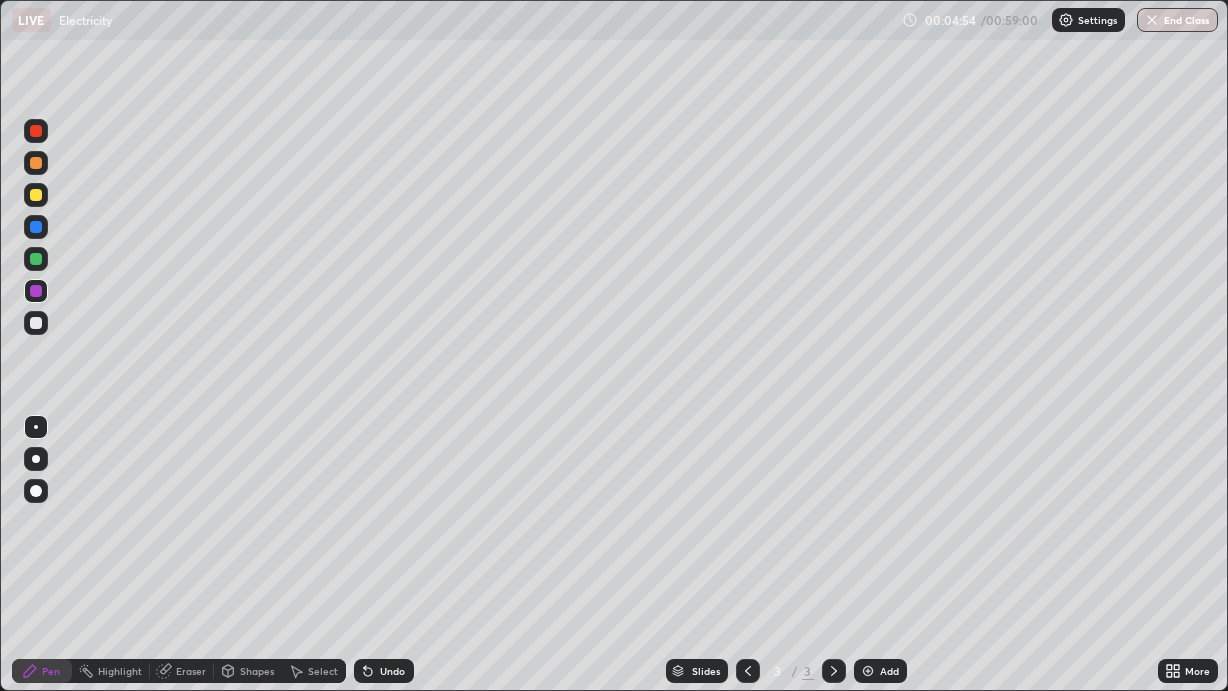 click at bounding box center (36, 259) 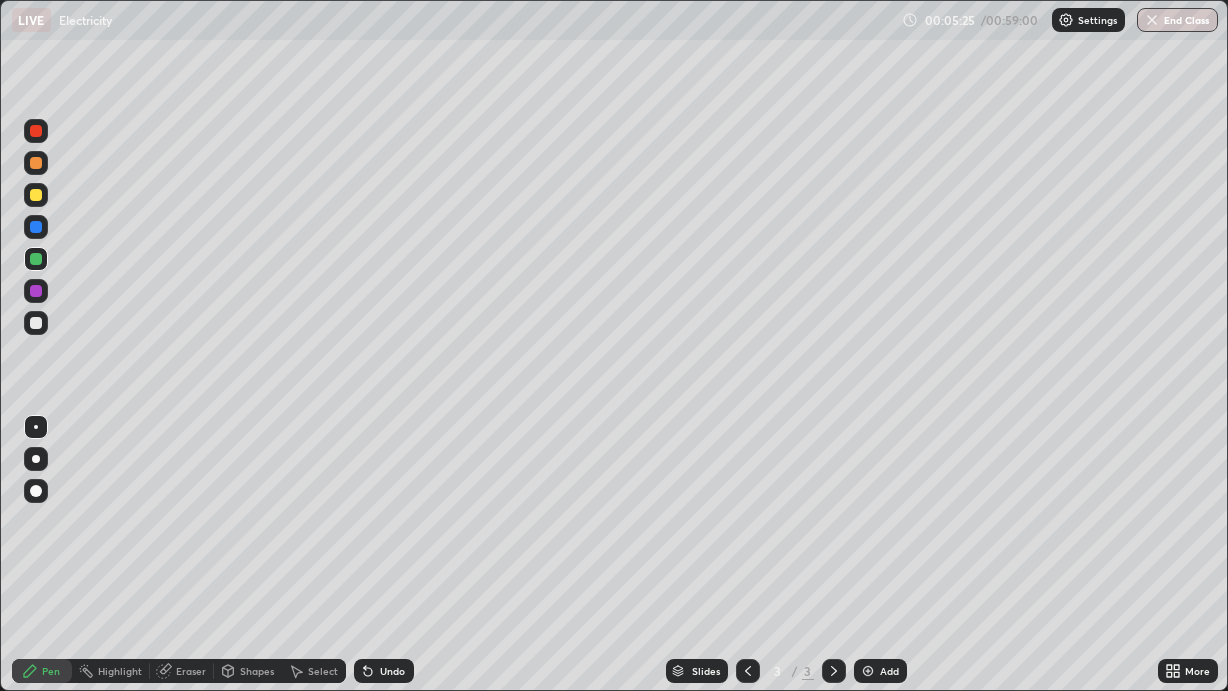 click at bounding box center (868, 671) 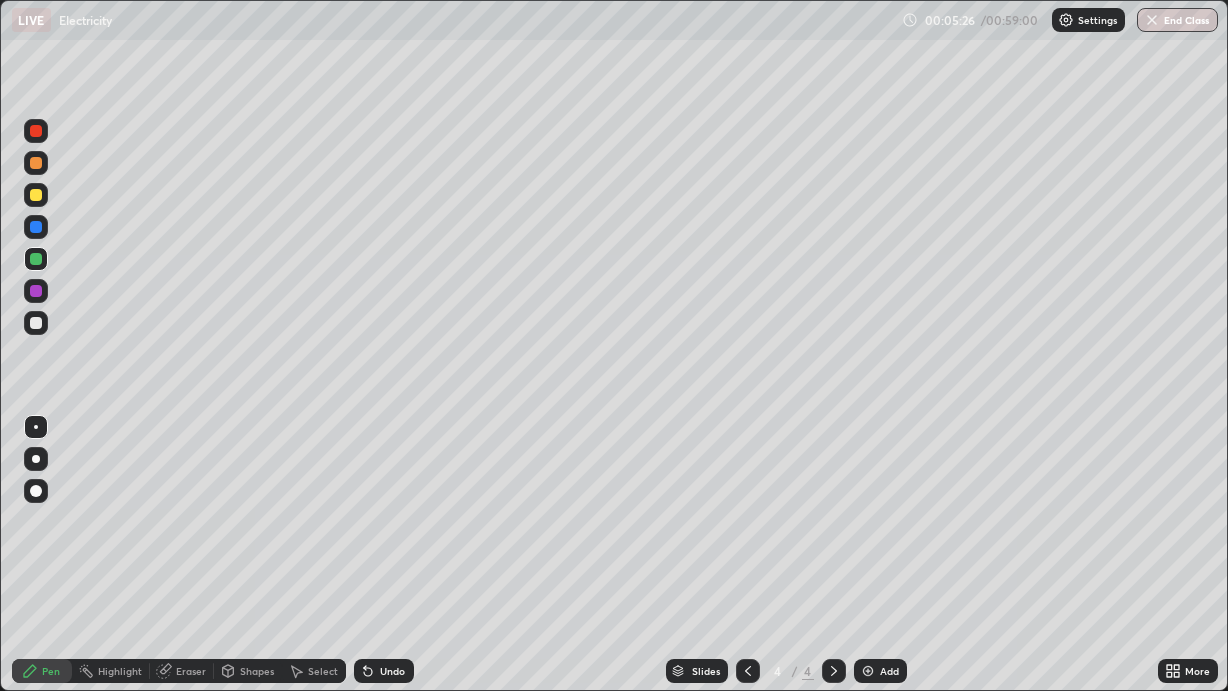 click at bounding box center (36, 195) 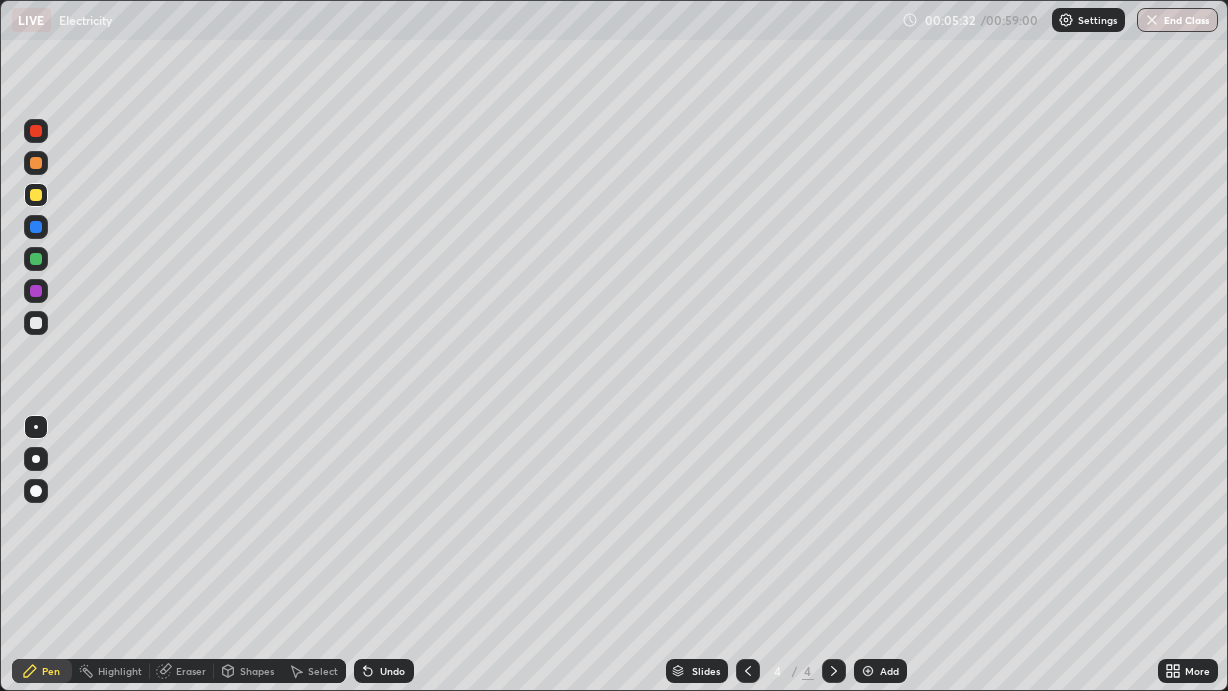 click at bounding box center [36, 195] 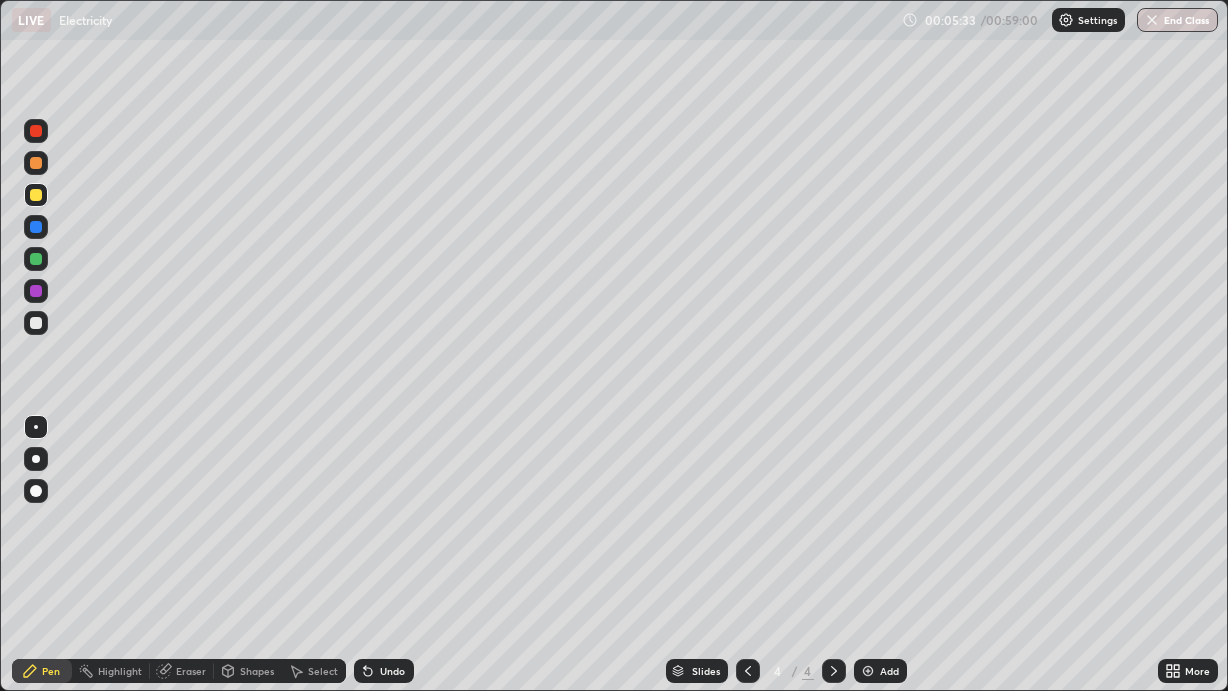 click at bounding box center [36, 163] 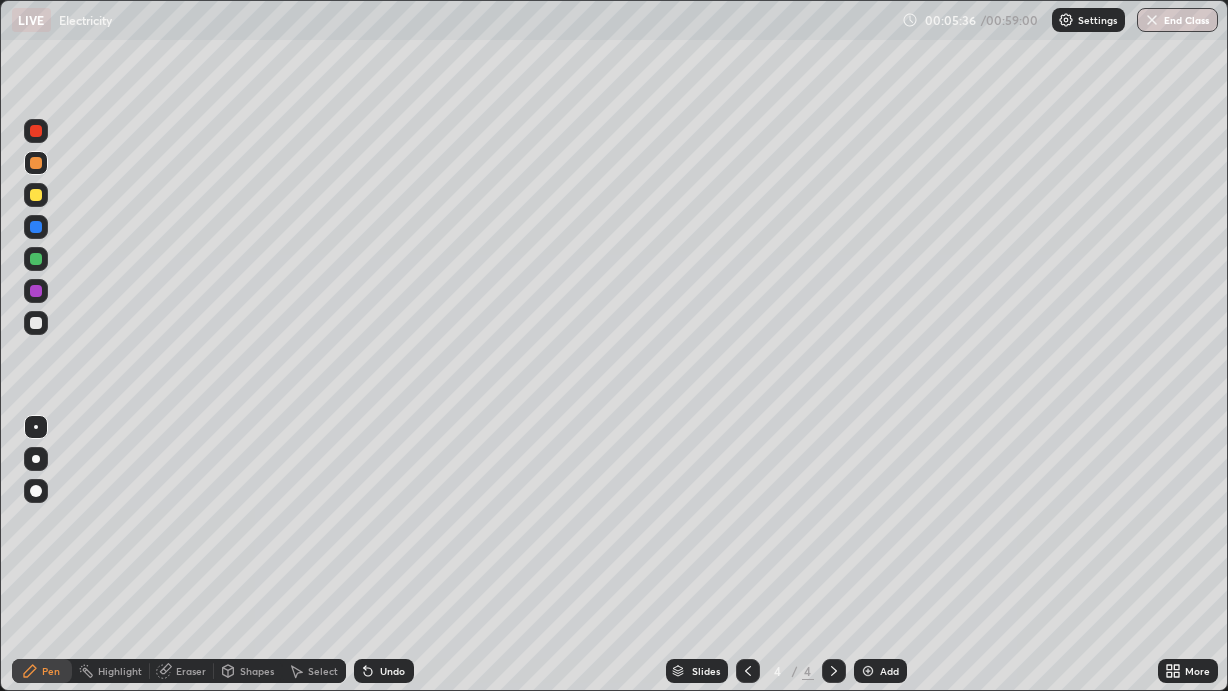 click at bounding box center [36, 259] 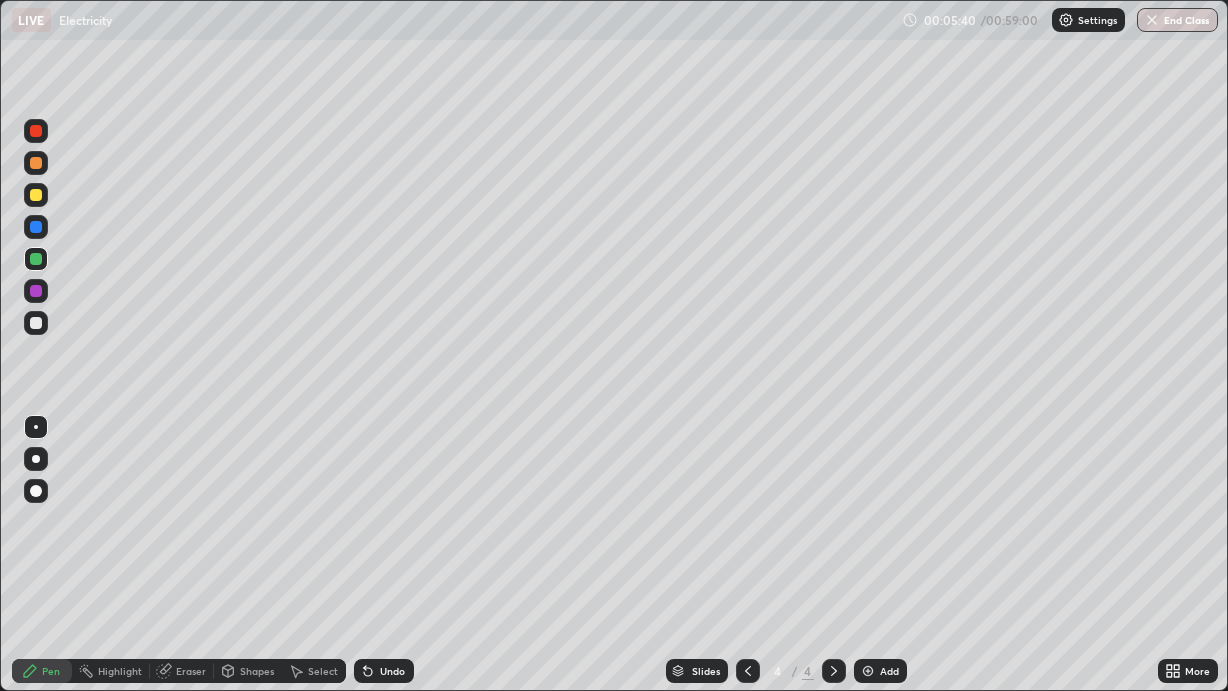 click at bounding box center (36, 227) 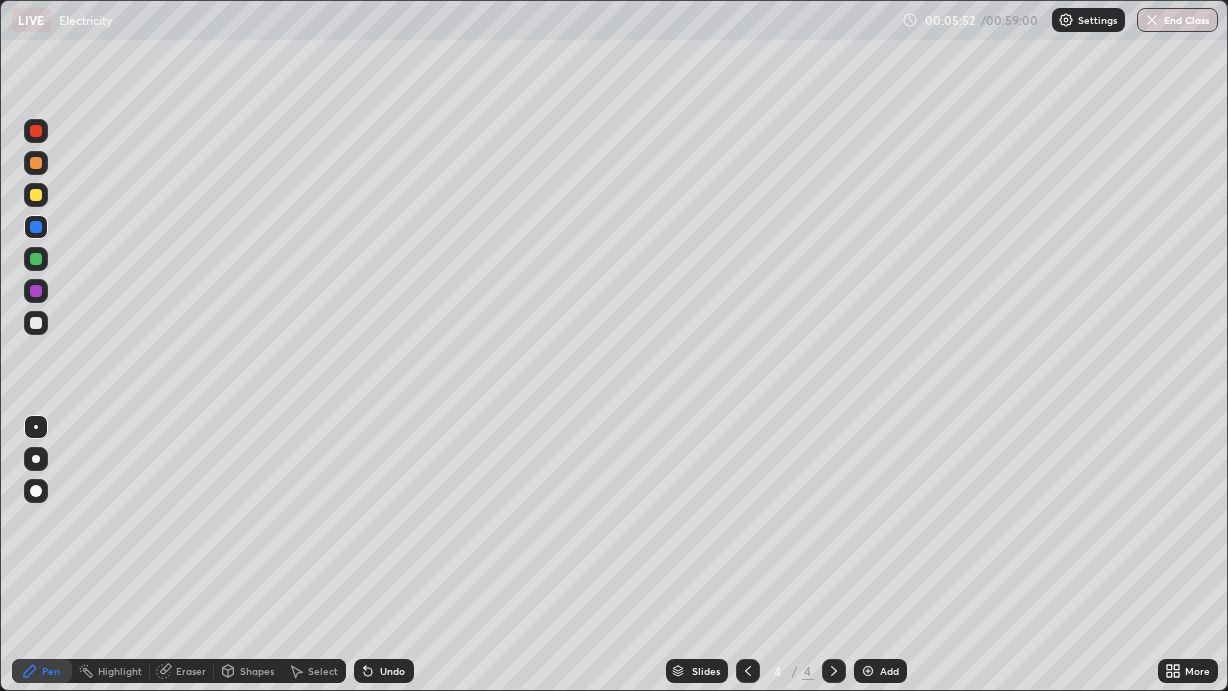 click at bounding box center [36, 259] 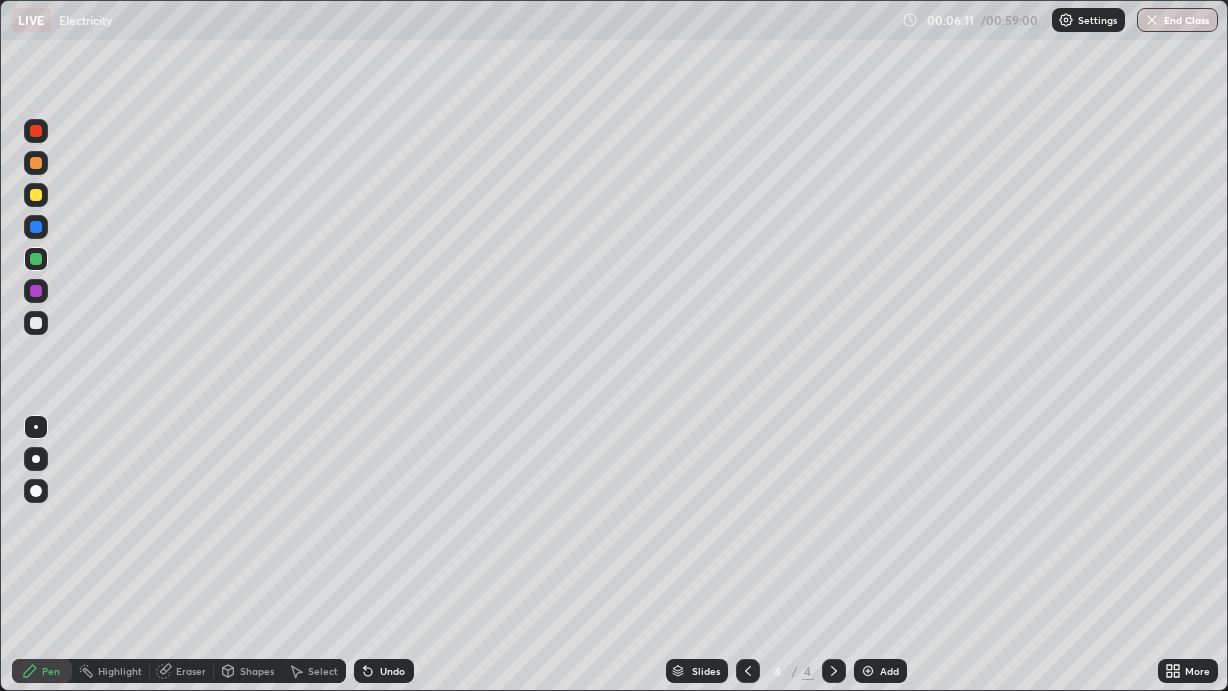 click at bounding box center (36, 291) 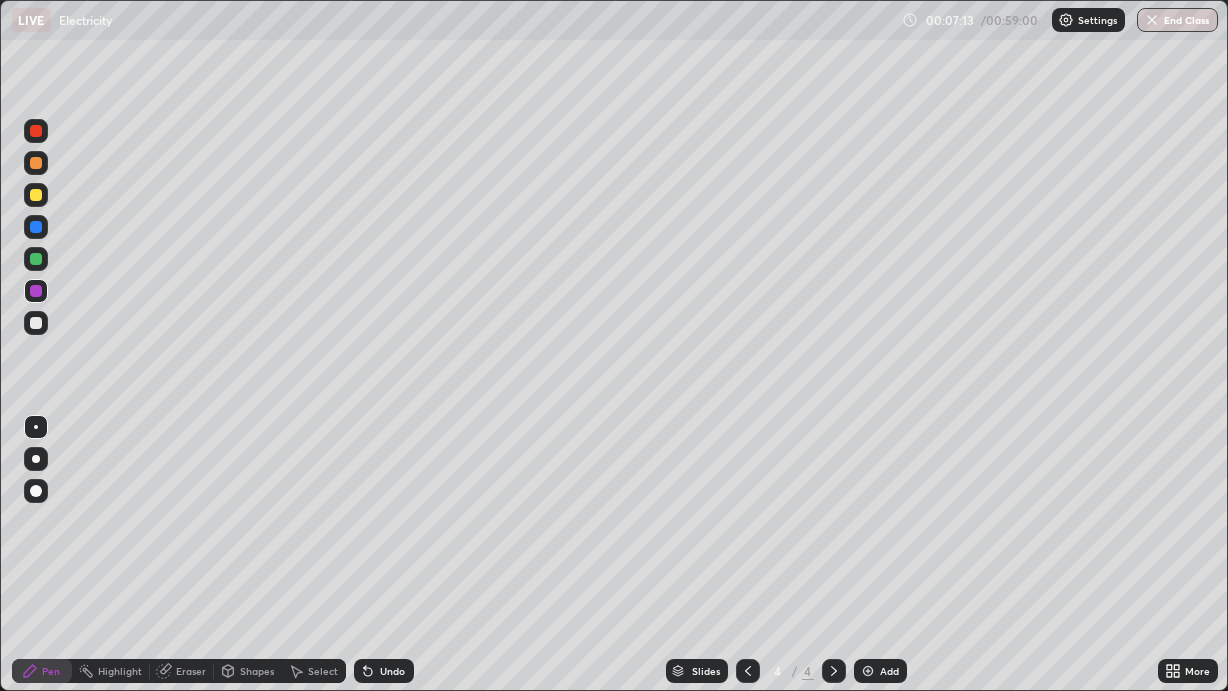 click at bounding box center [36, 195] 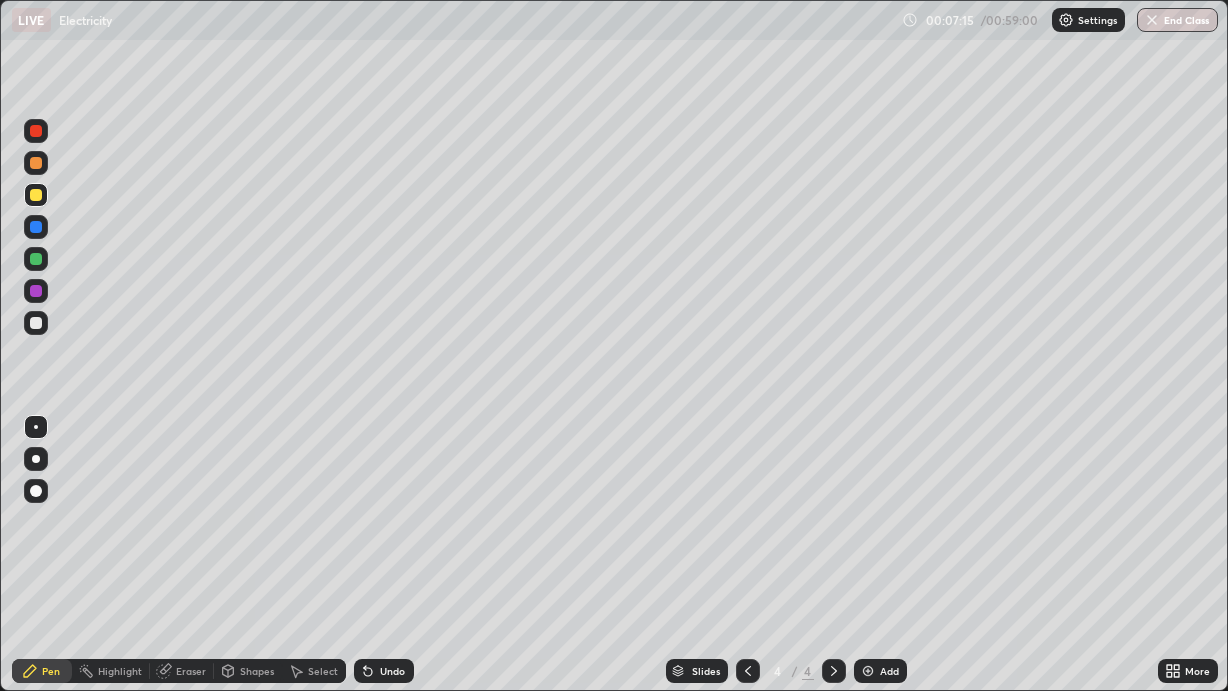 click at bounding box center [36, 131] 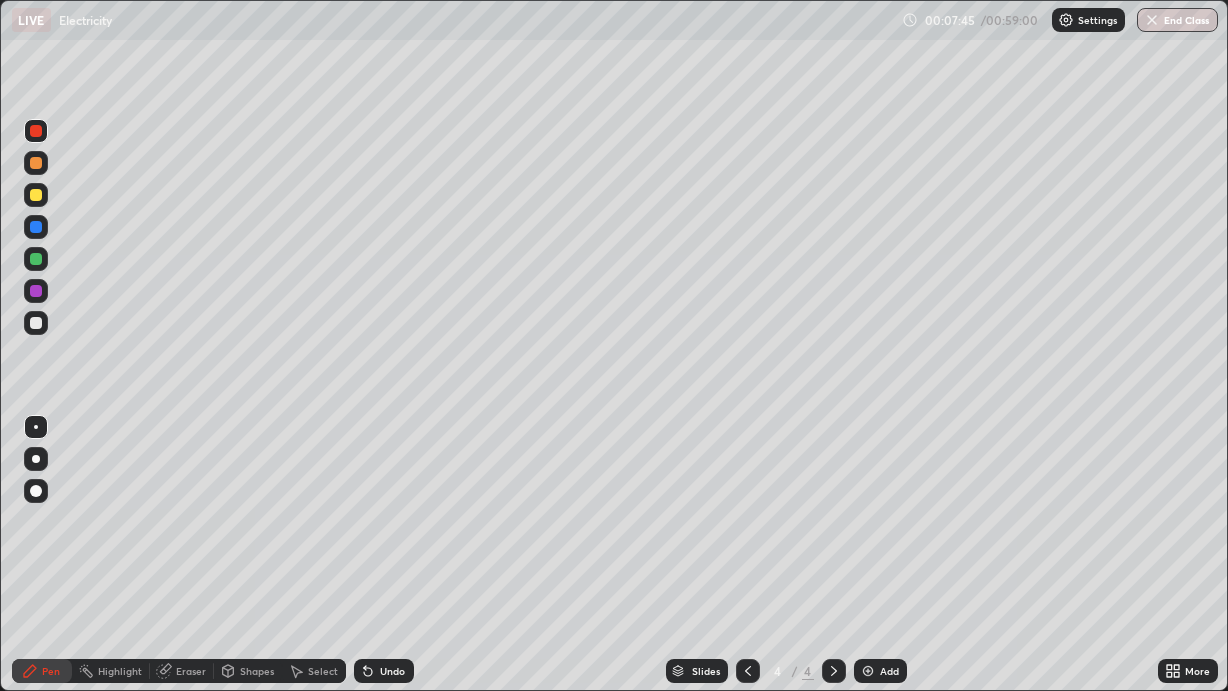 click at bounding box center (36, 323) 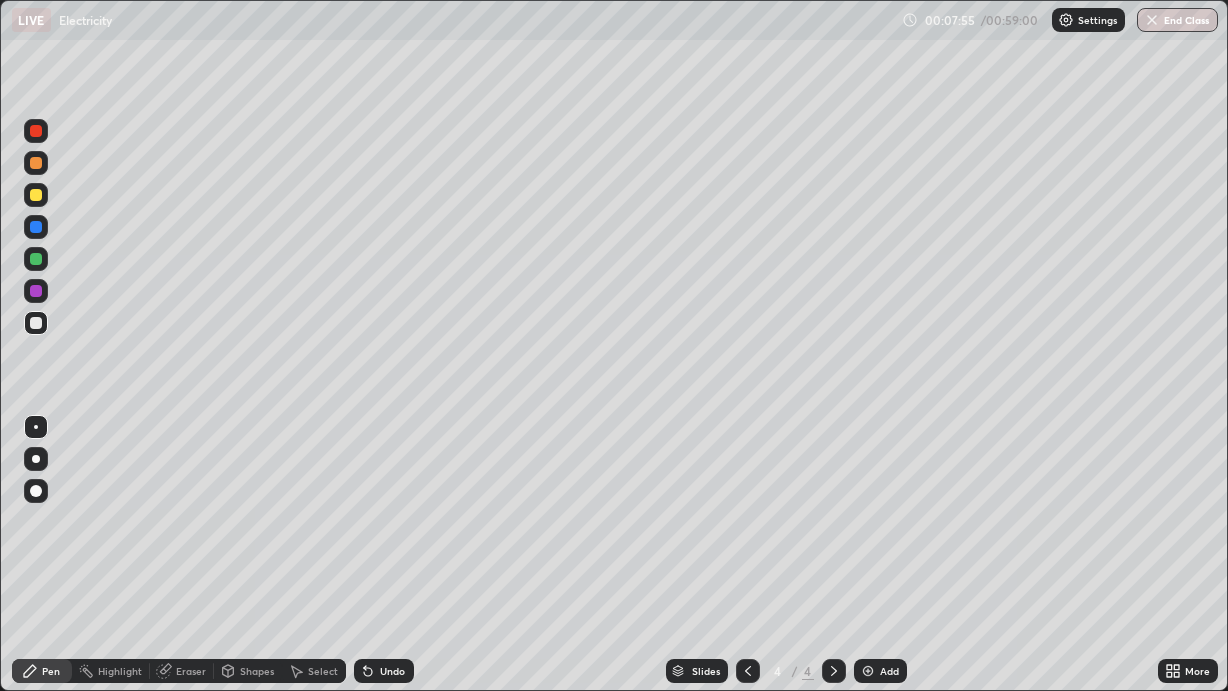 click at bounding box center (36, 291) 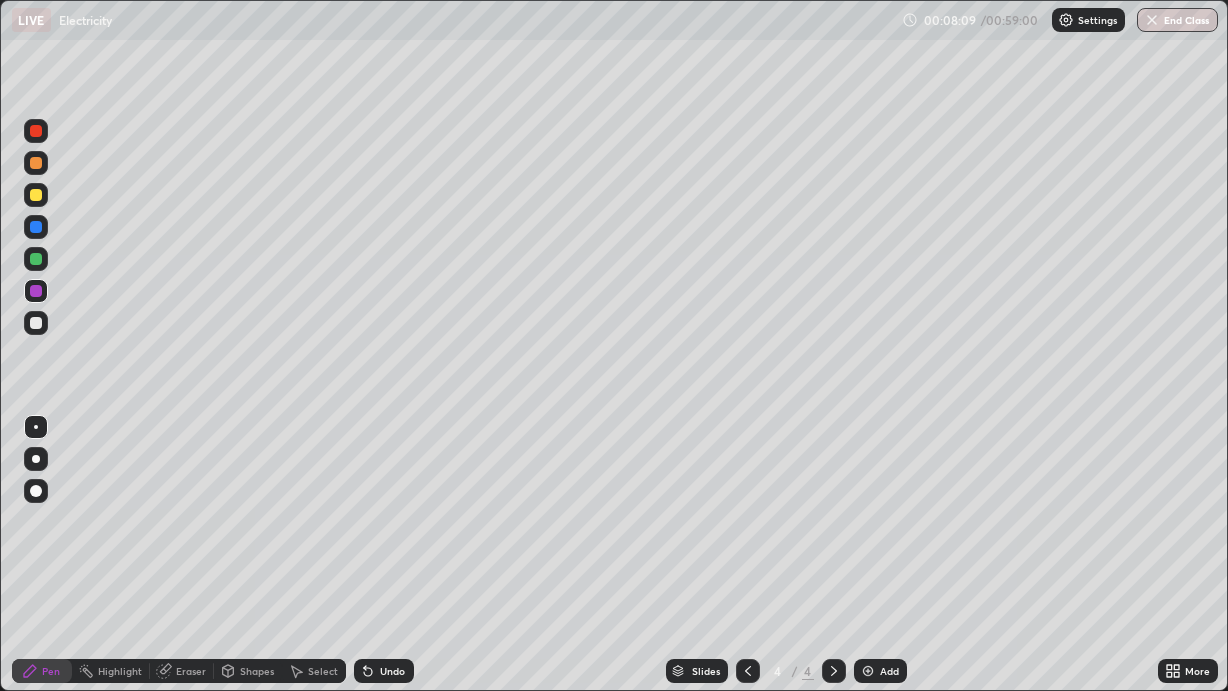 click at bounding box center (36, 259) 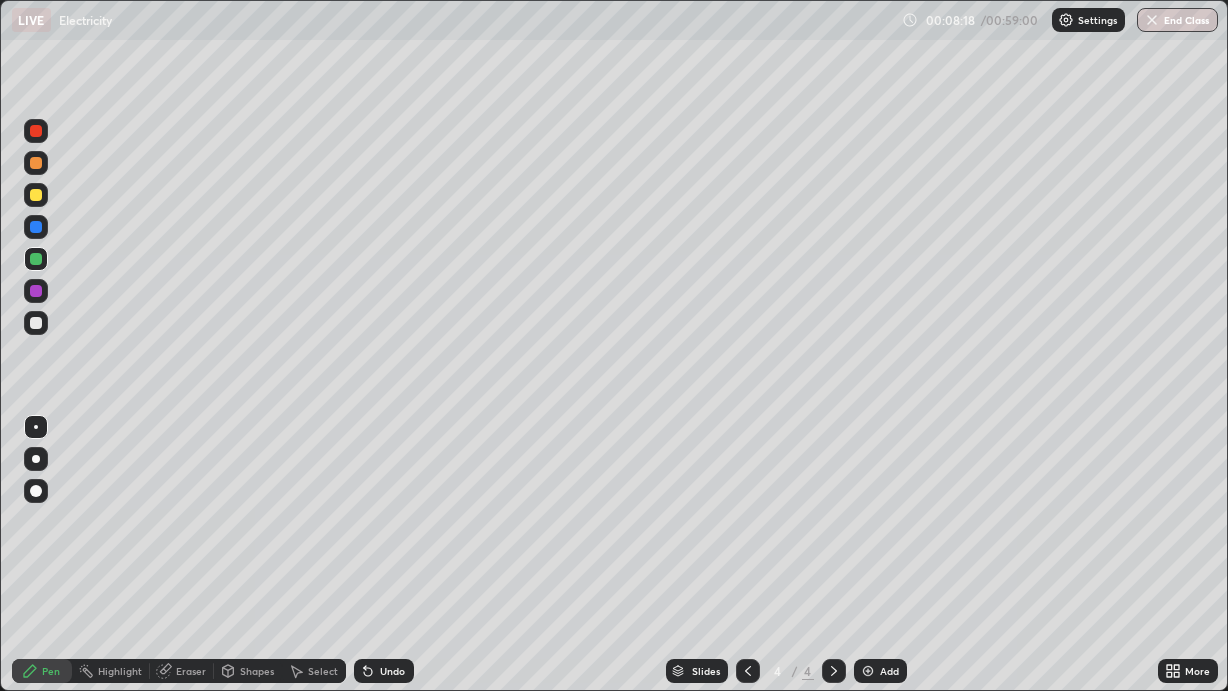 click at bounding box center (36, 291) 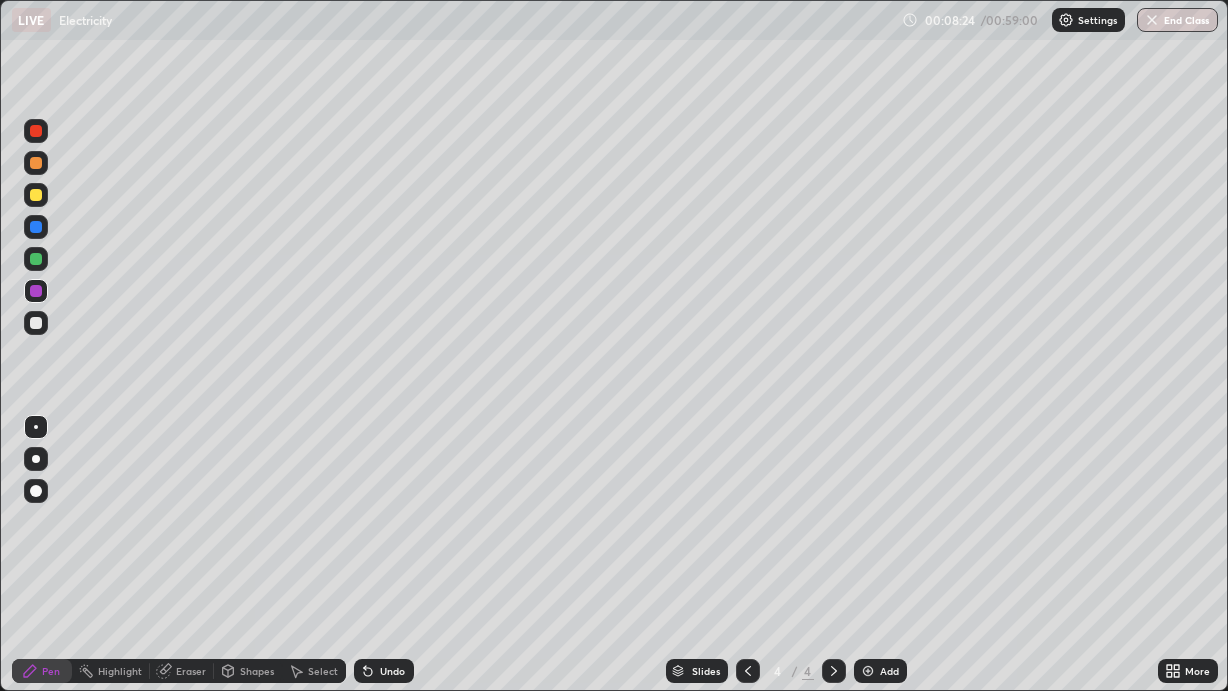 click at bounding box center (36, 227) 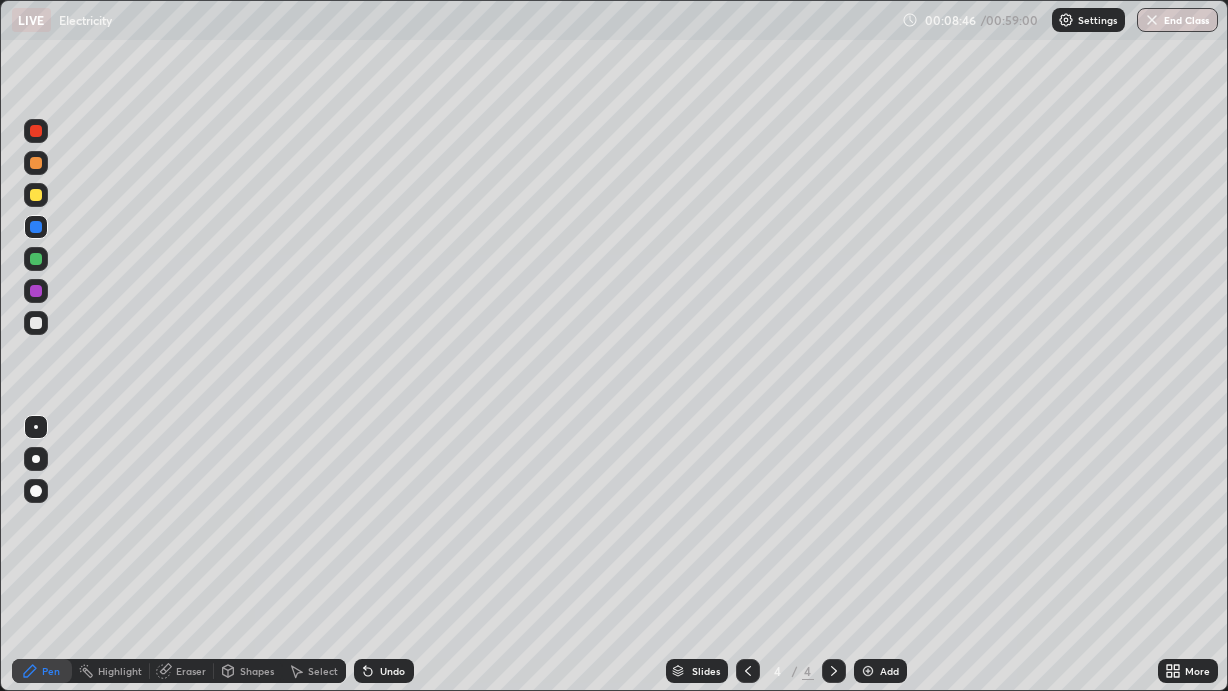 click at bounding box center (36, 259) 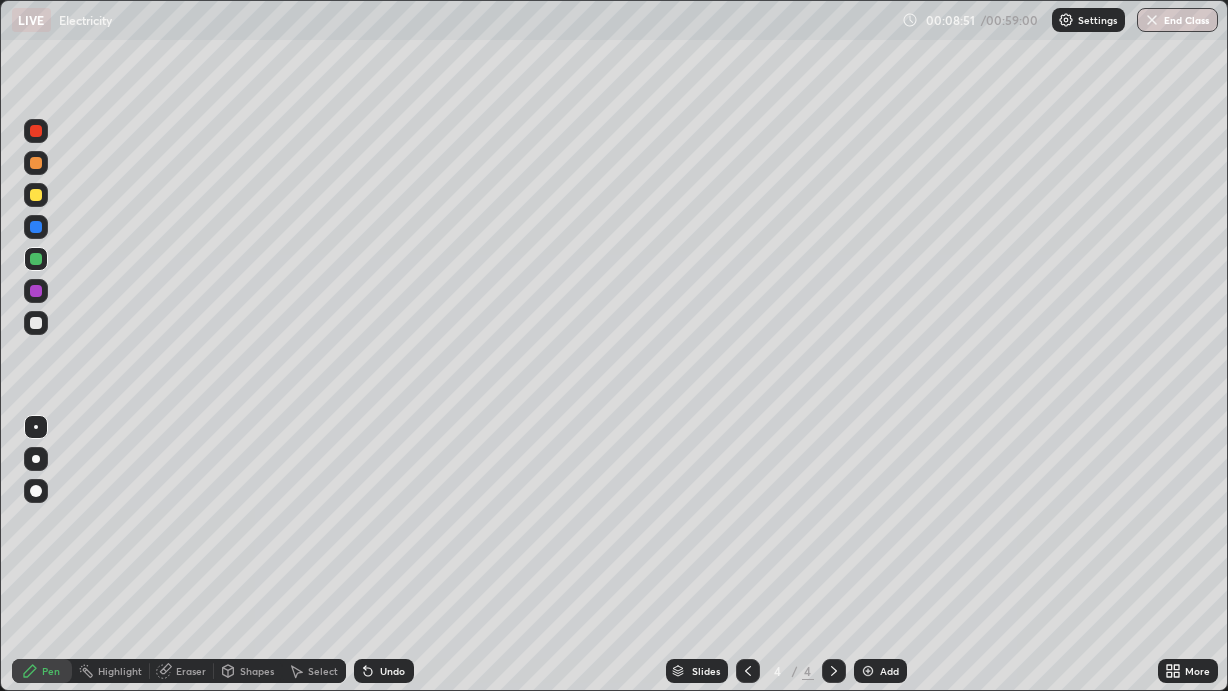 click at bounding box center (36, 291) 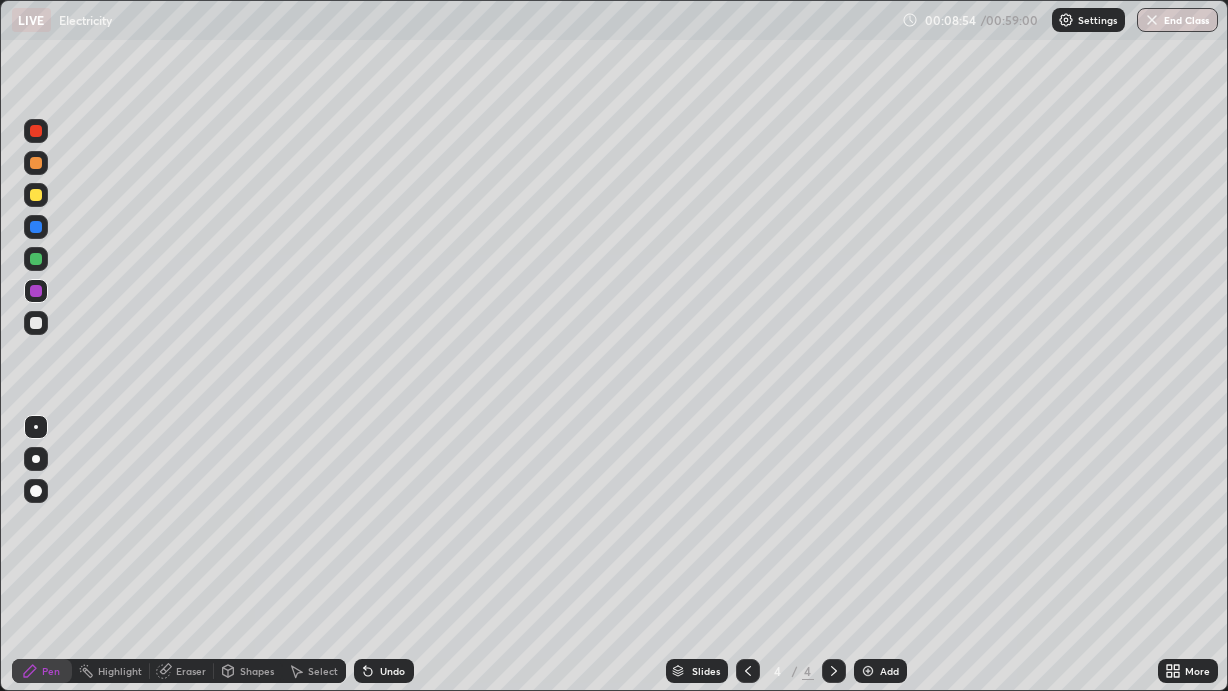 click at bounding box center (36, 259) 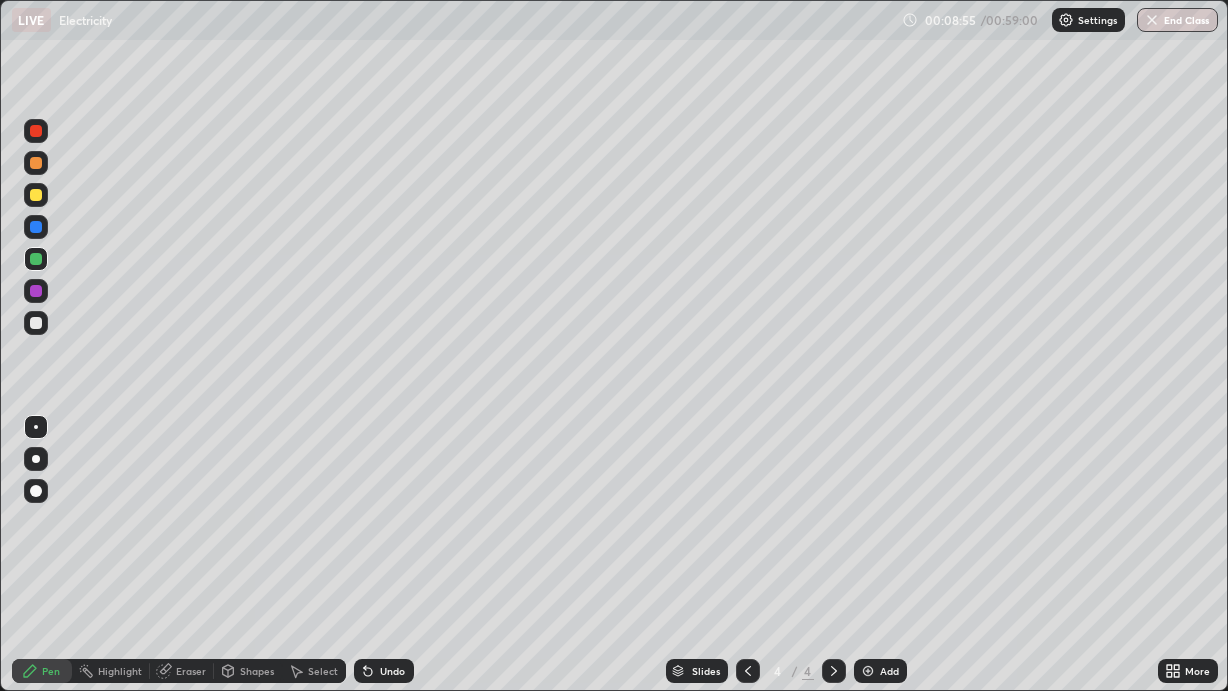 click at bounding box center (36, 227) 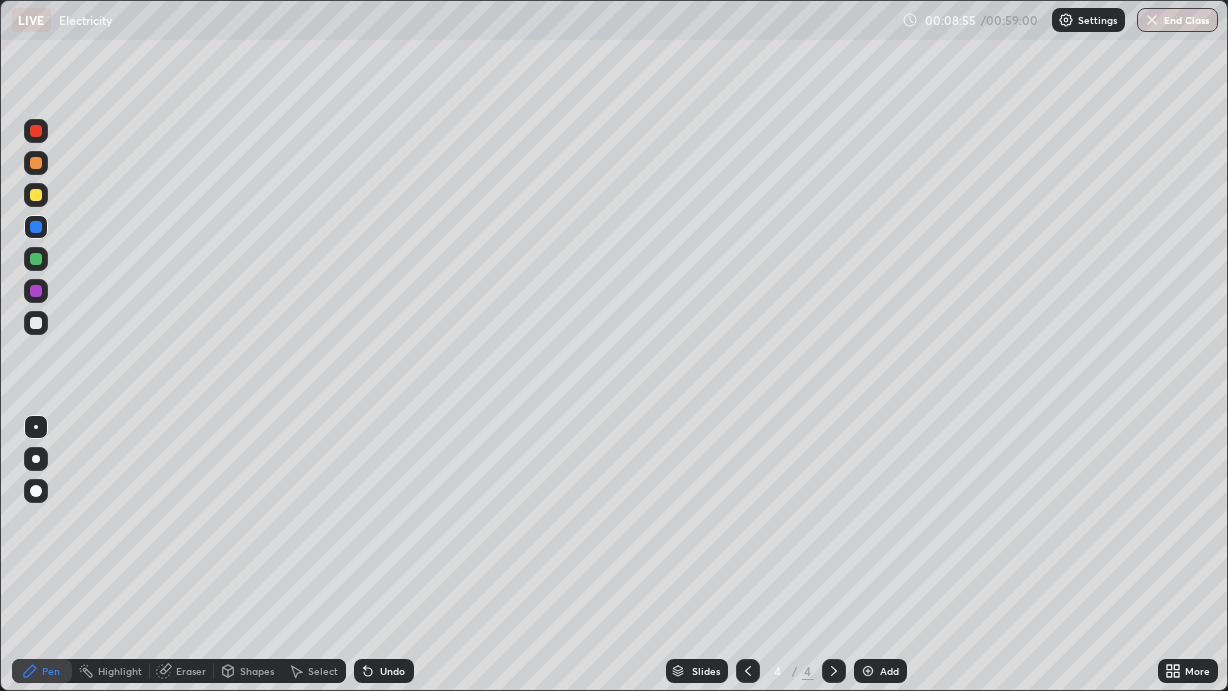 click at bounding box center [36, 195] 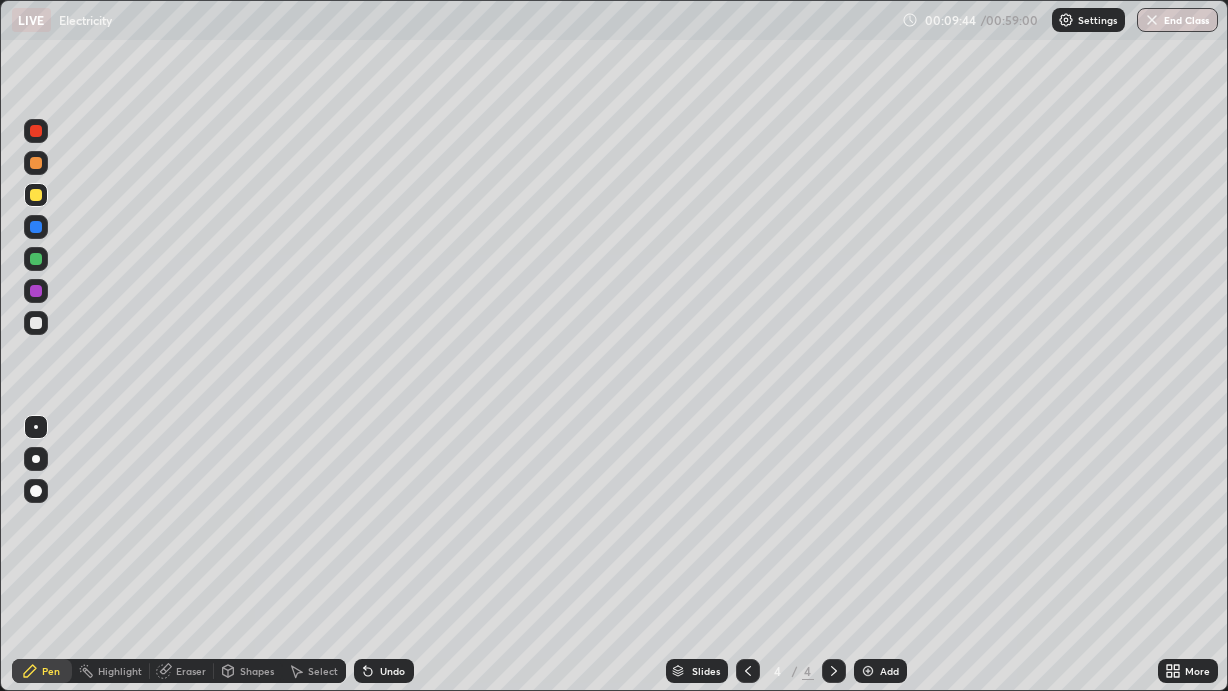 click at bounding box center [868, 671] 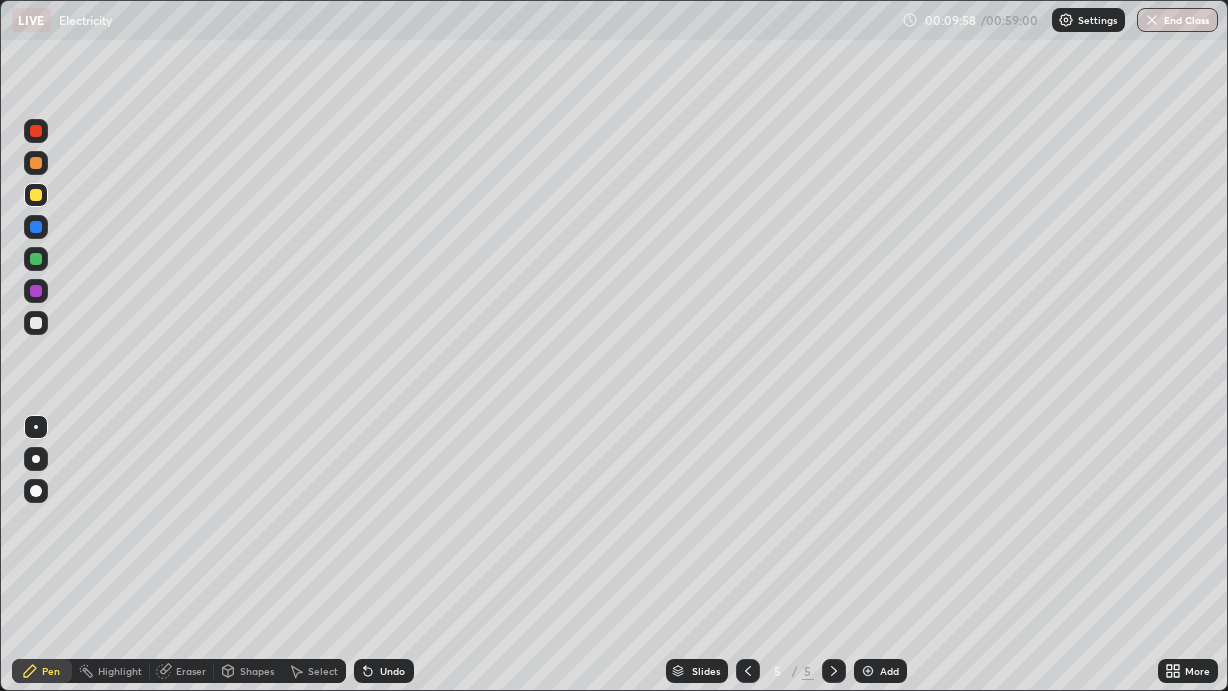 click at bounding box center (36, 259) 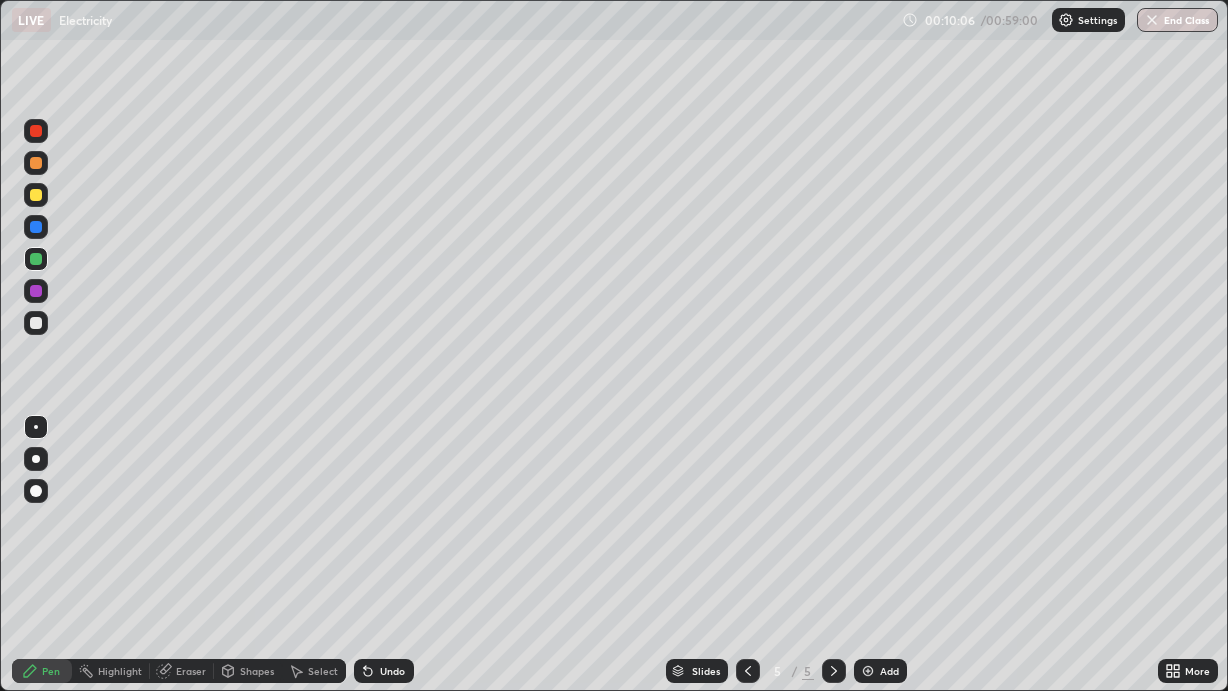 click at bounding box center [36, 195] 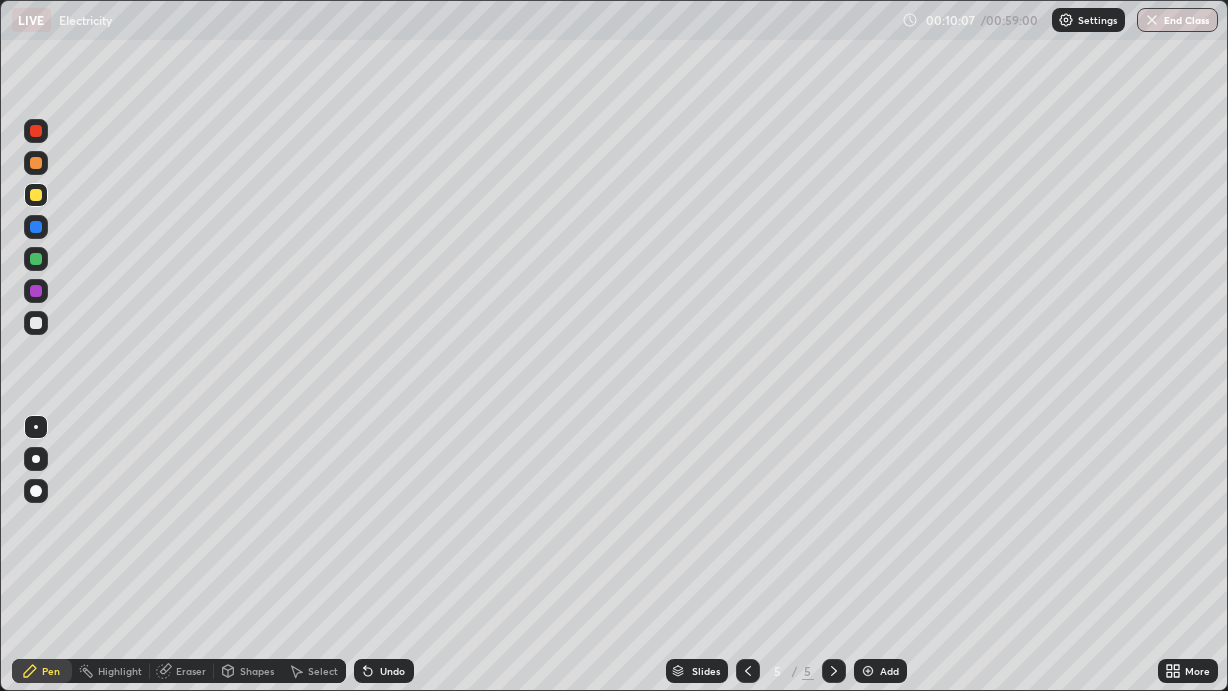 click at bounding box center [36, 163] 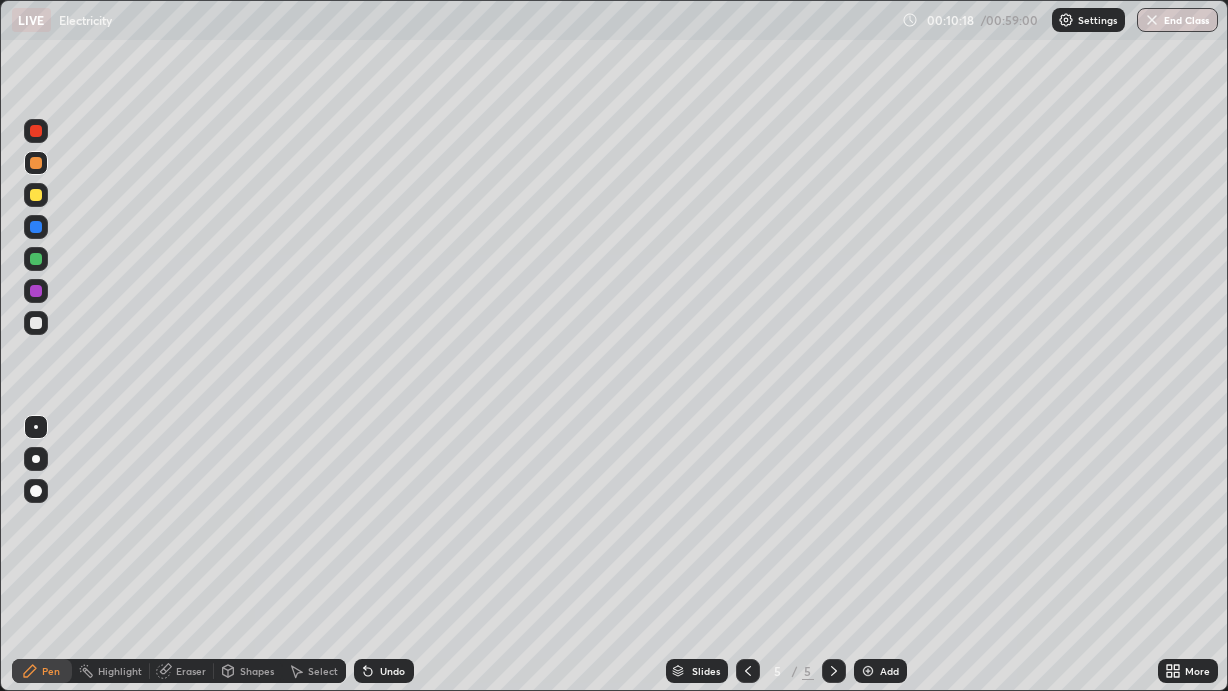 click on "Shapes" at bounding box center (257, 671) 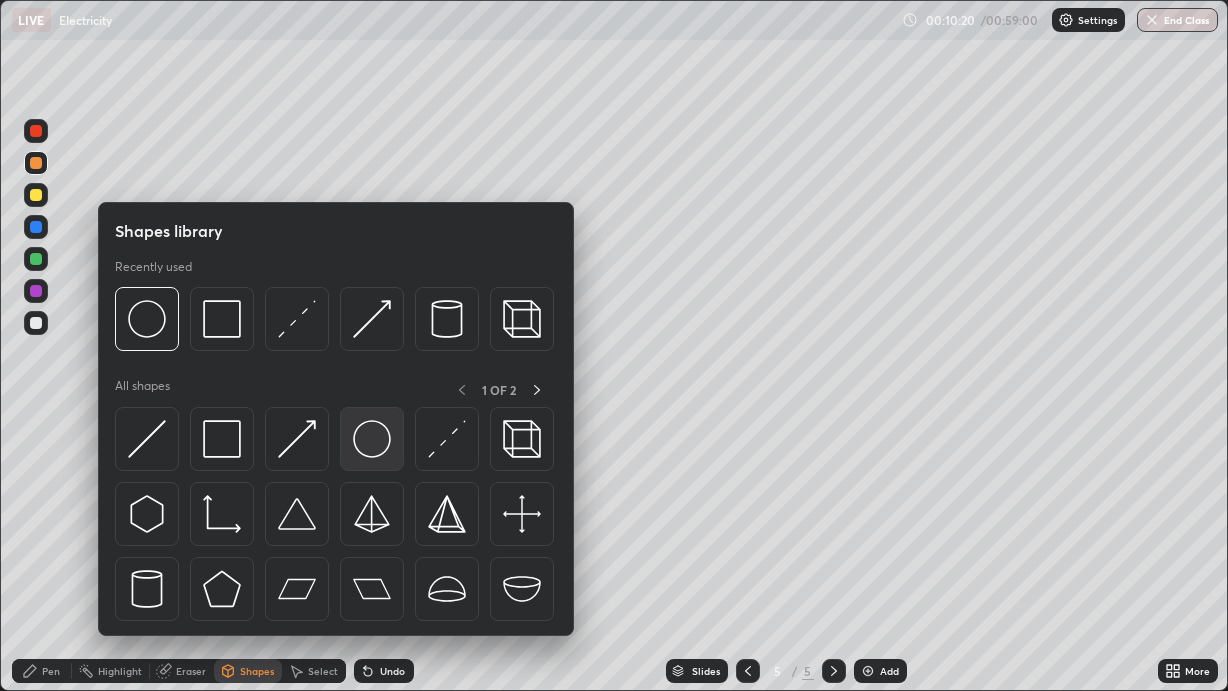click at bounding box center (372, 439) 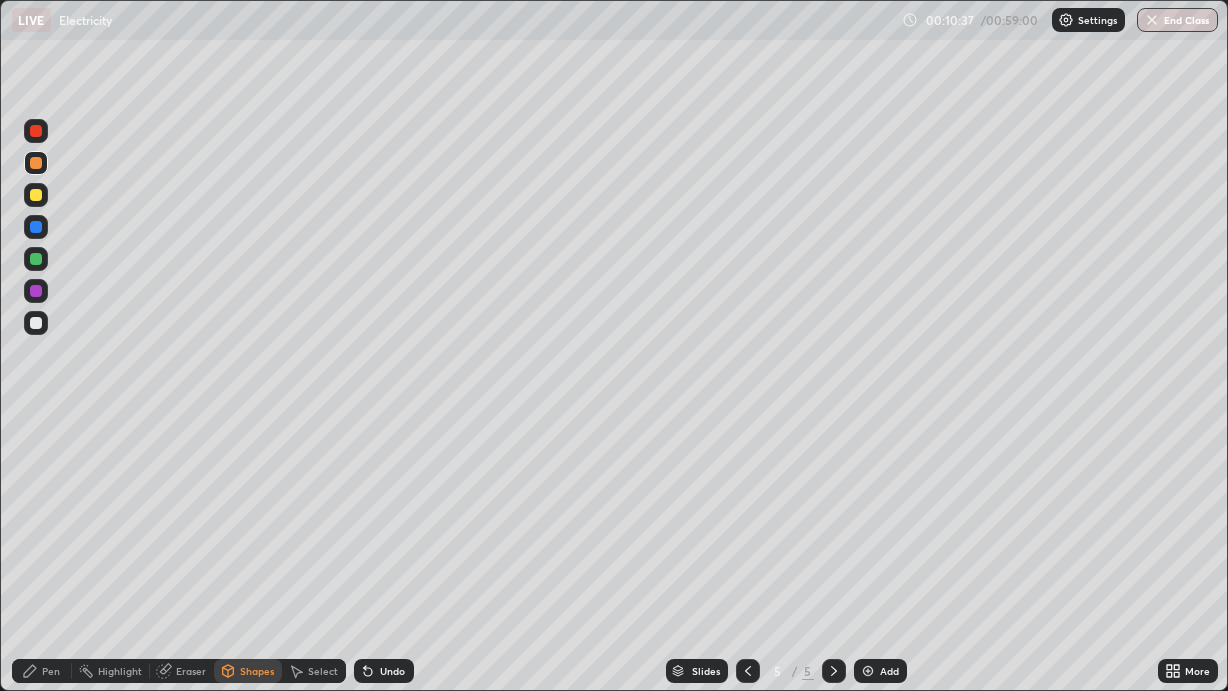 click at bounding box center [36, 323] 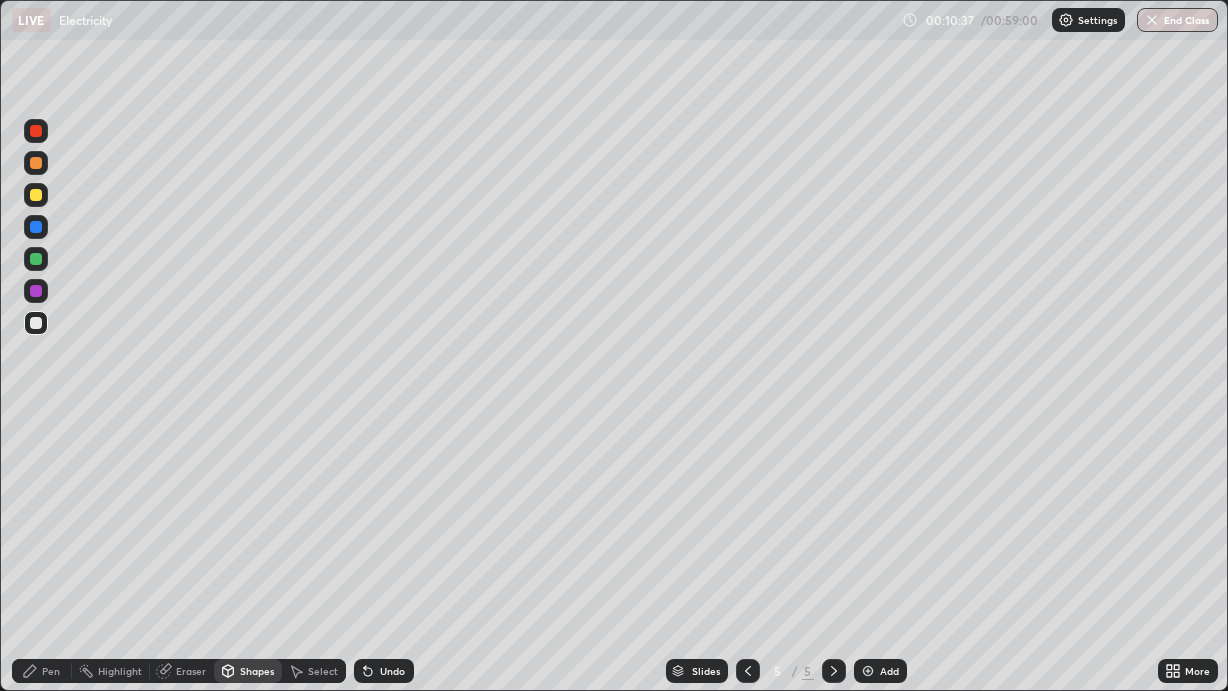 click 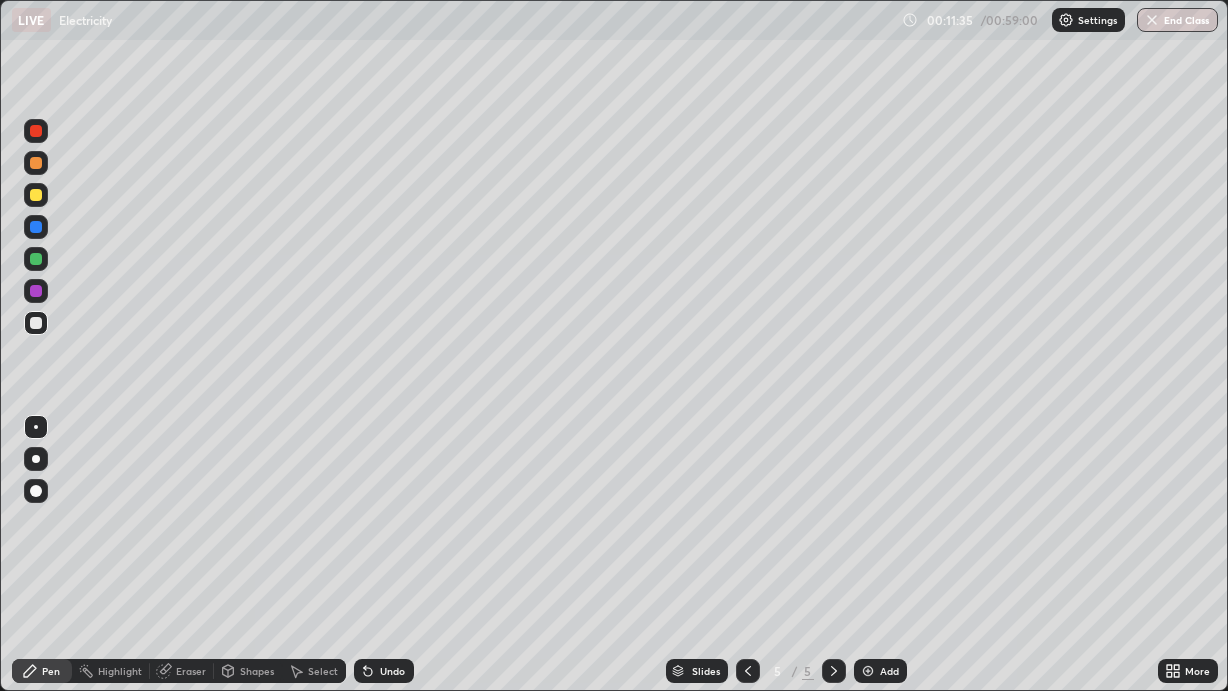click at bounding box center (36, 259) 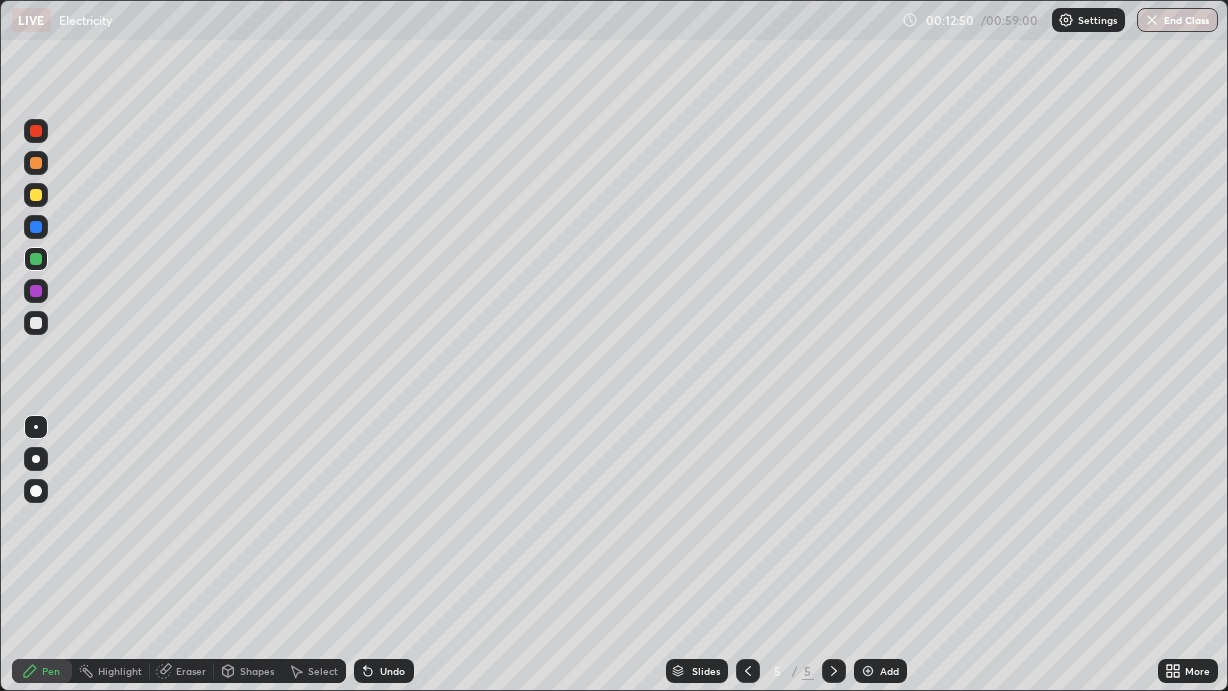 click at bounding box center [36, 195] 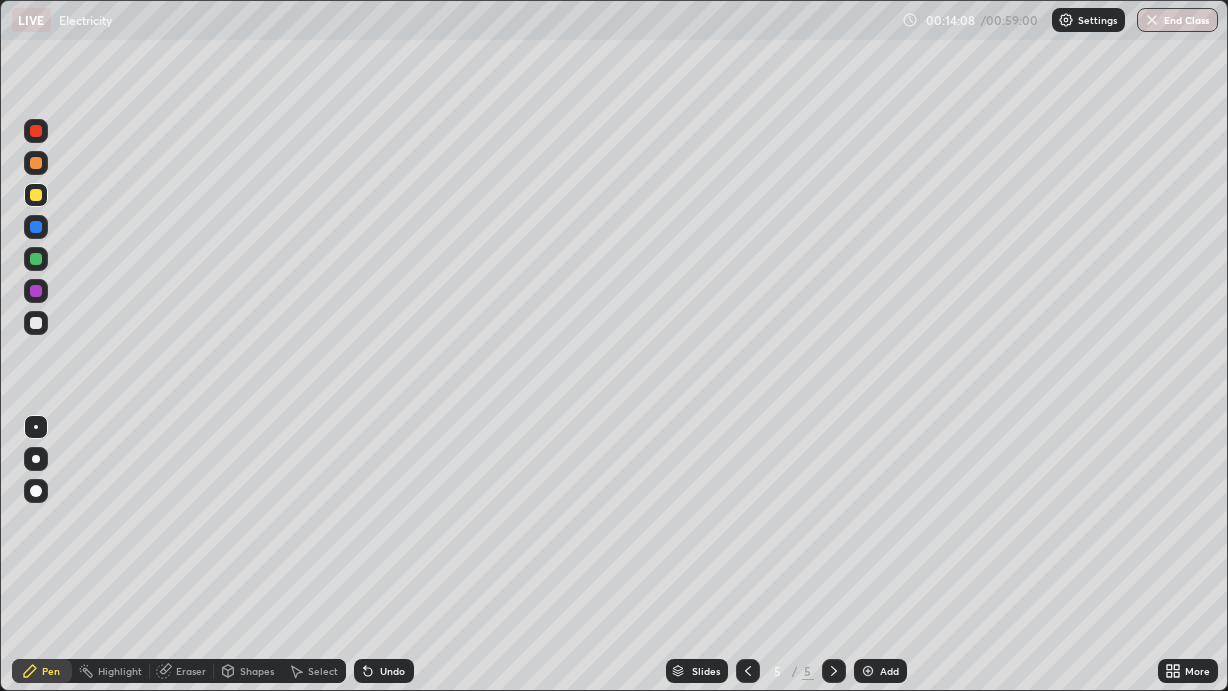 click on "Shapes" at bounding box center [257, 671] 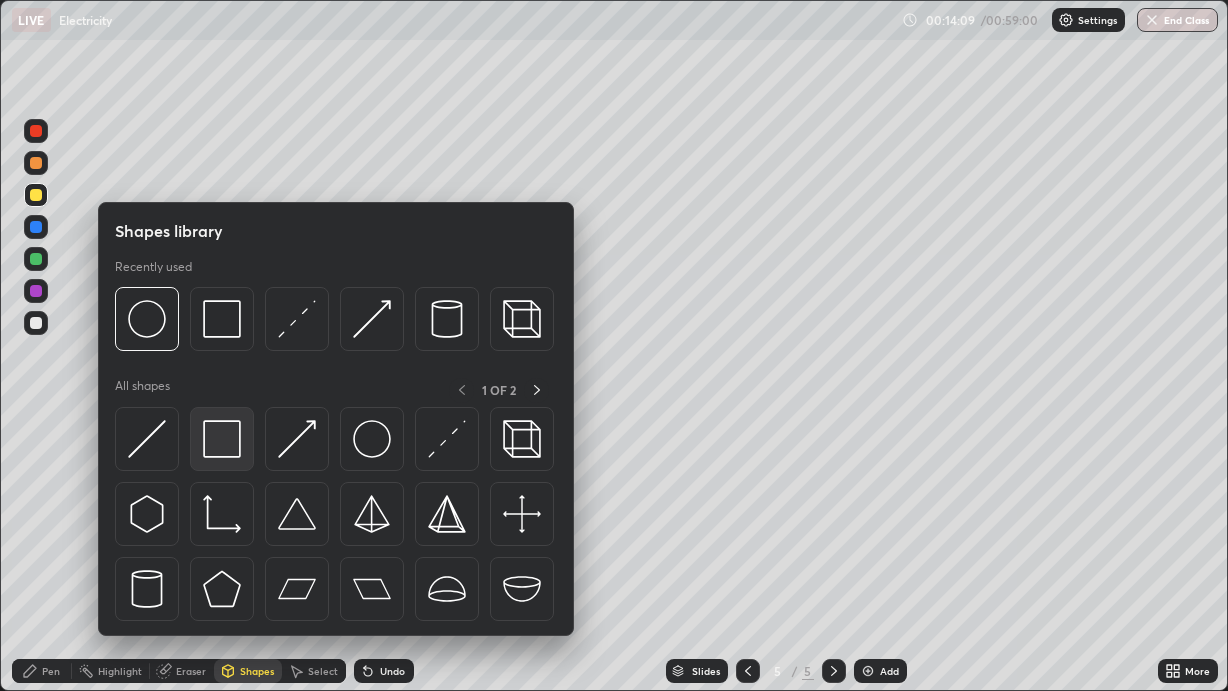 click at bounding box center (222, 439) 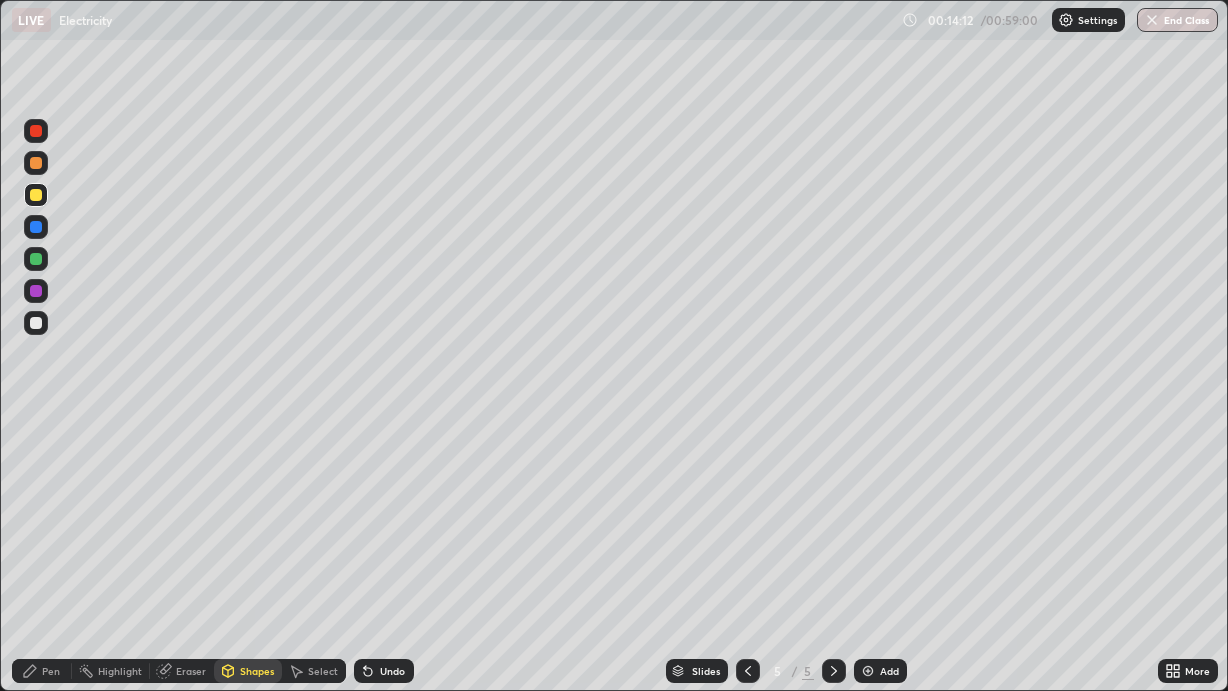 click on "Pen" at bounding box center [42, 671] 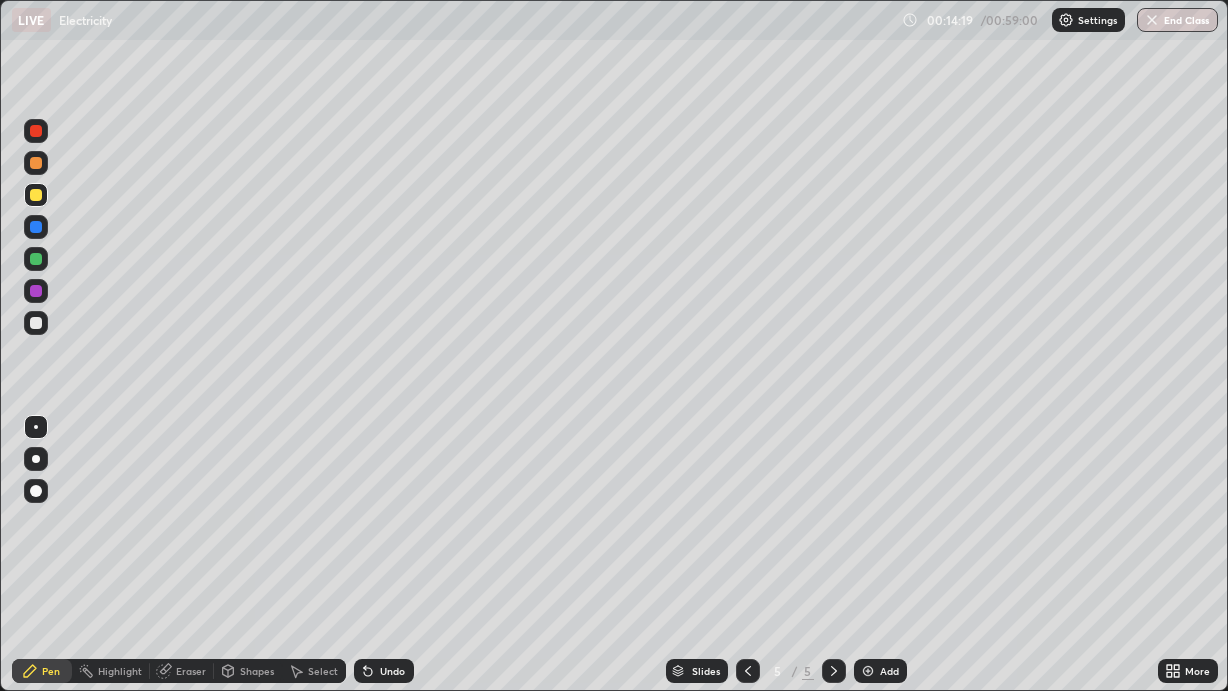 click at bounding box center [36, 259] 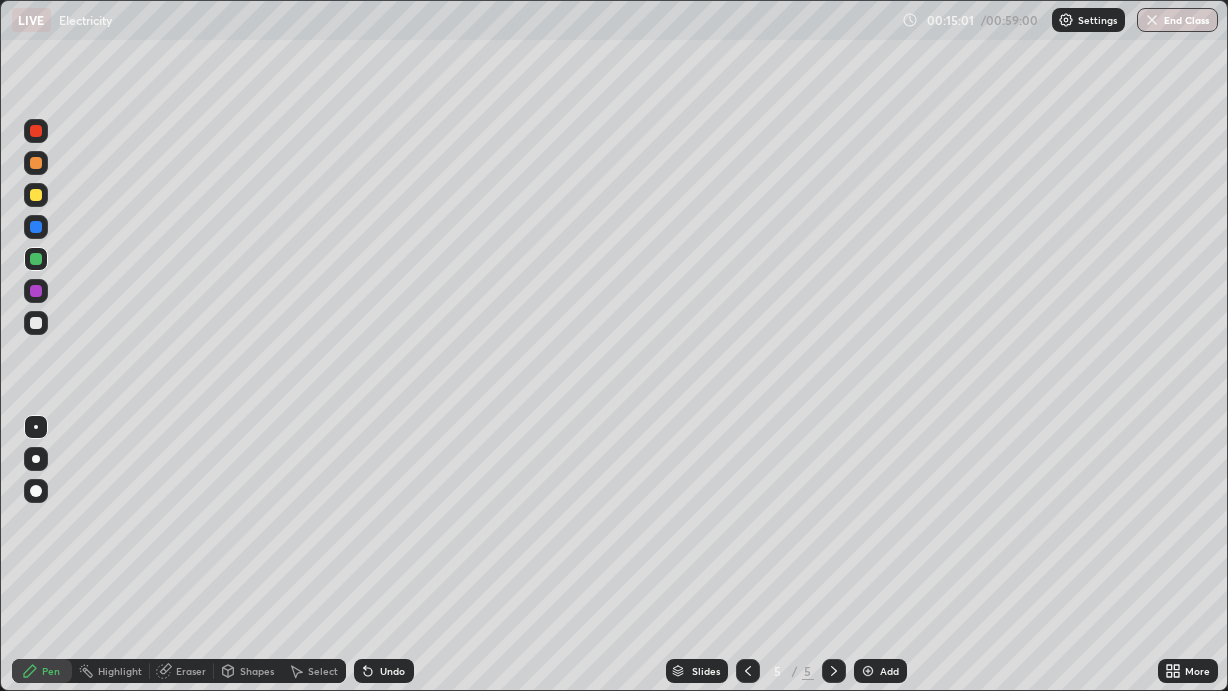 click on "Add" at bounding box center (880, 671) 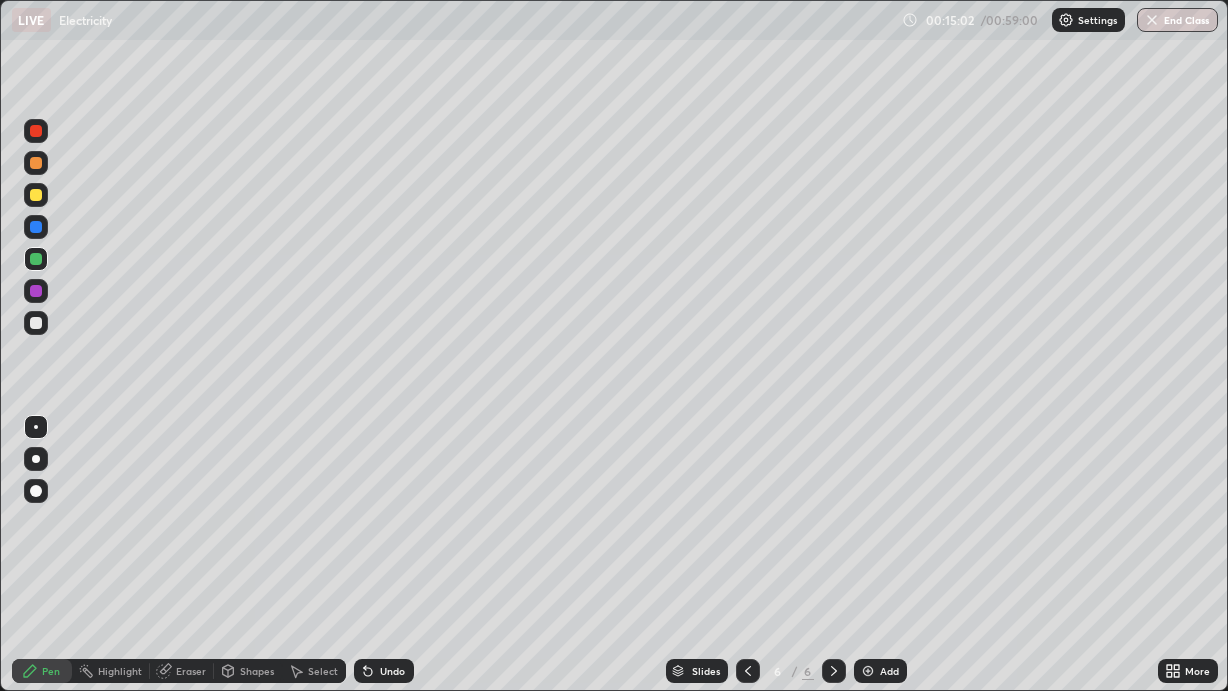 click at bounding box center (36, 195) 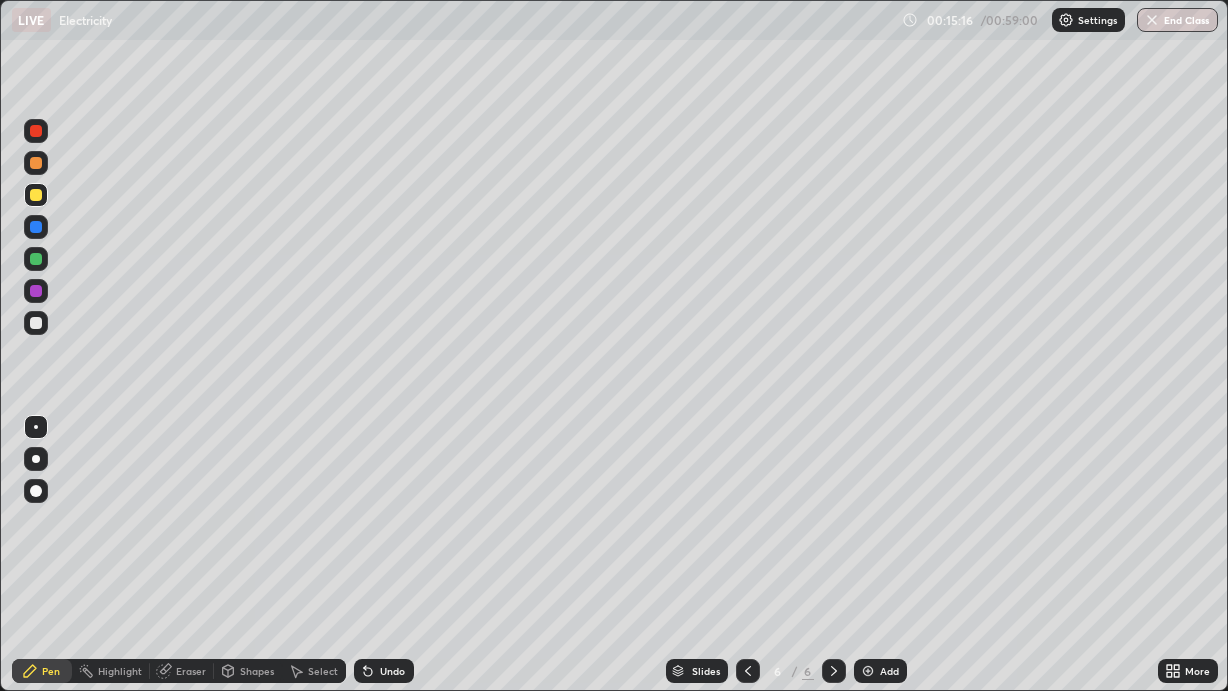 click on "Shapes" at bounding box center (248, 671) 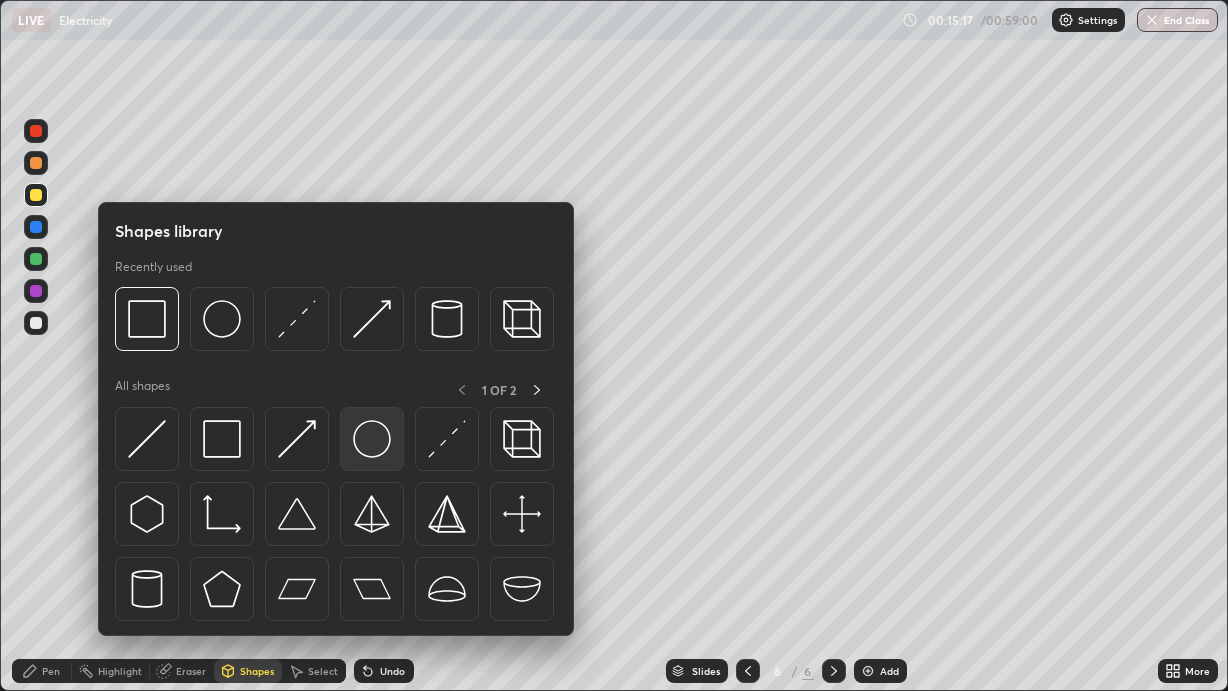 click at bounding box center (372, 439) 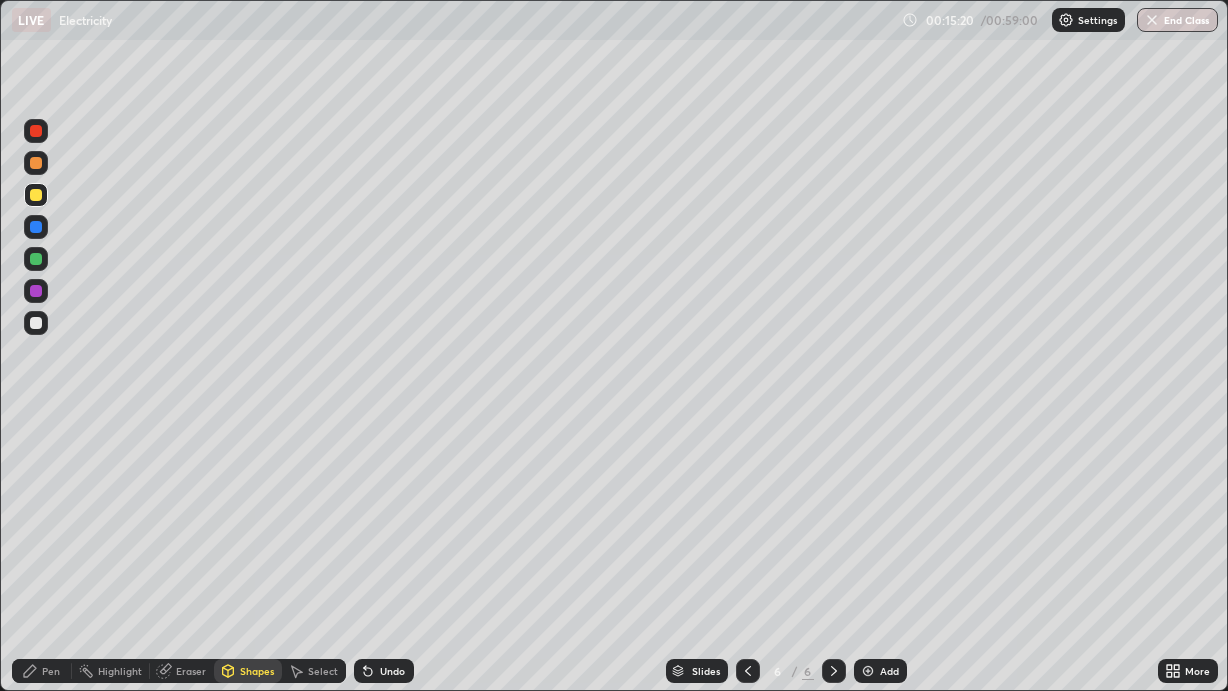 click on "Undo" at bounding box center [392, 671] 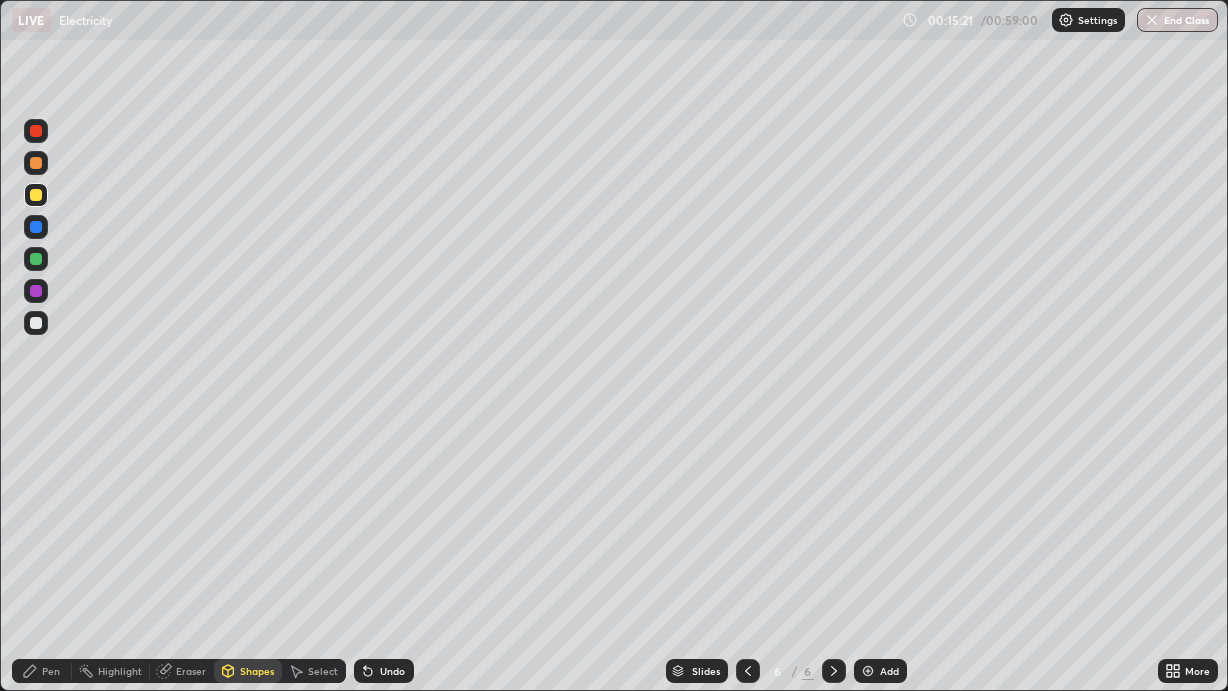 click on "Undo" at bounding box center [384, 671] 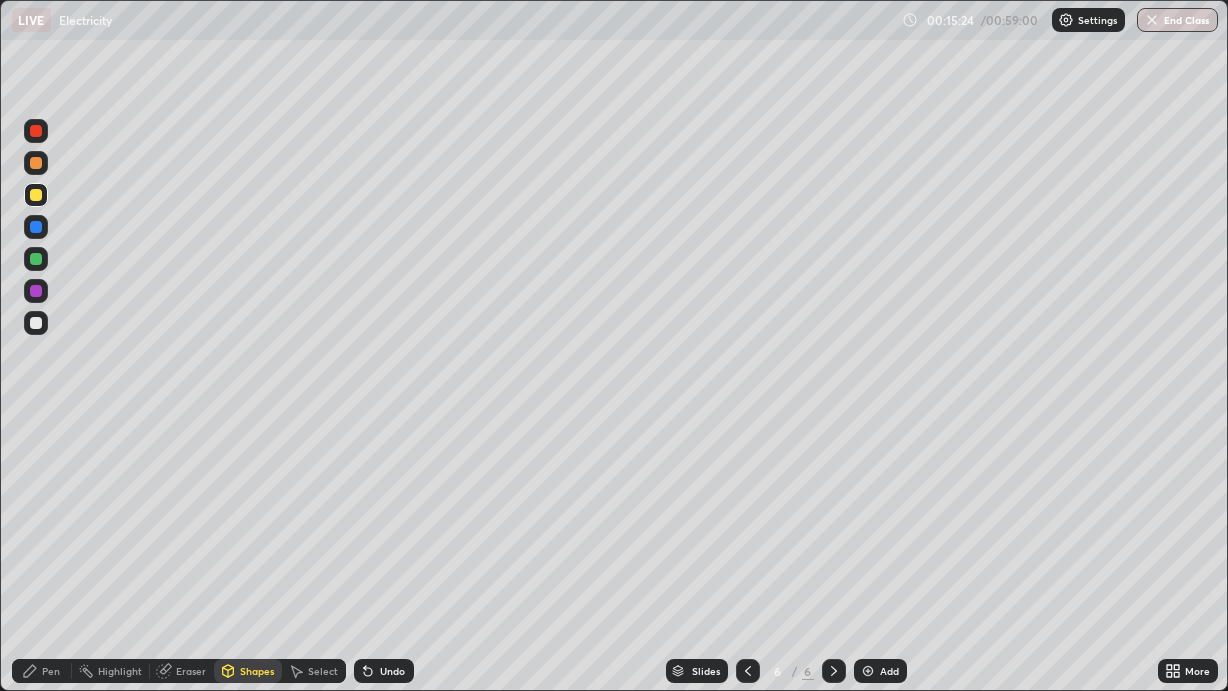 click on "Pen" at bounding box center (51, 671) 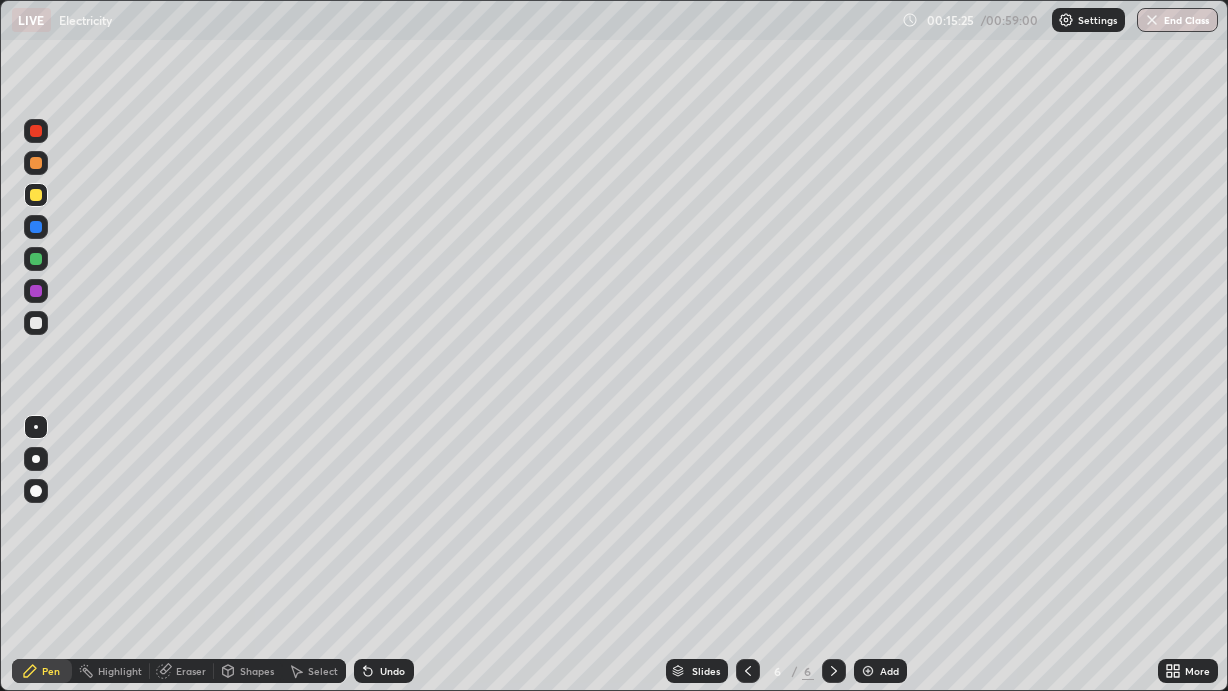 click at bounding box center (36, 259) 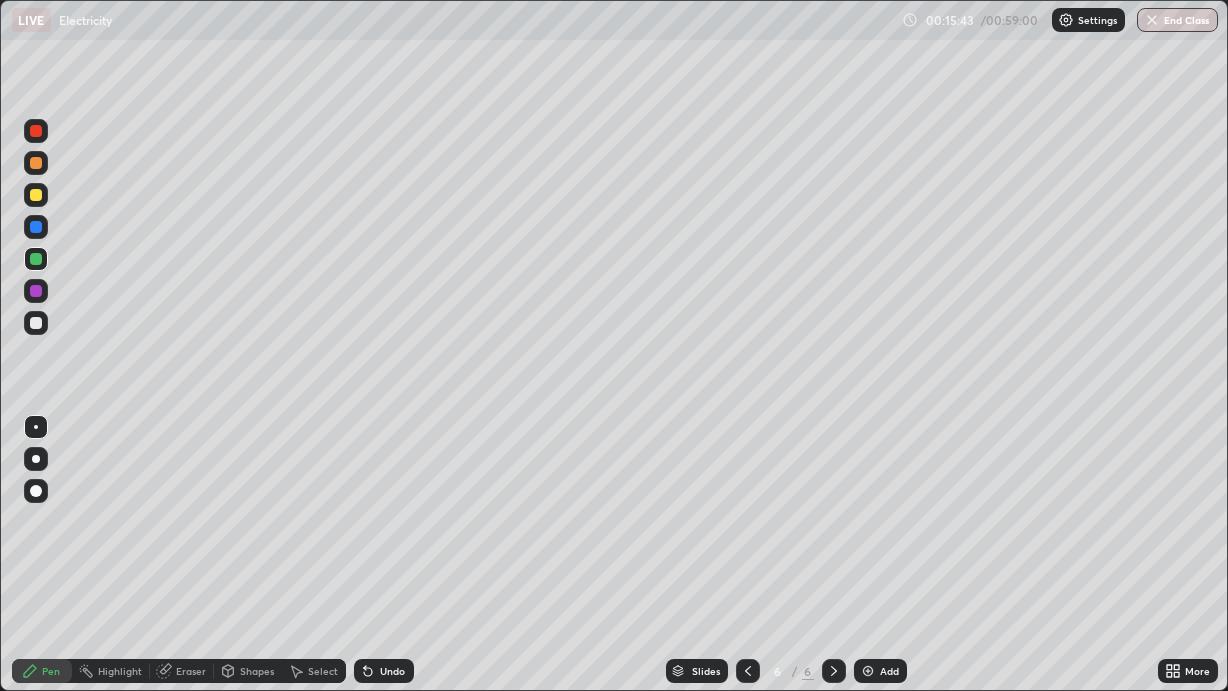 click at bounding box center [36, 323] 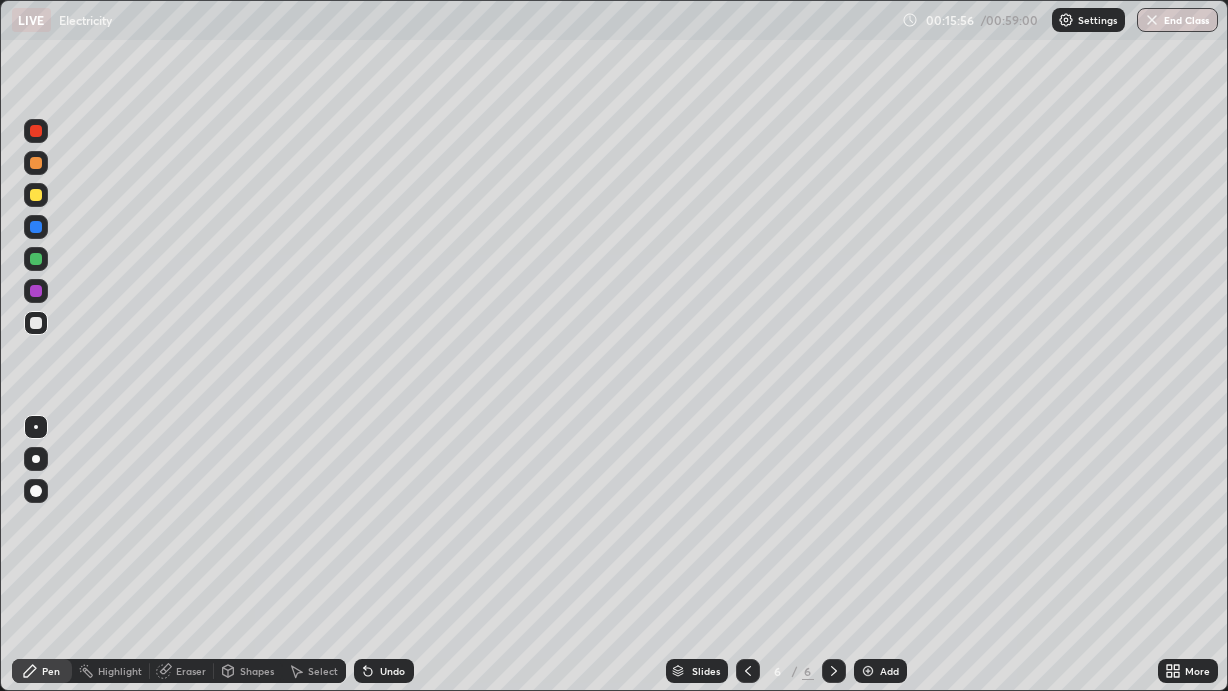 click at bounding box center (36, 227) 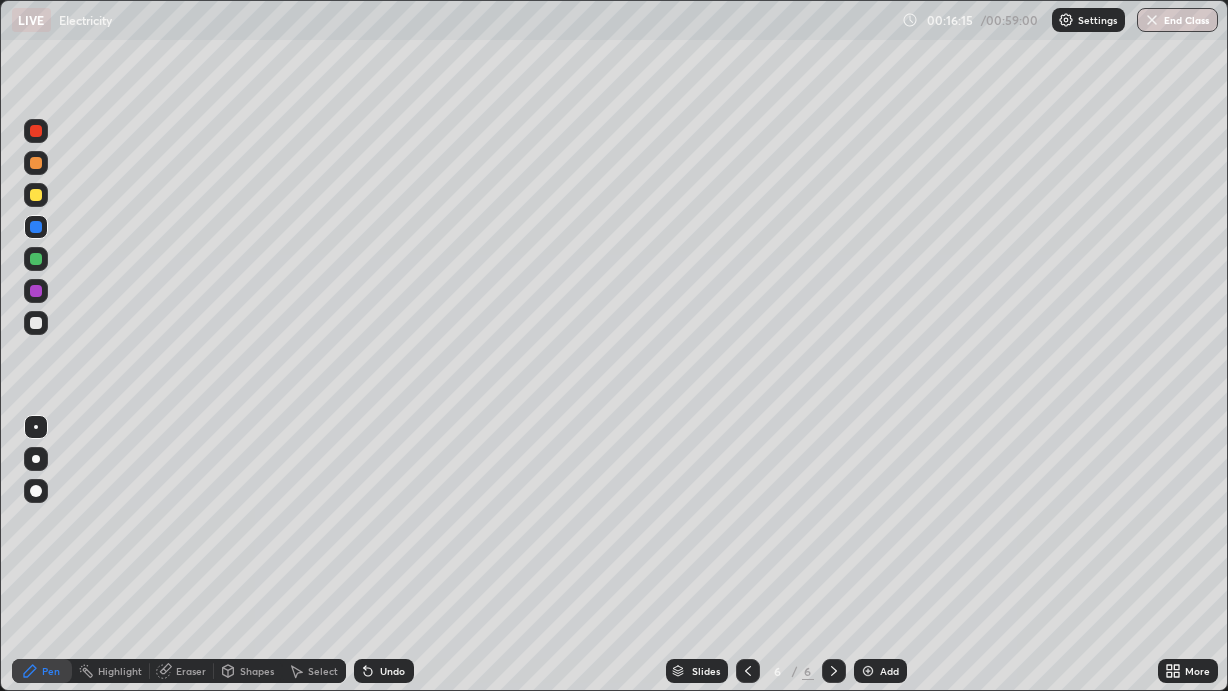 click 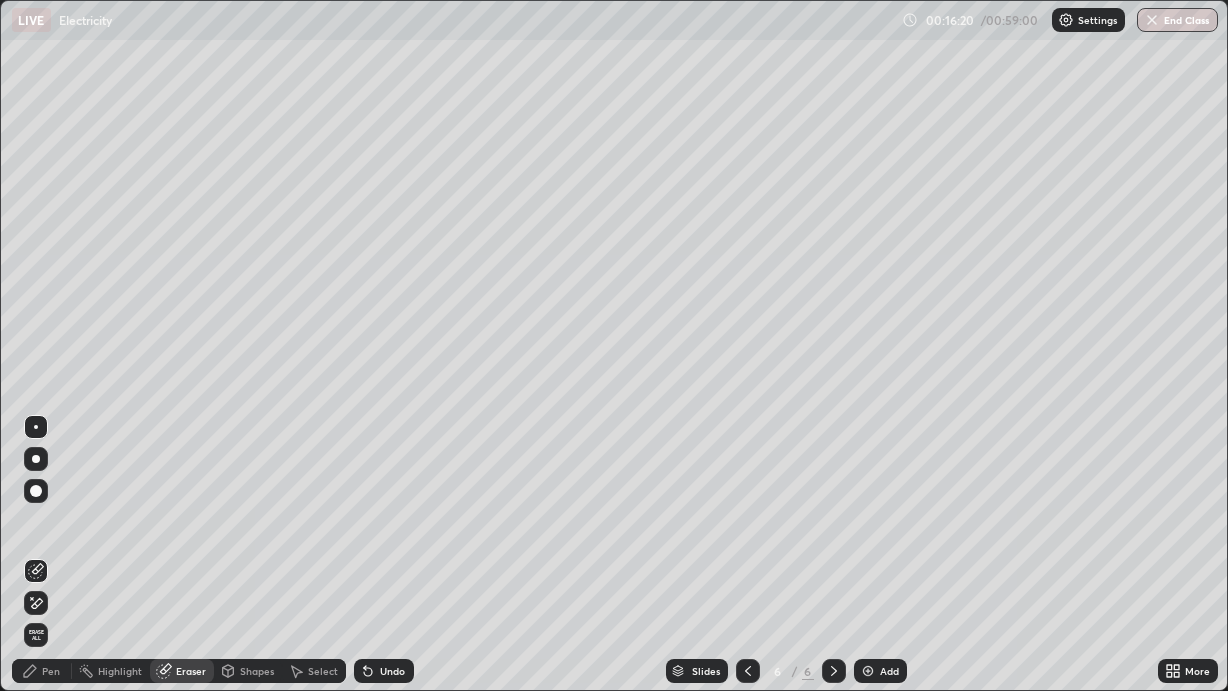 click on "Pen" at bounding box center [42, 671] 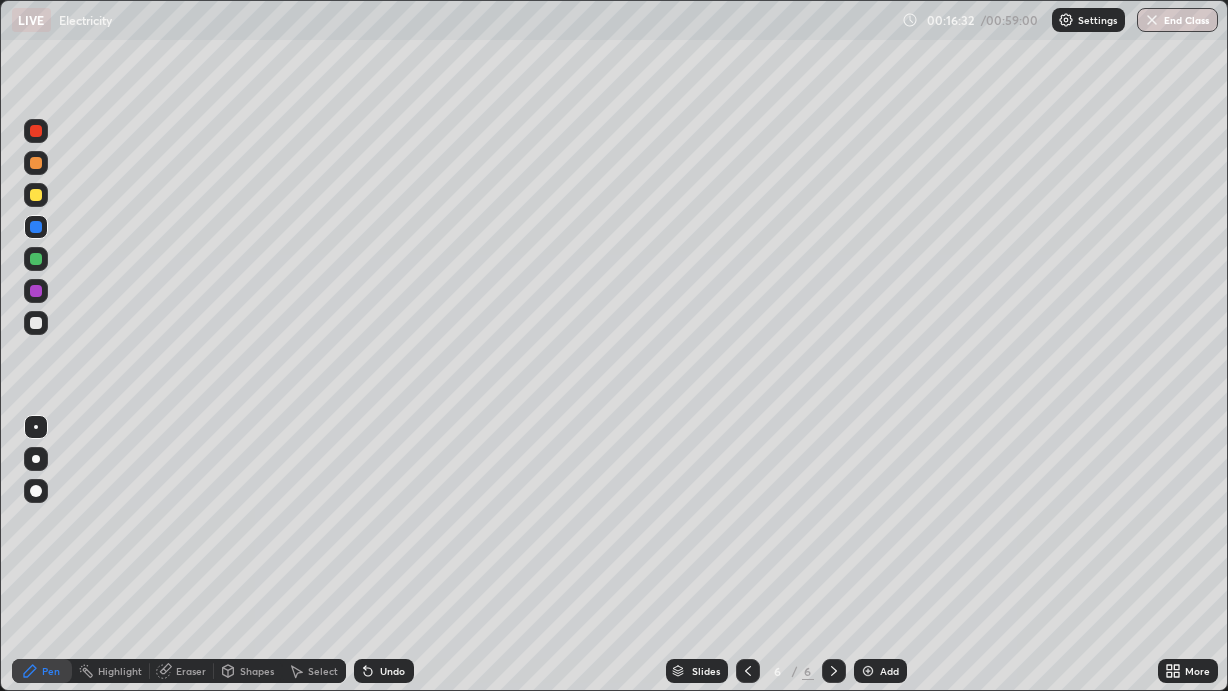 click at bounding box center (36, 291) 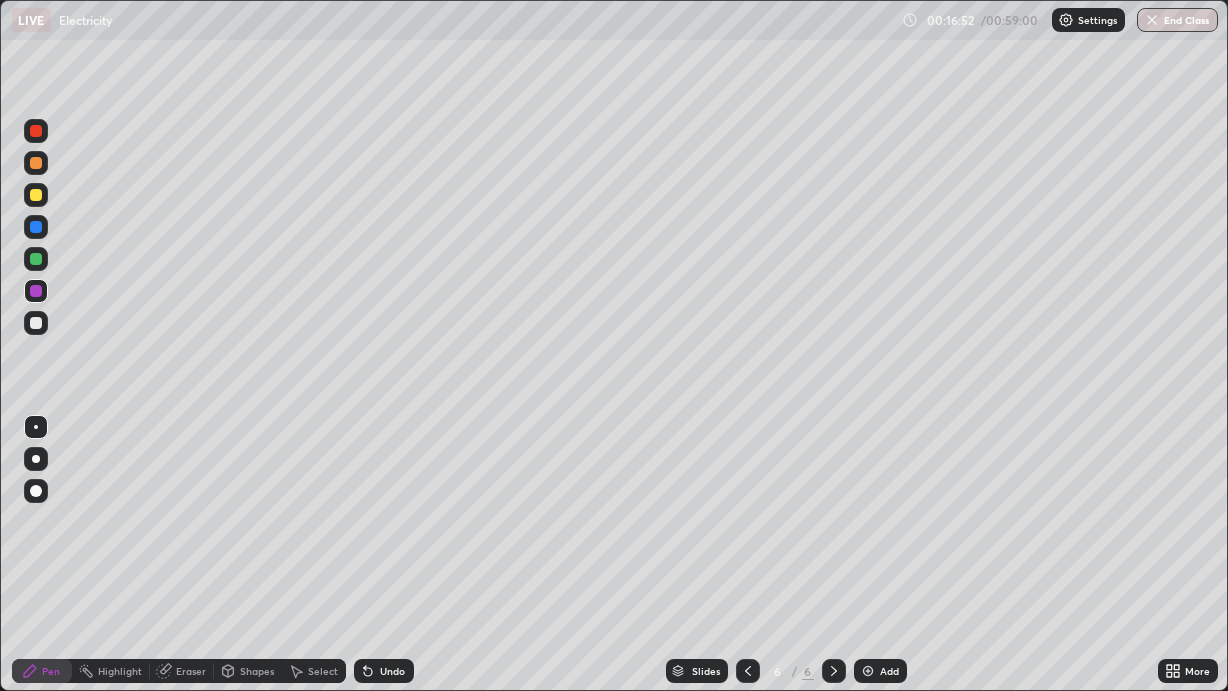 click 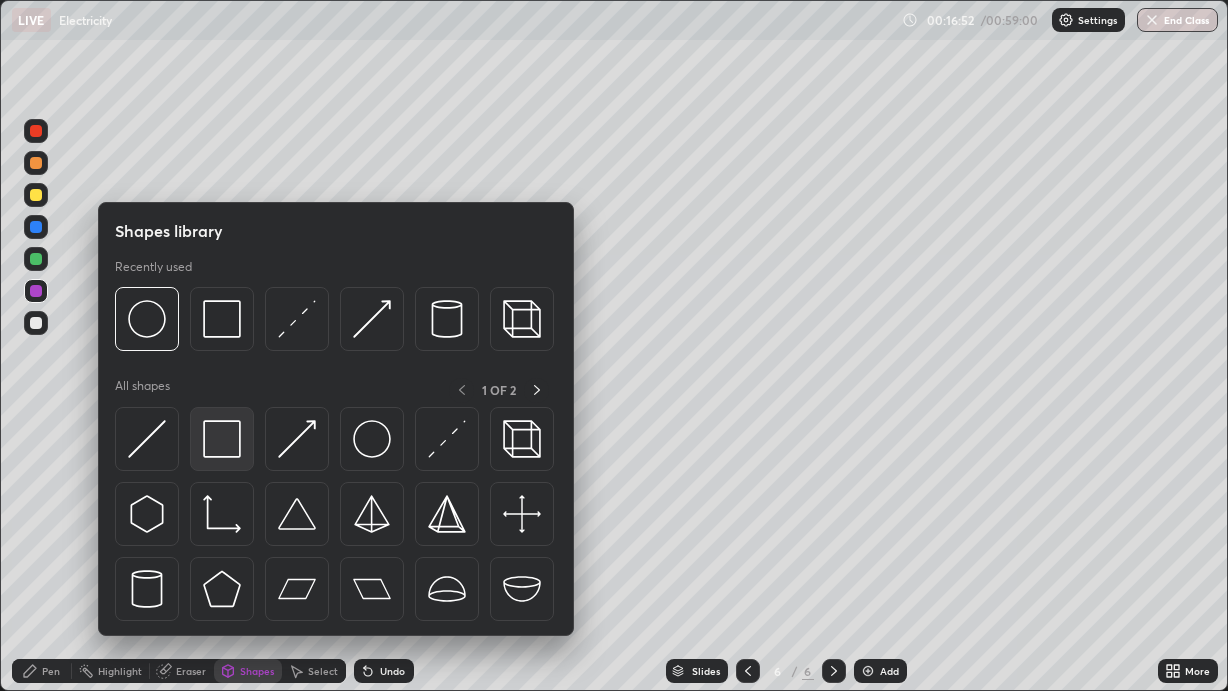 click at bounding box center (222, 439) 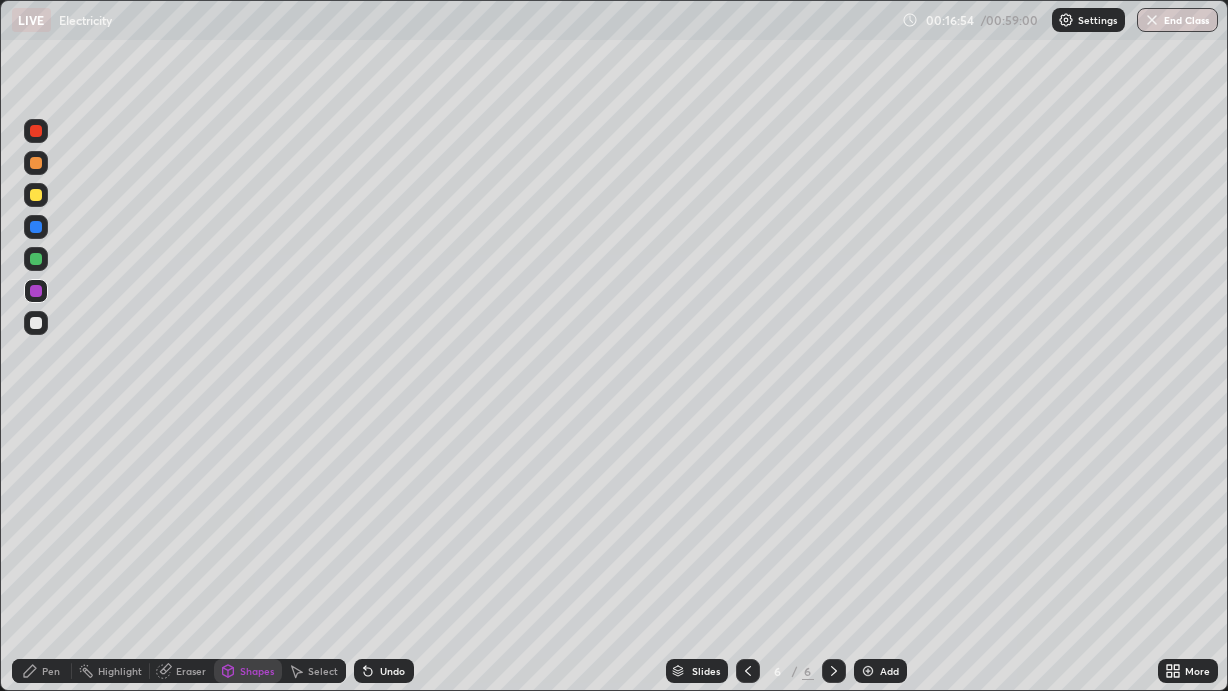 click on "Pen" at bounding box center (42, 671) 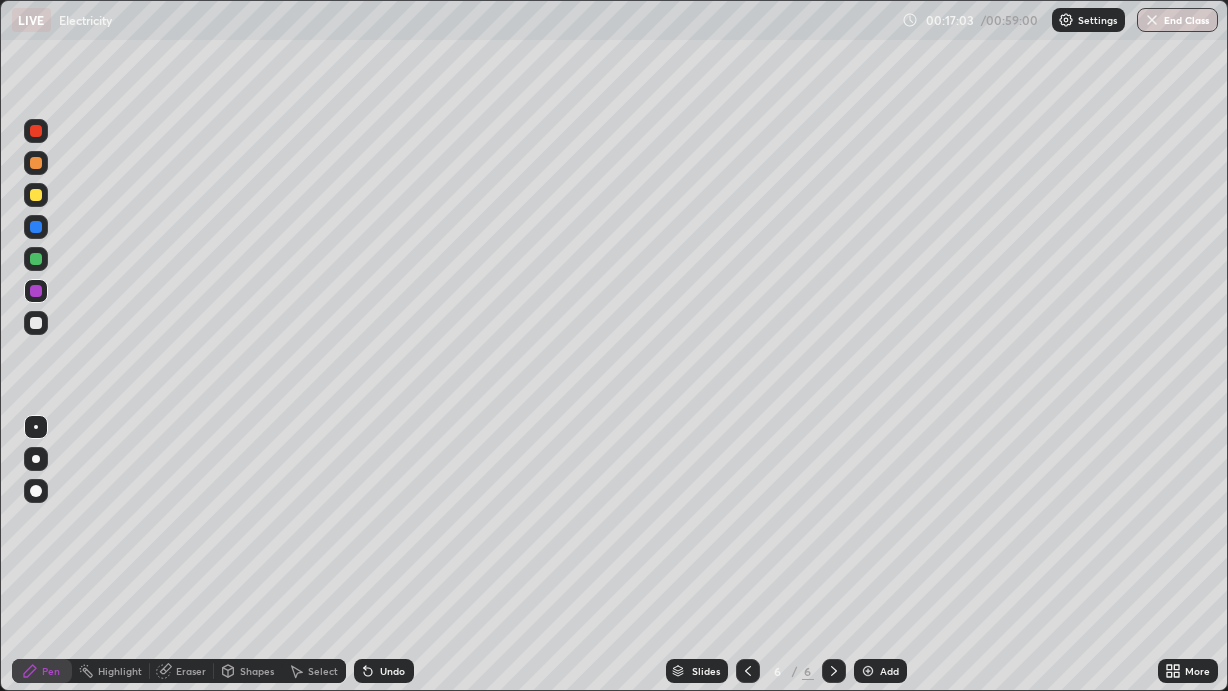click at bounding box center (36, 259) 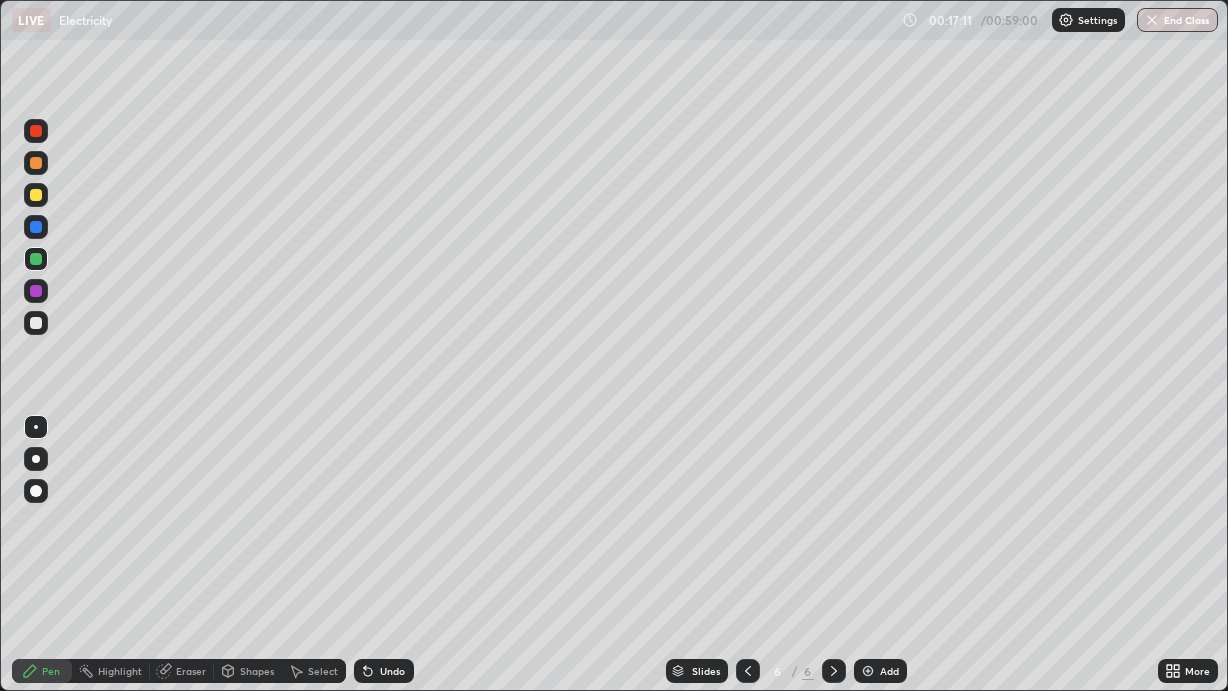 click at bounding box center [36, 163] 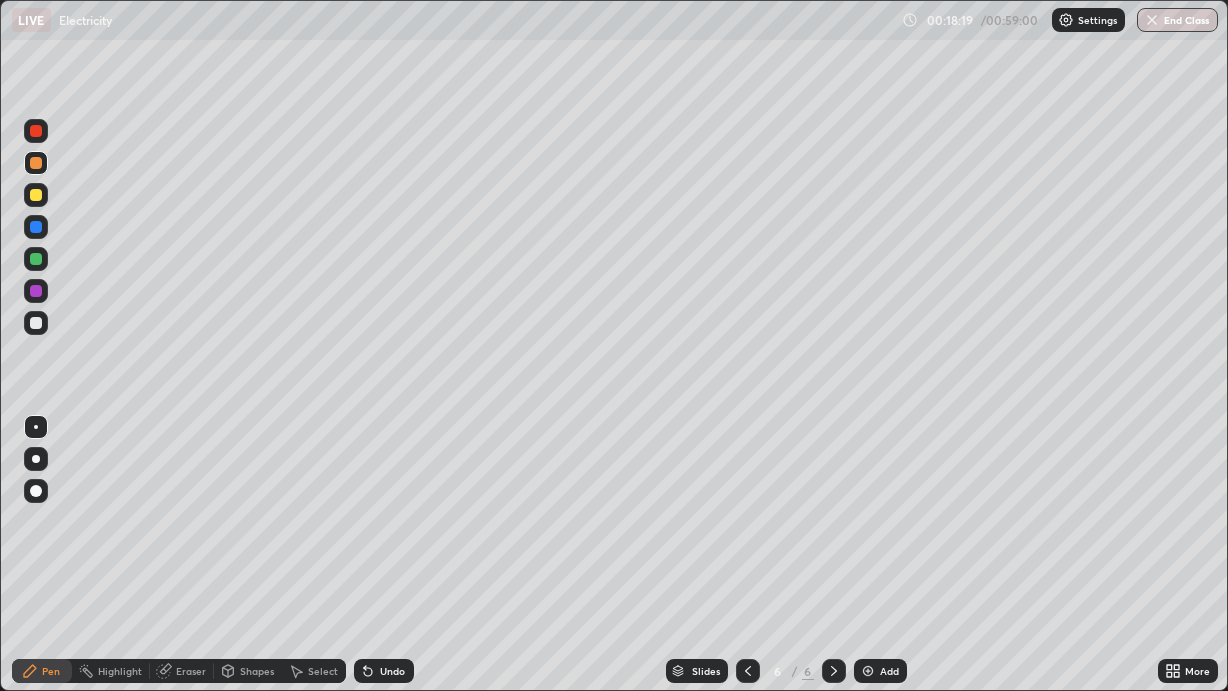 click at bounding box center [36, 291] 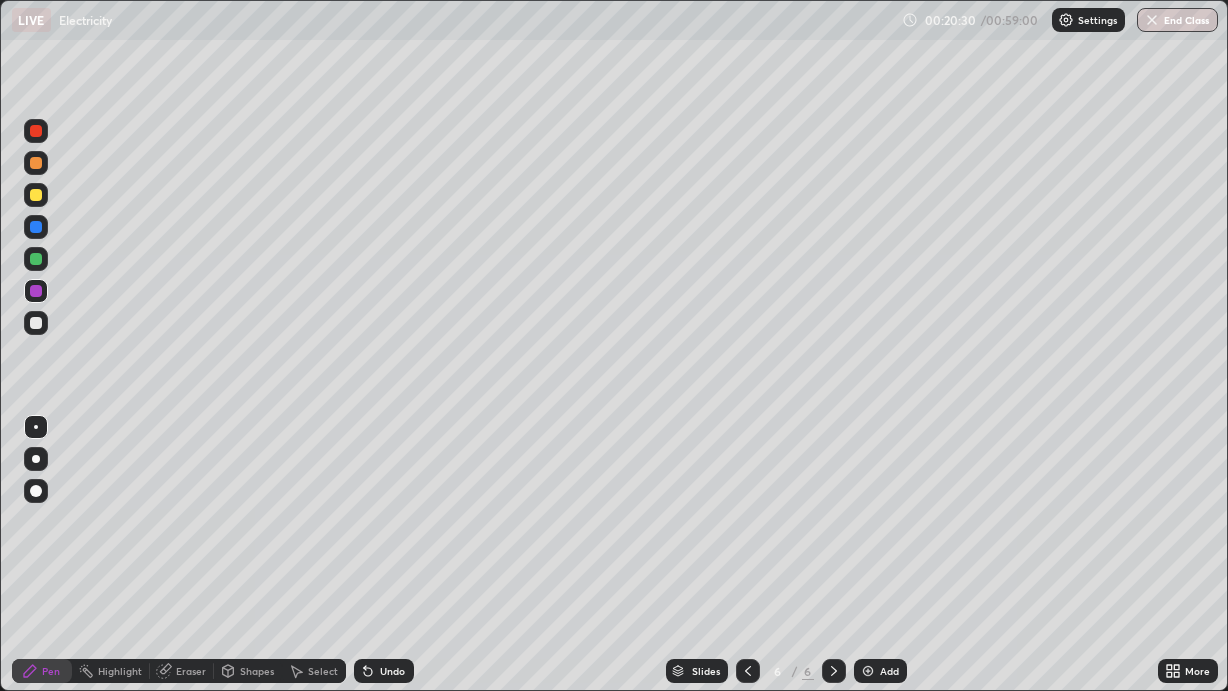 click at bounding box center (36, 195) 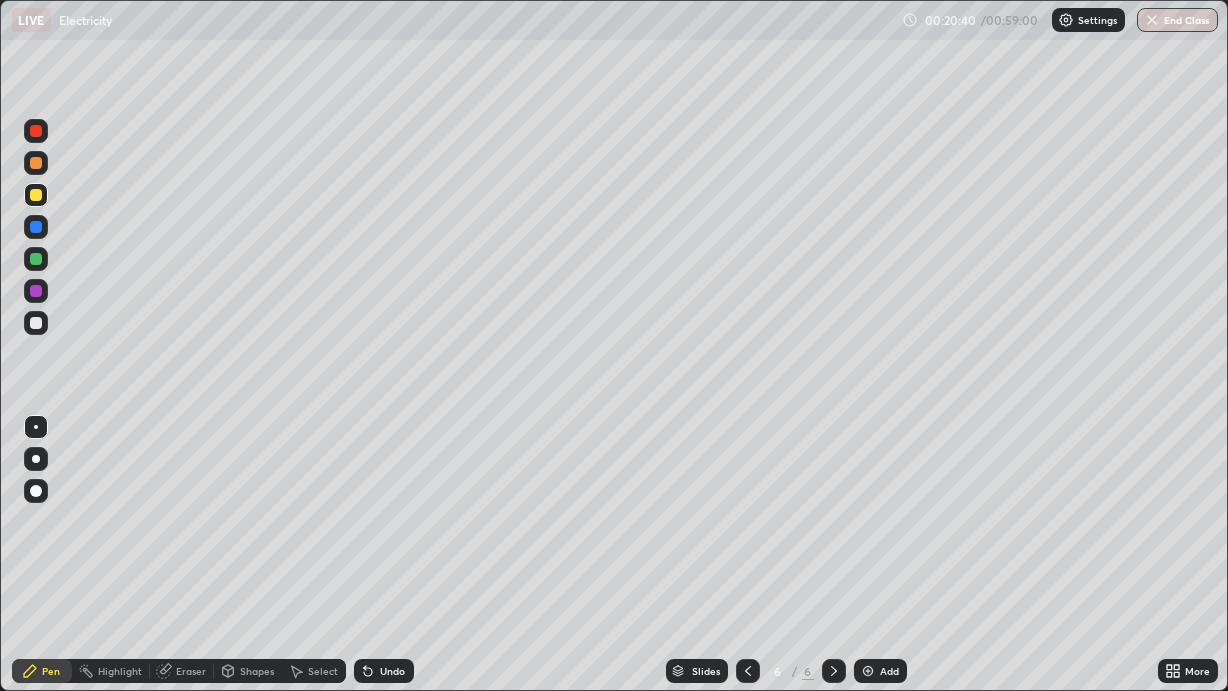 click at bounding box center [36, 323] 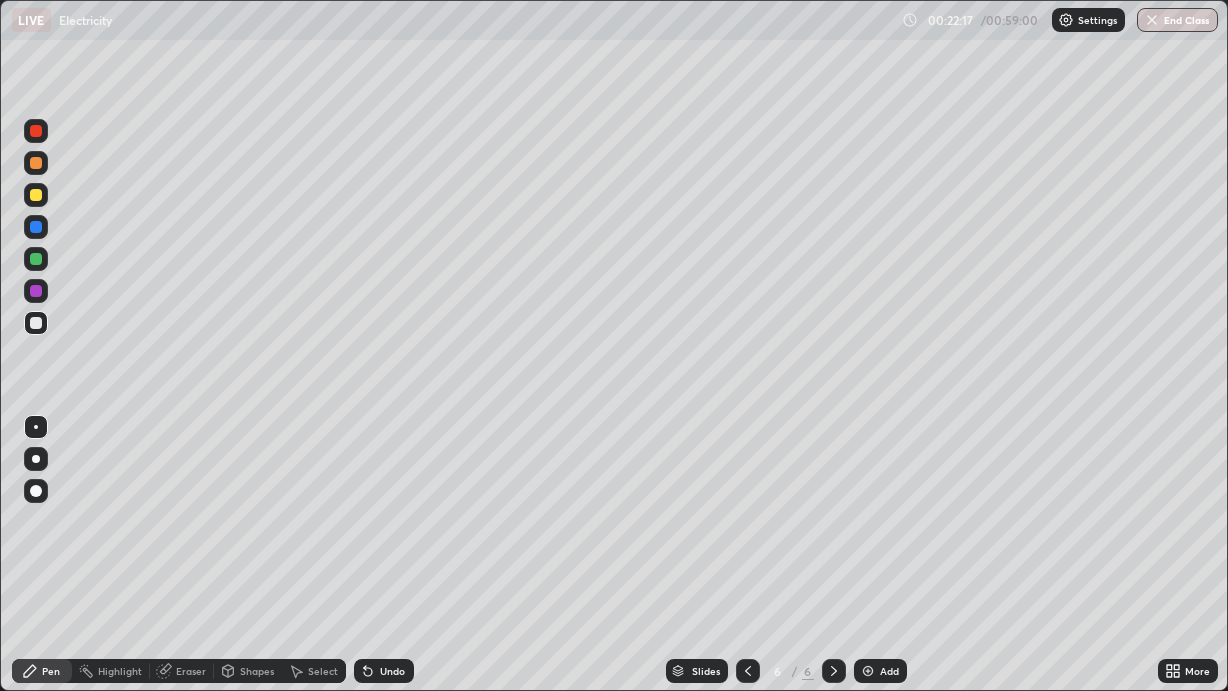 click at bounding box center (748, 671) 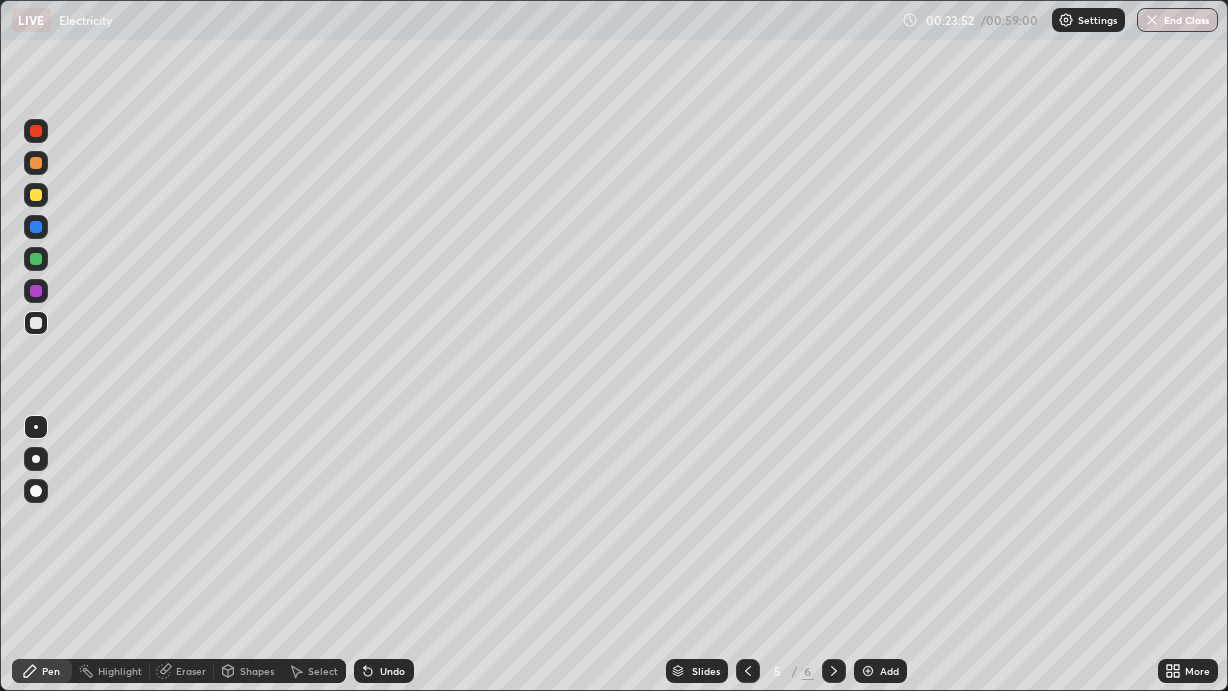 click 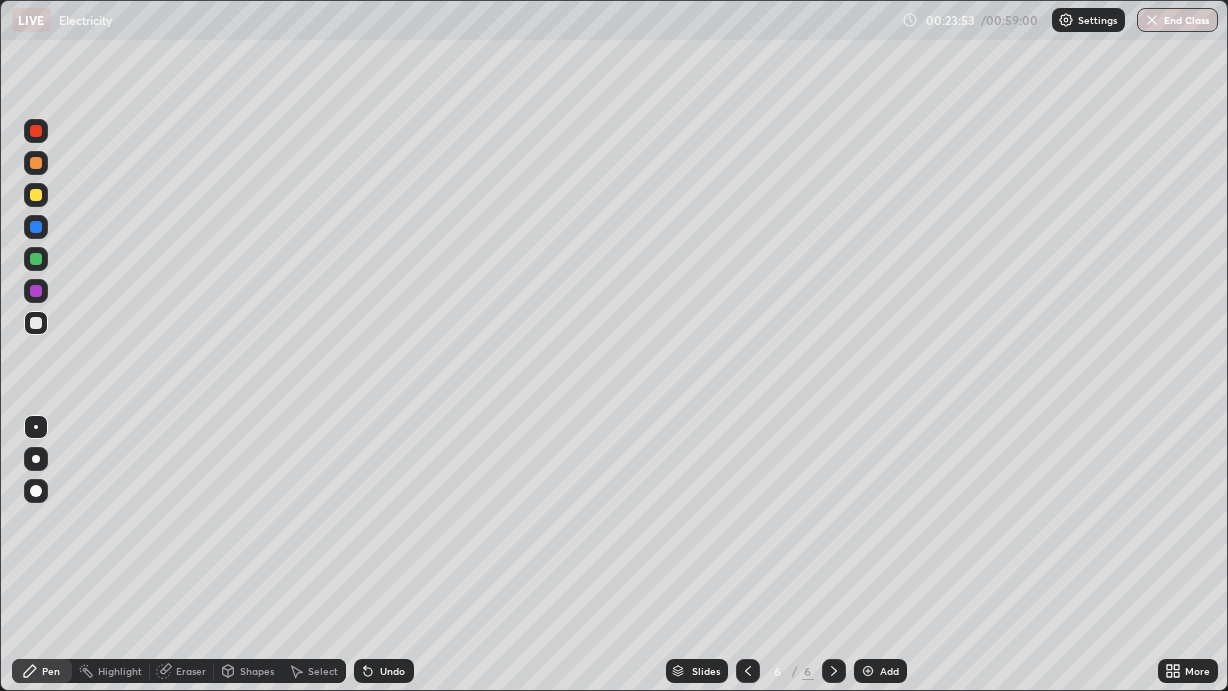 click at bounding box center [868, 671] 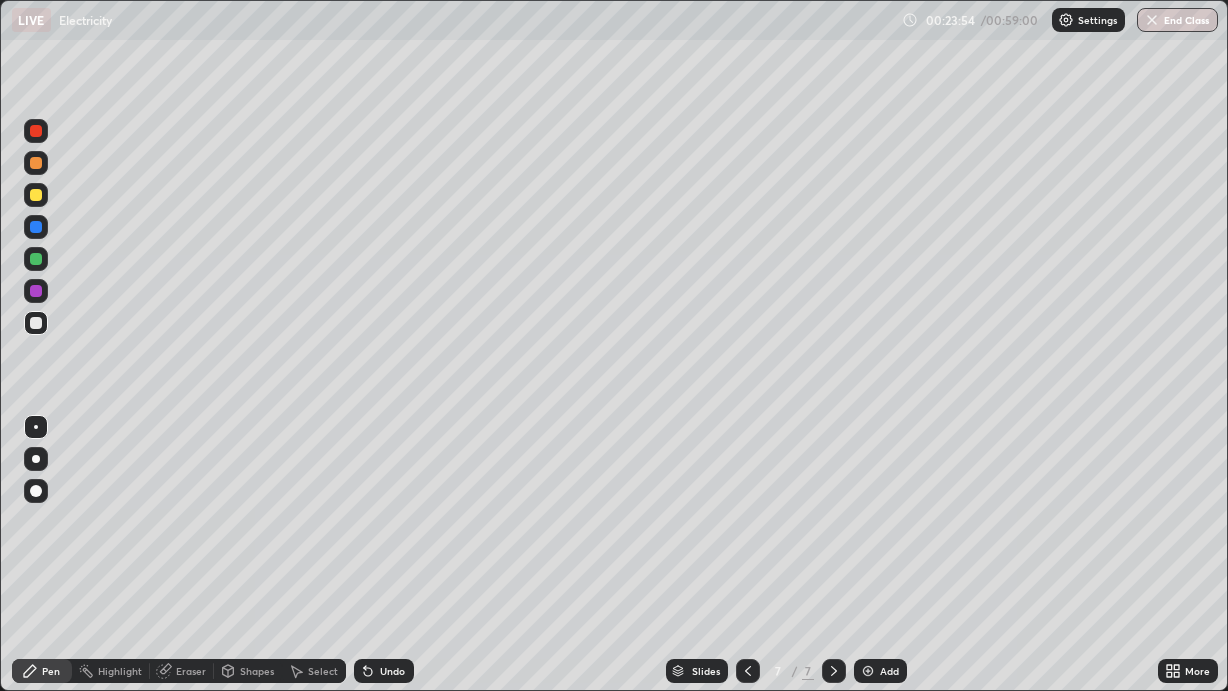 click at bounding box center [36, 195] 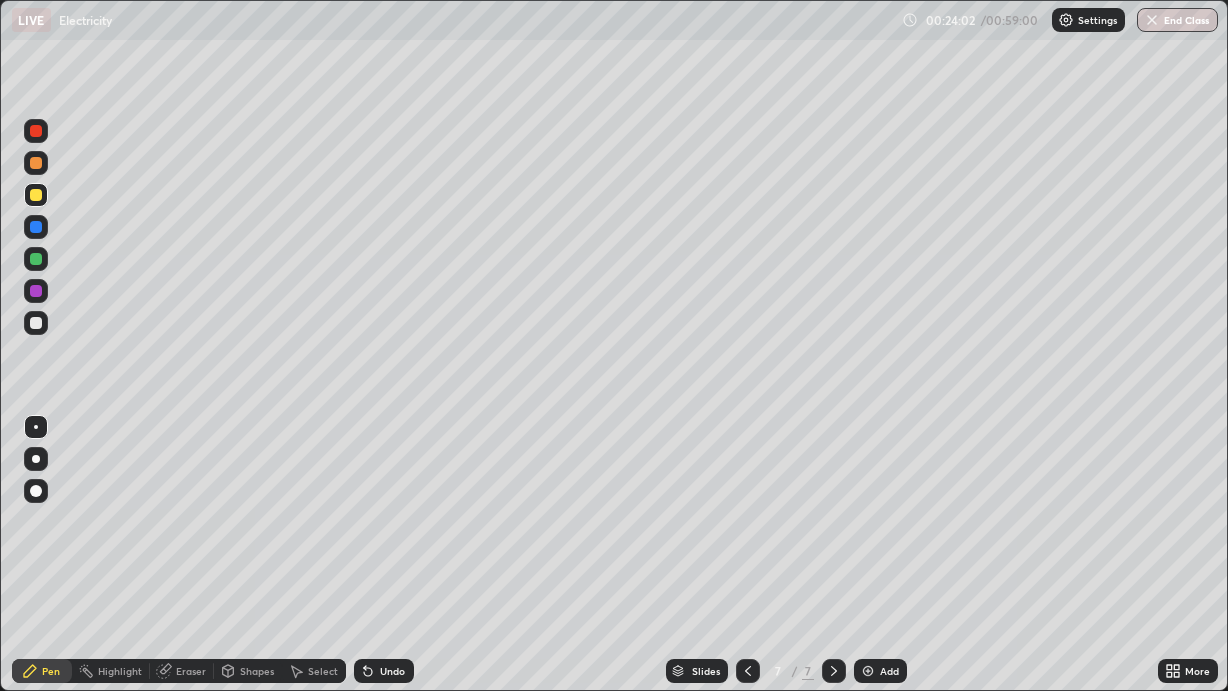 click on "Undo" at bounding box center [392, 671] 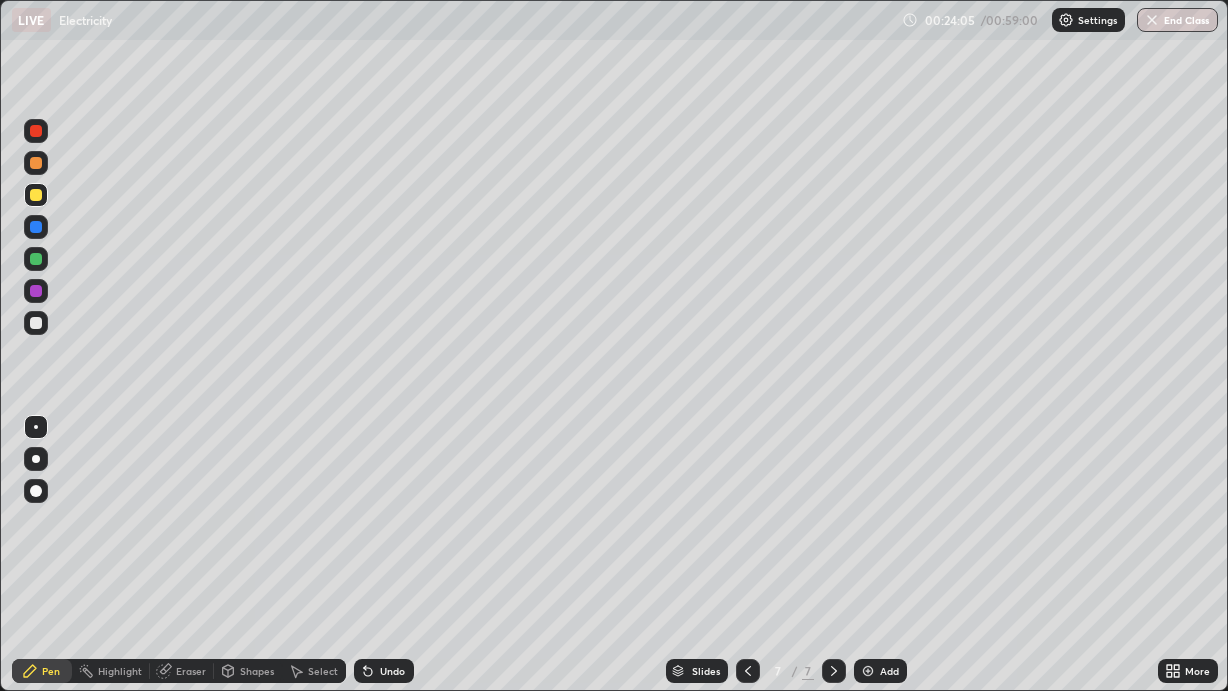click on "Undo" at bounding box center [392, 671] 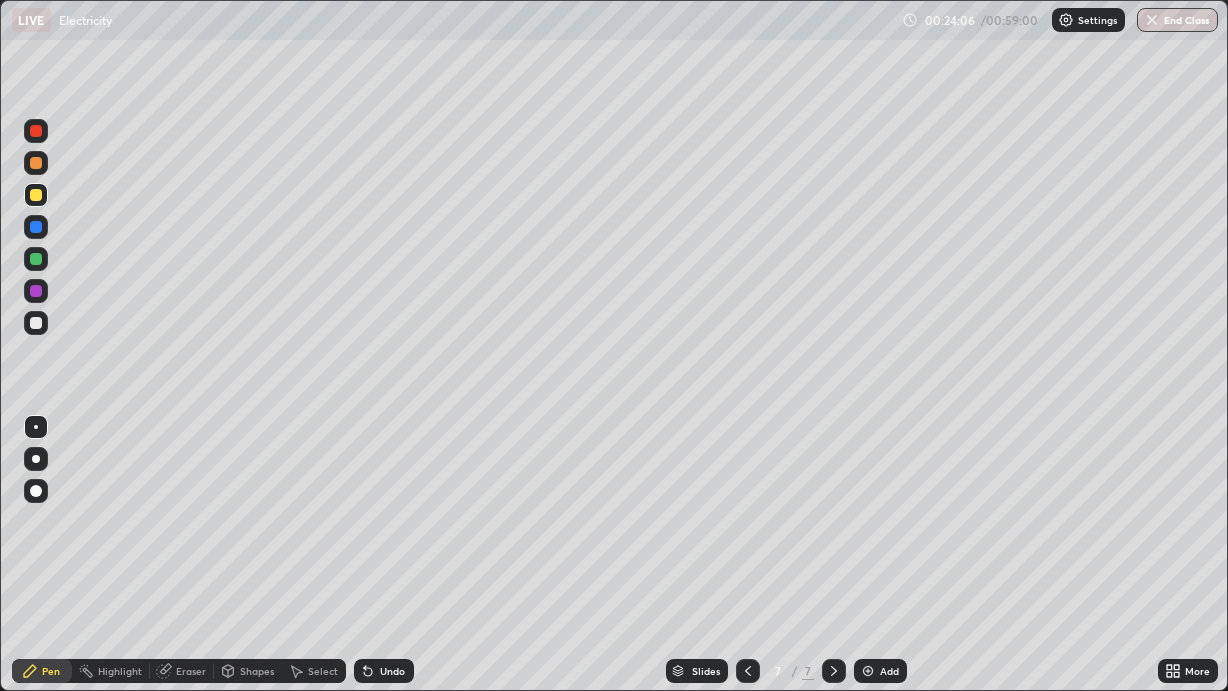 click on "Undo" at bounding box center [384, 671] 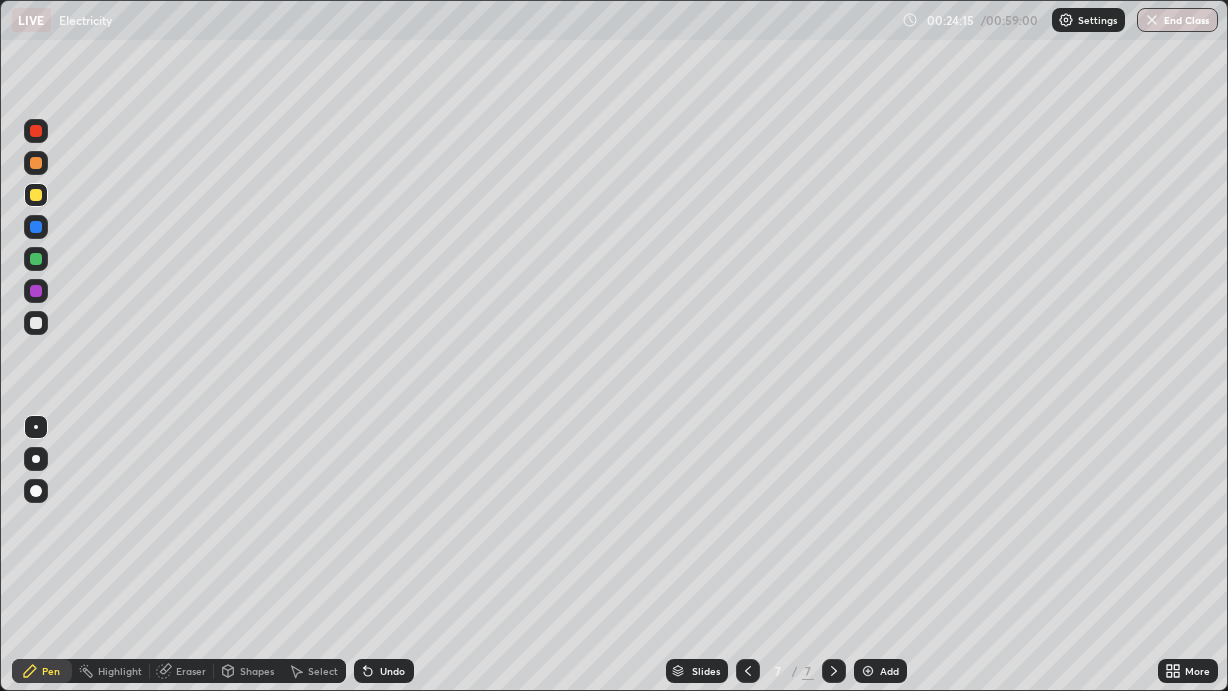 click 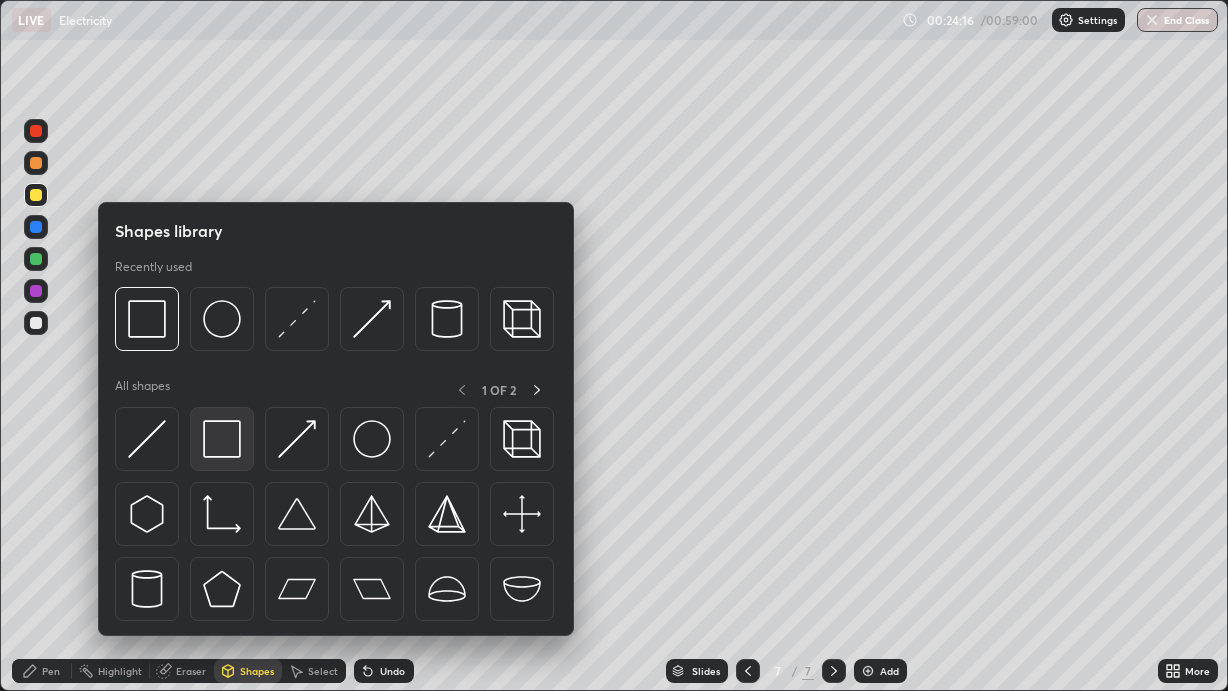 click at bounding box center [222, 439] 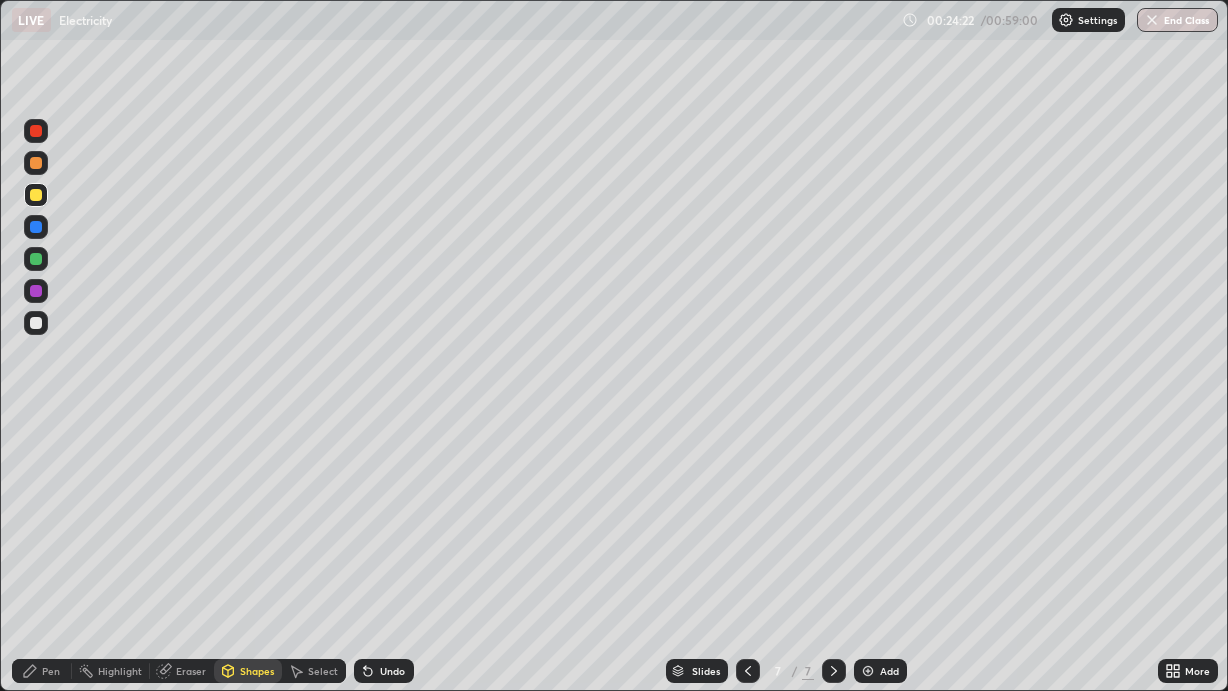 click on "Pen" at bounding box center [42, 671] 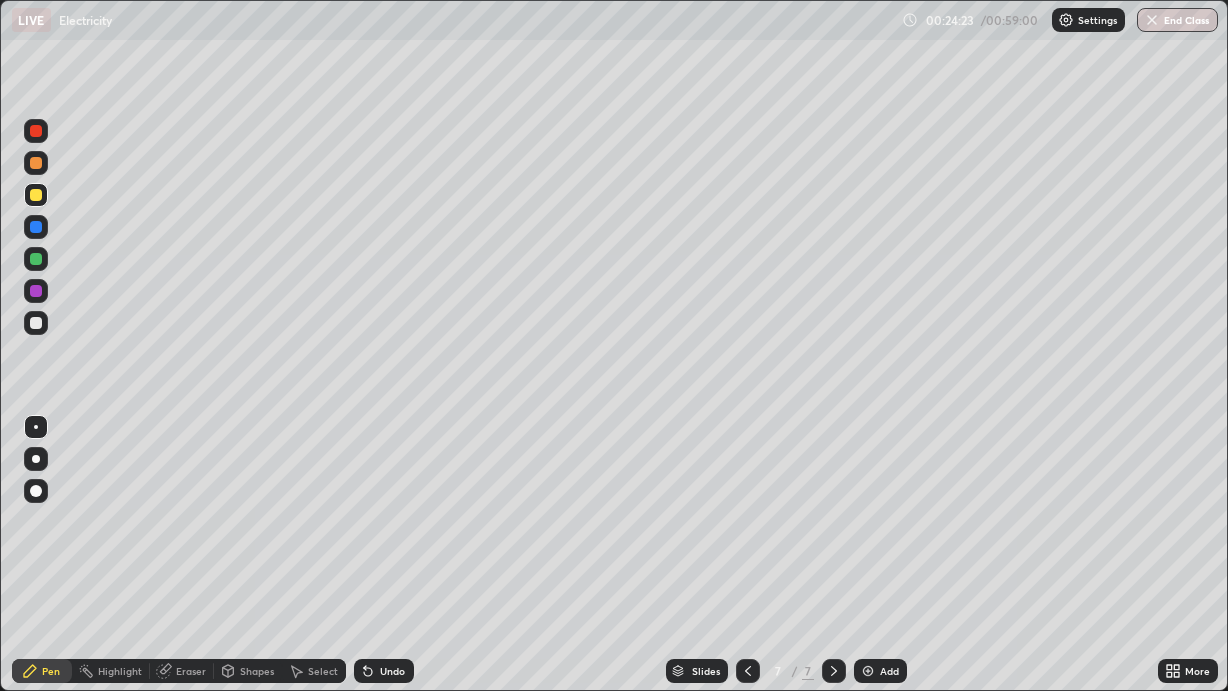 click at bounding box center (36, 323) 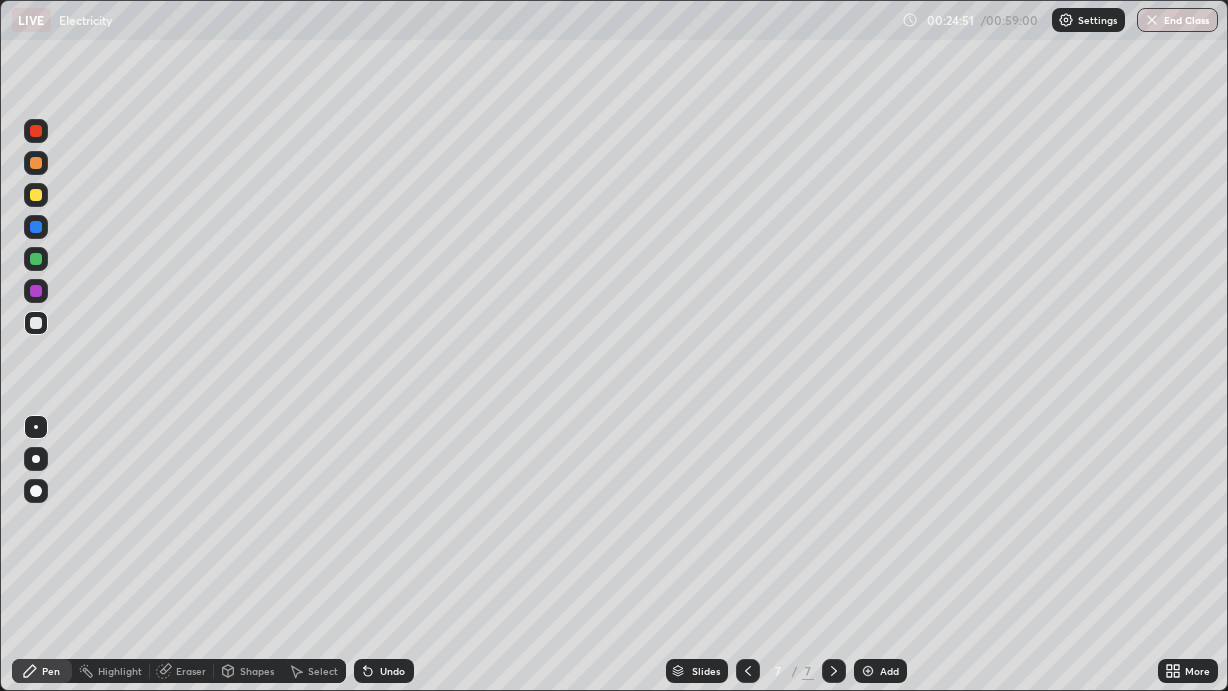 click on "Shapes" at bounding box center [257, 671] 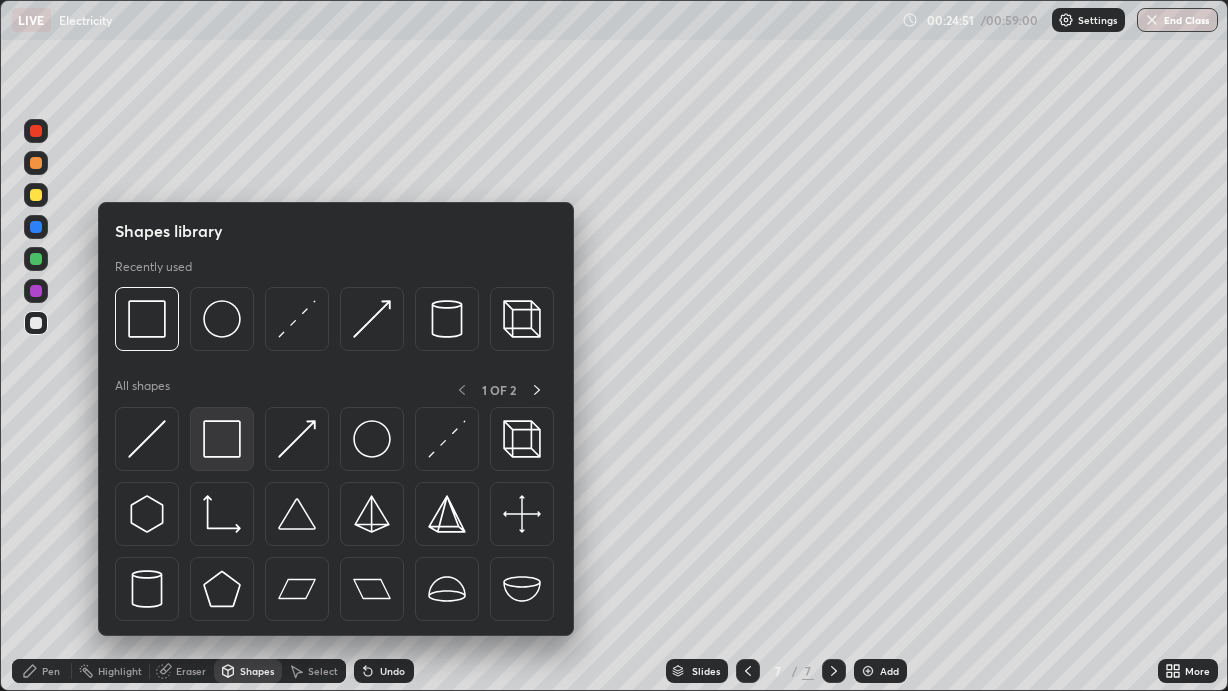 click at bounding box center (222, 439) 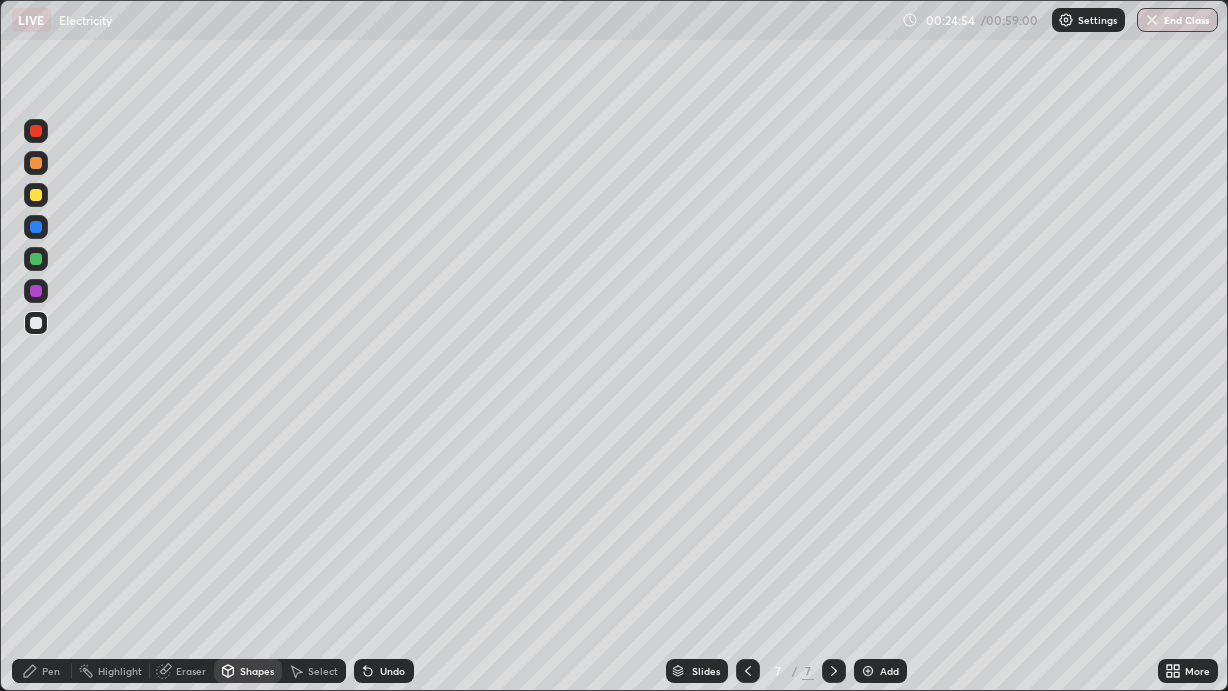 click on "Pen" at bounding box center (42, 671) 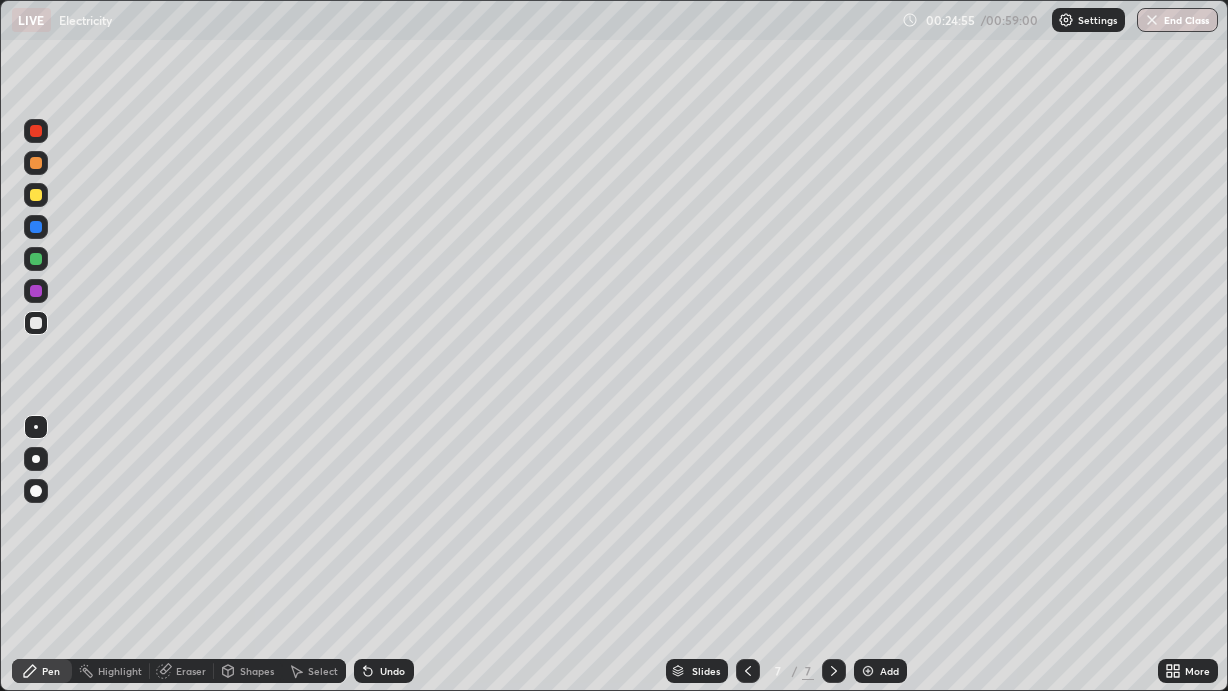 click on "Shapes" at bounding box center [257, 671] 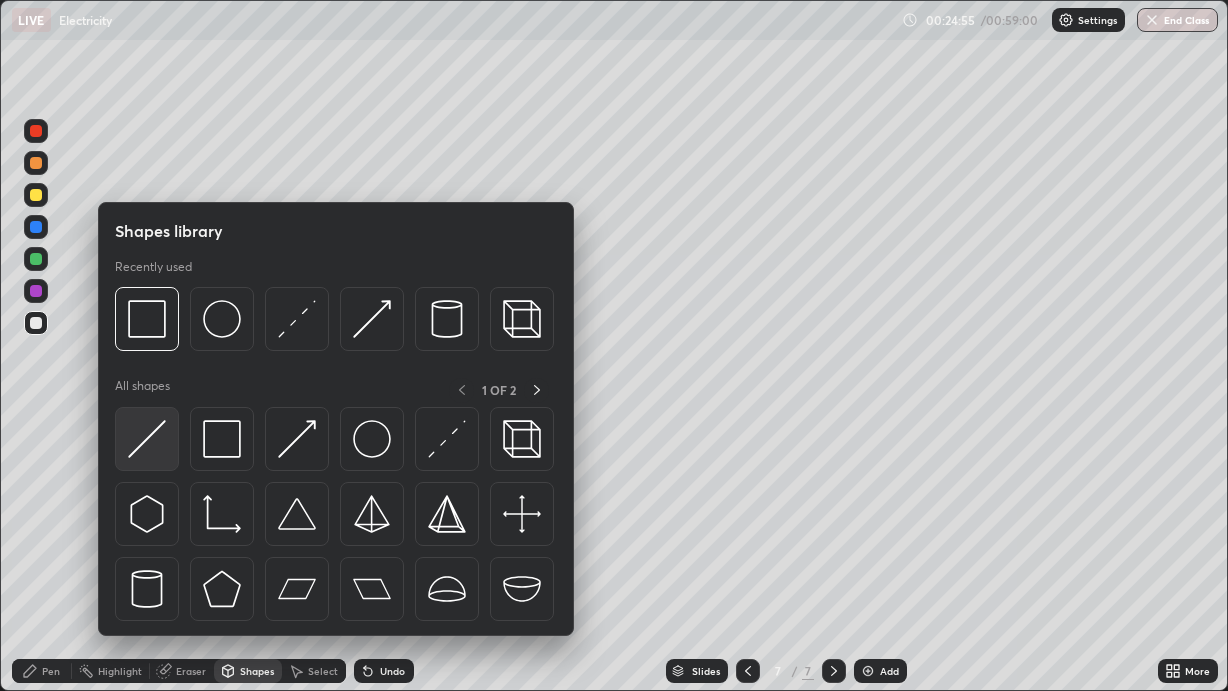 click at bounding box center (147, 439) 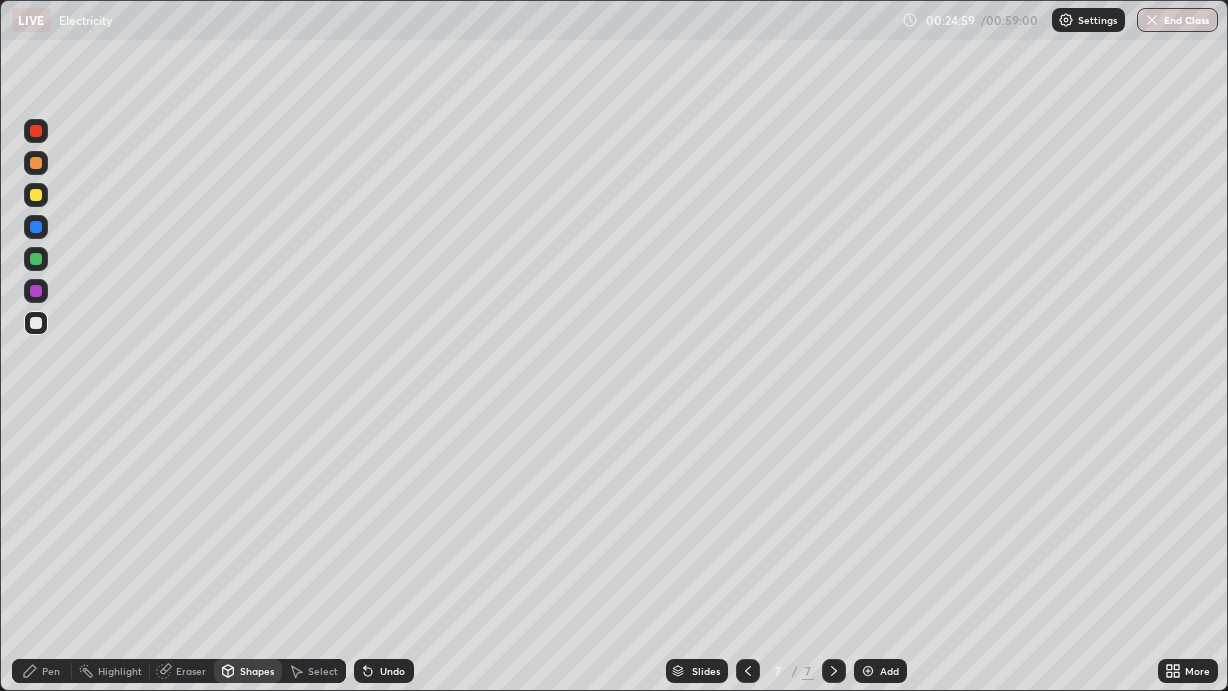 click on "Pen" at bounding box center (42, 671) 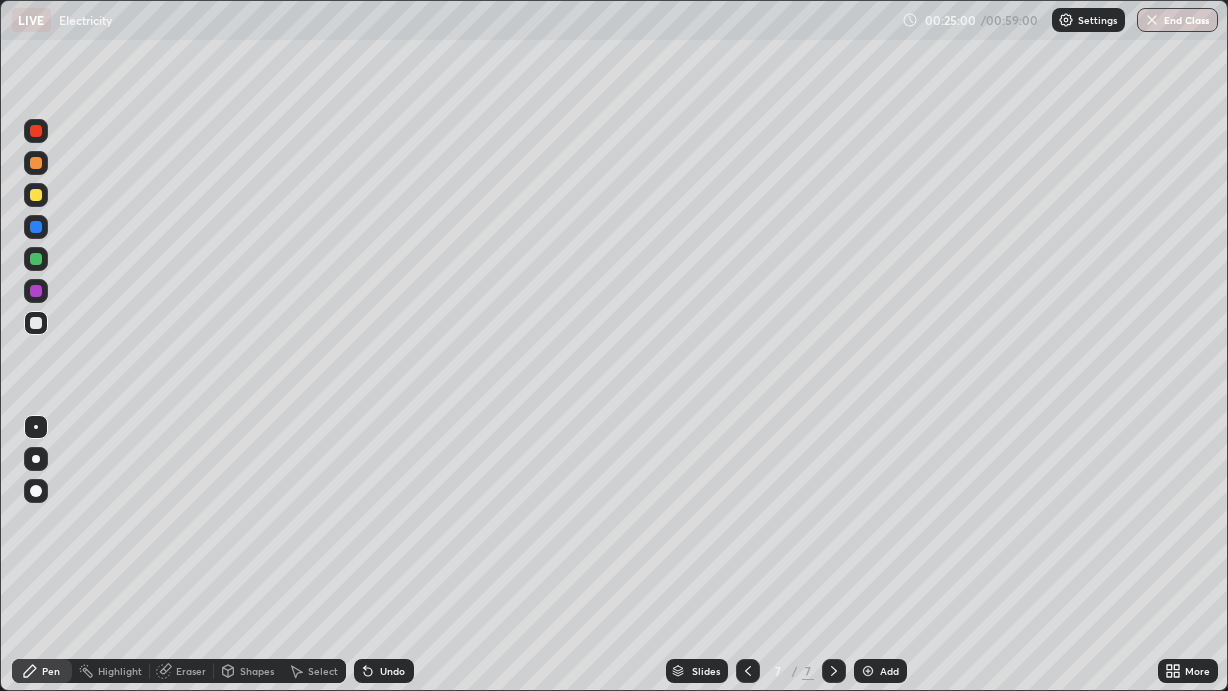 click at bounding box center (36, 195) 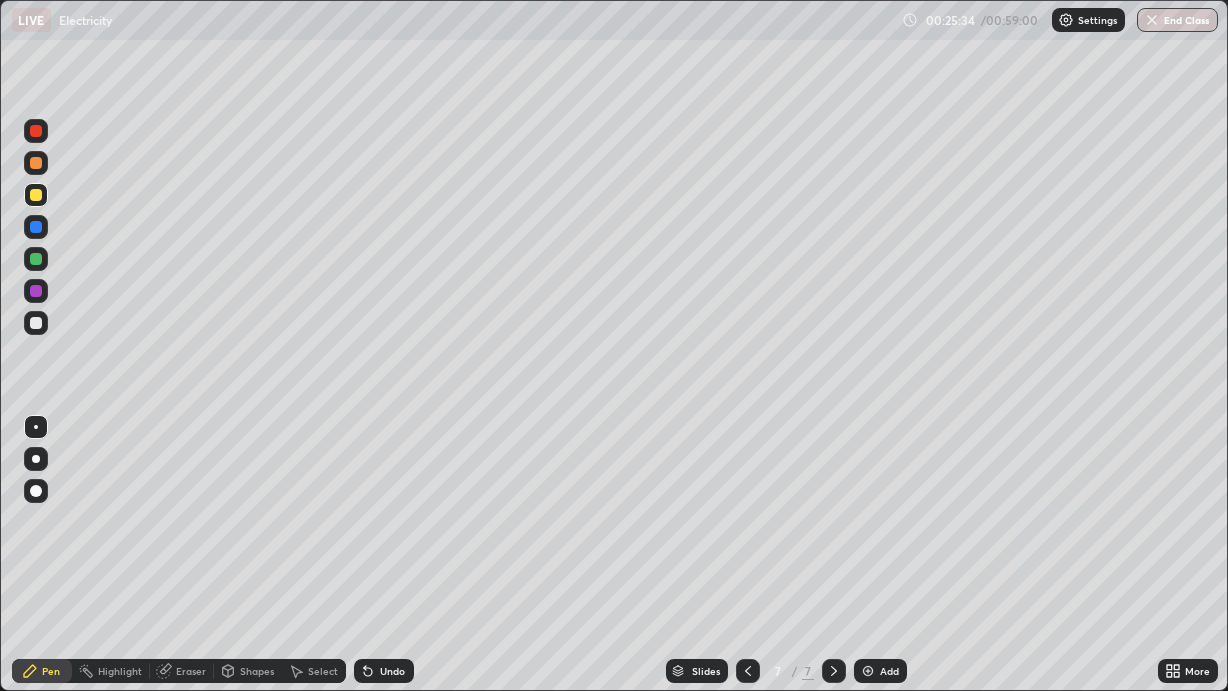 click at bounding box center (36, 227) 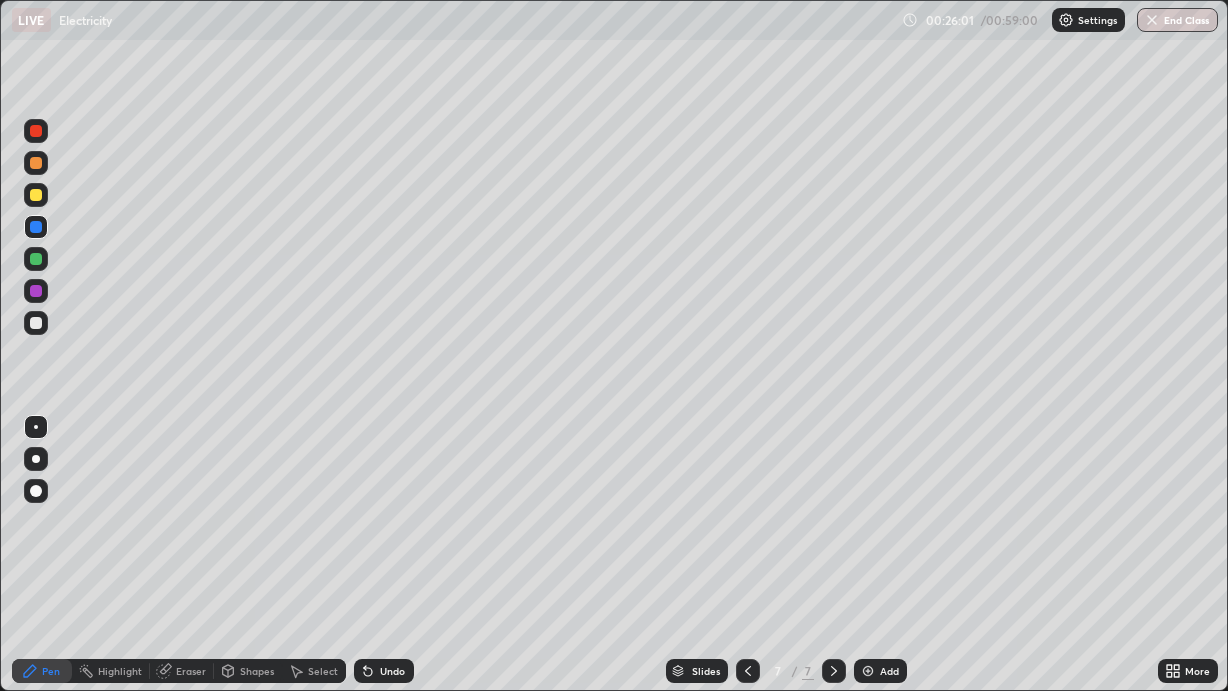 click on "Highlight" at bounding box center [111, 671] 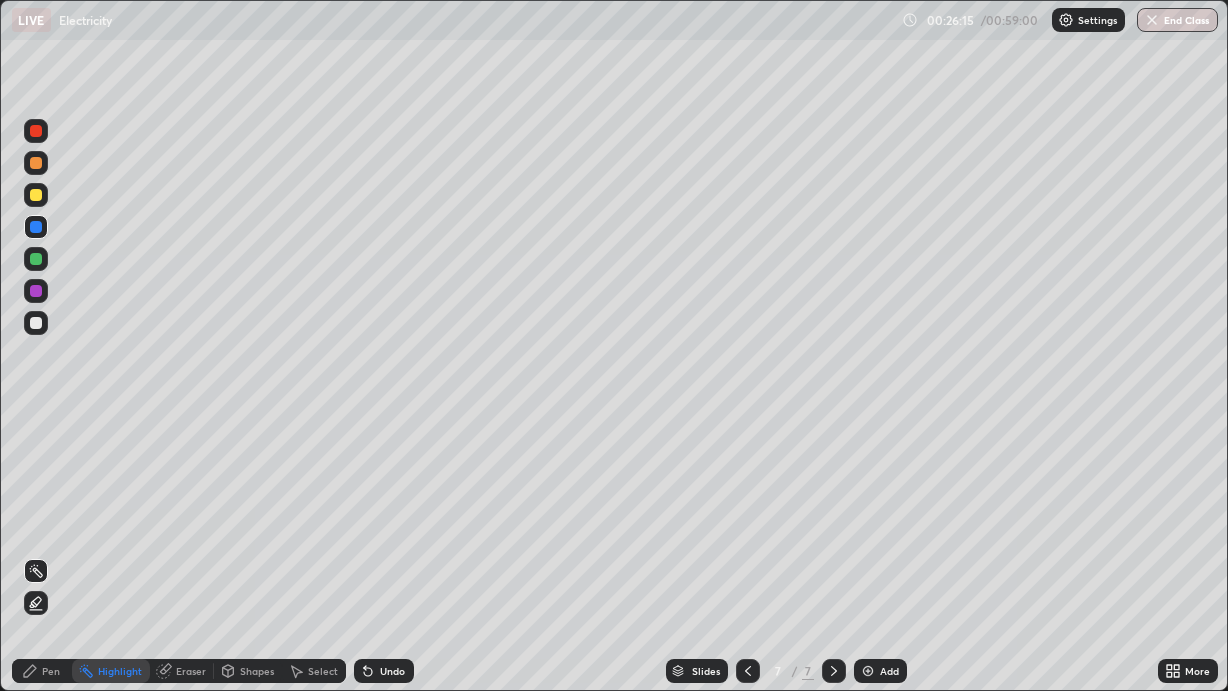 click 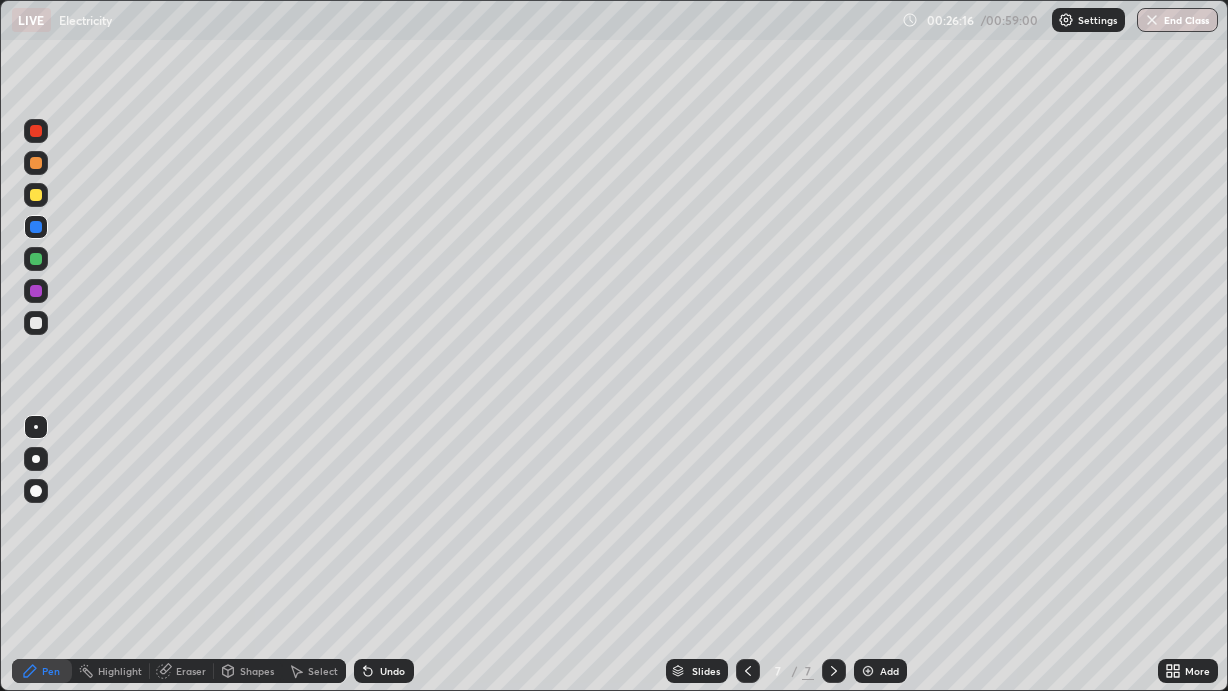 click at bounding box center (36, 291) 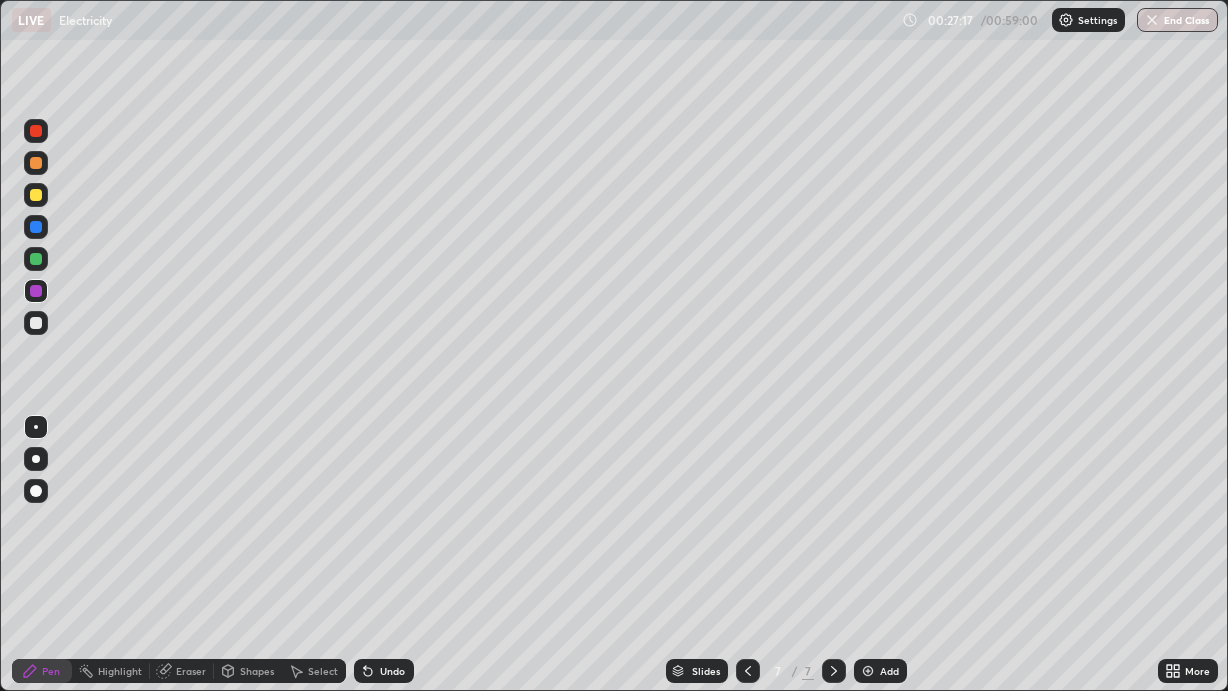 click at bounding box center (36, 195) 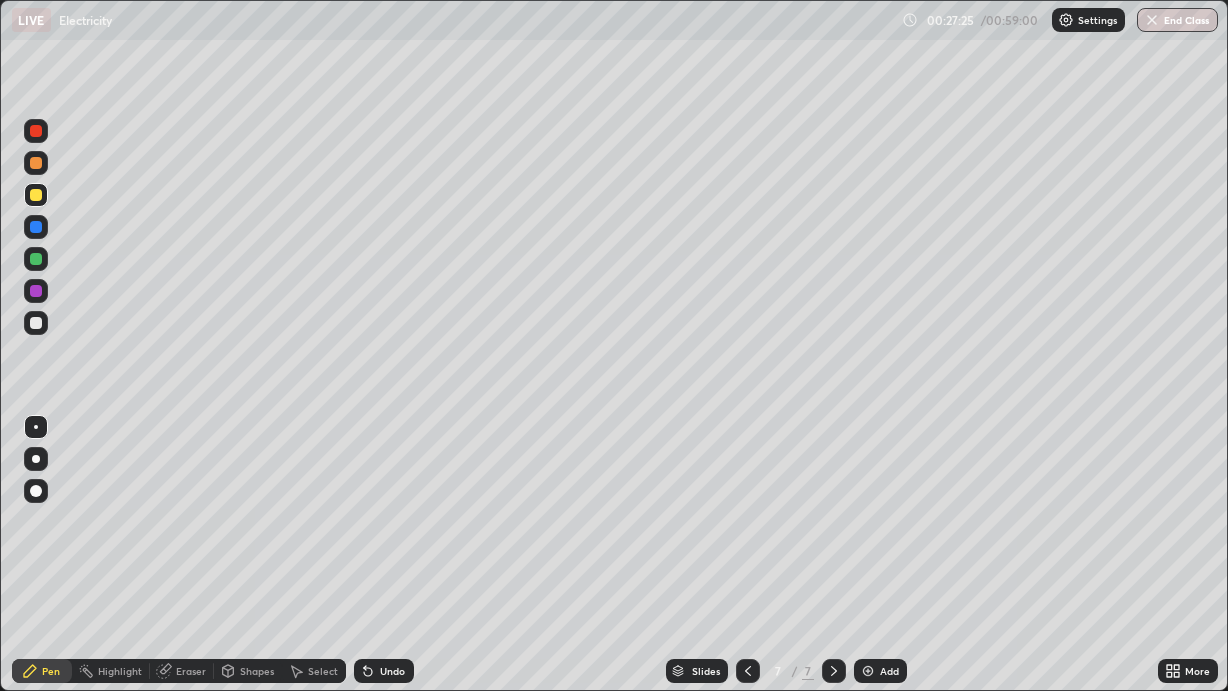 click at bounding box center (36, 259) 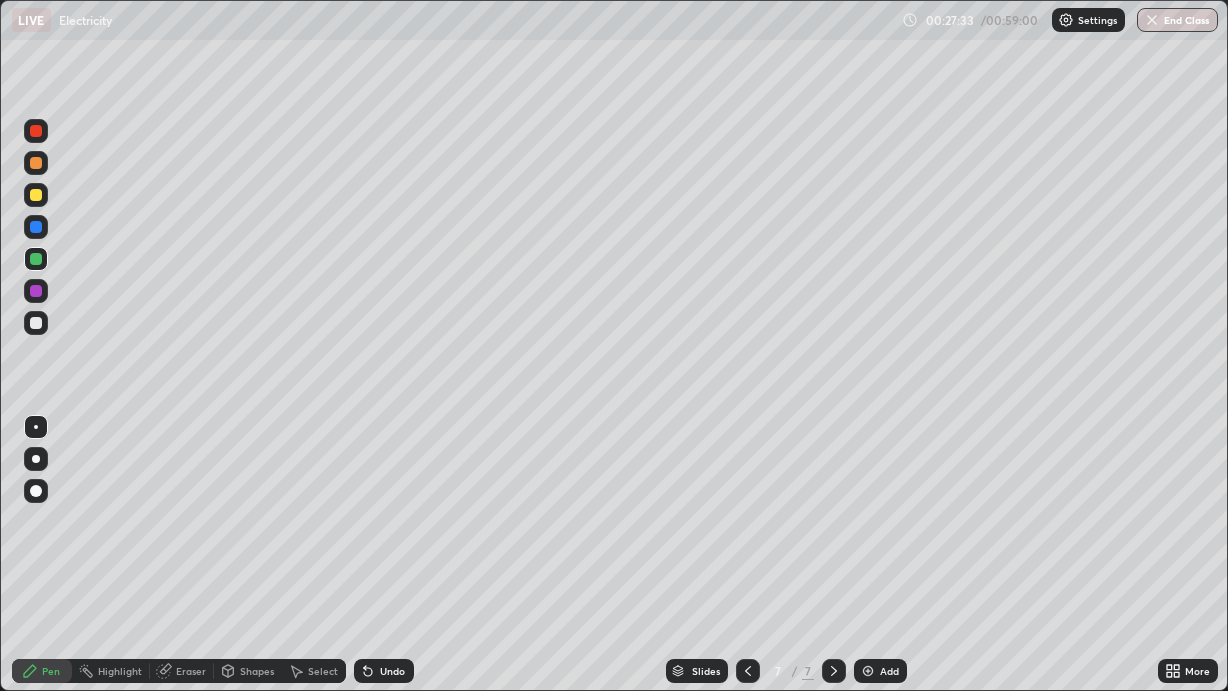 click at bounding box center [36, 195] 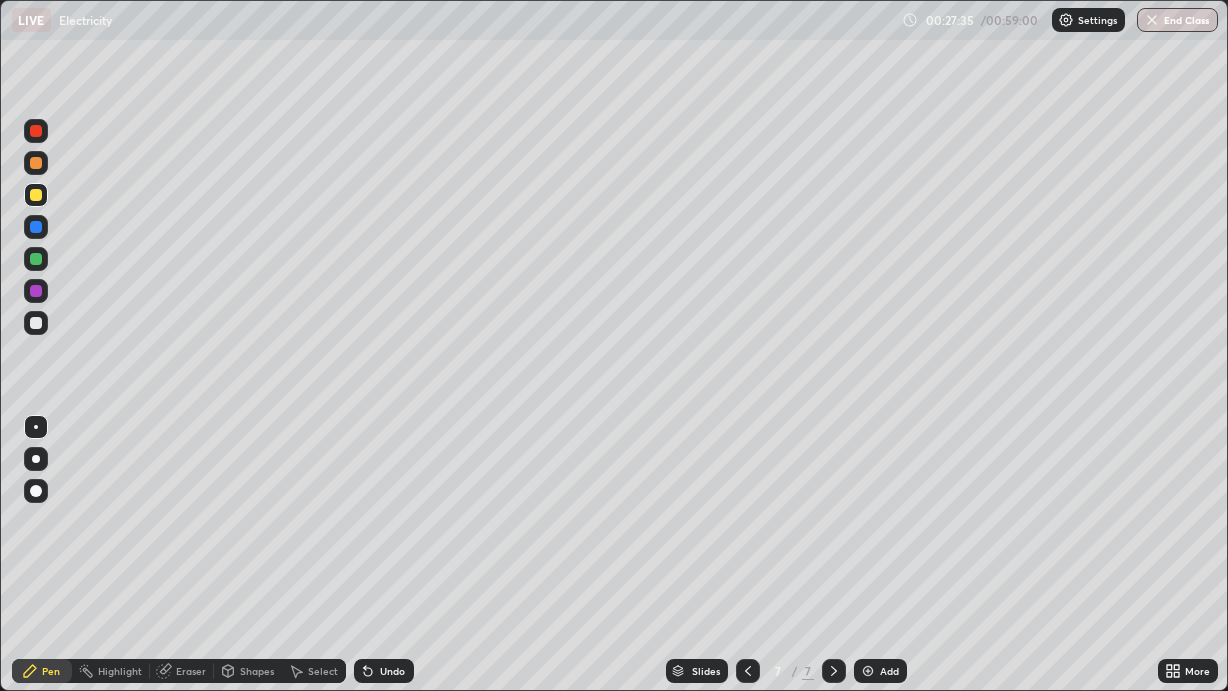 click at bounding box center [36, 131] 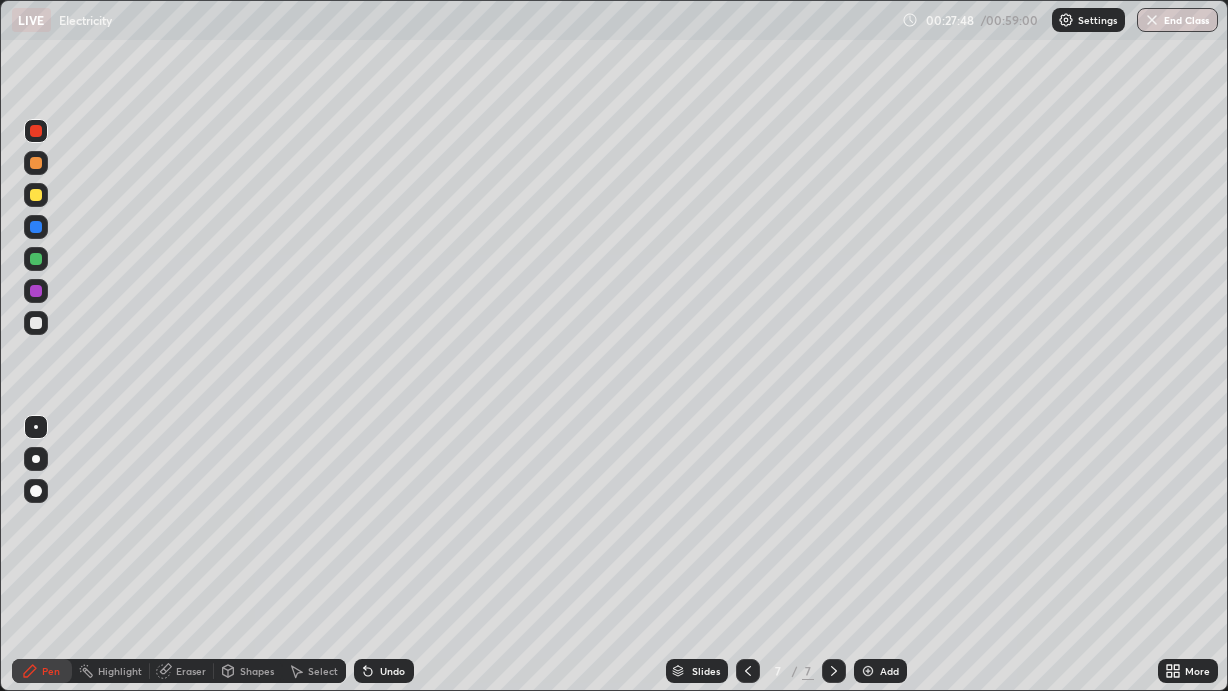 click at bounding box center (36, 227) 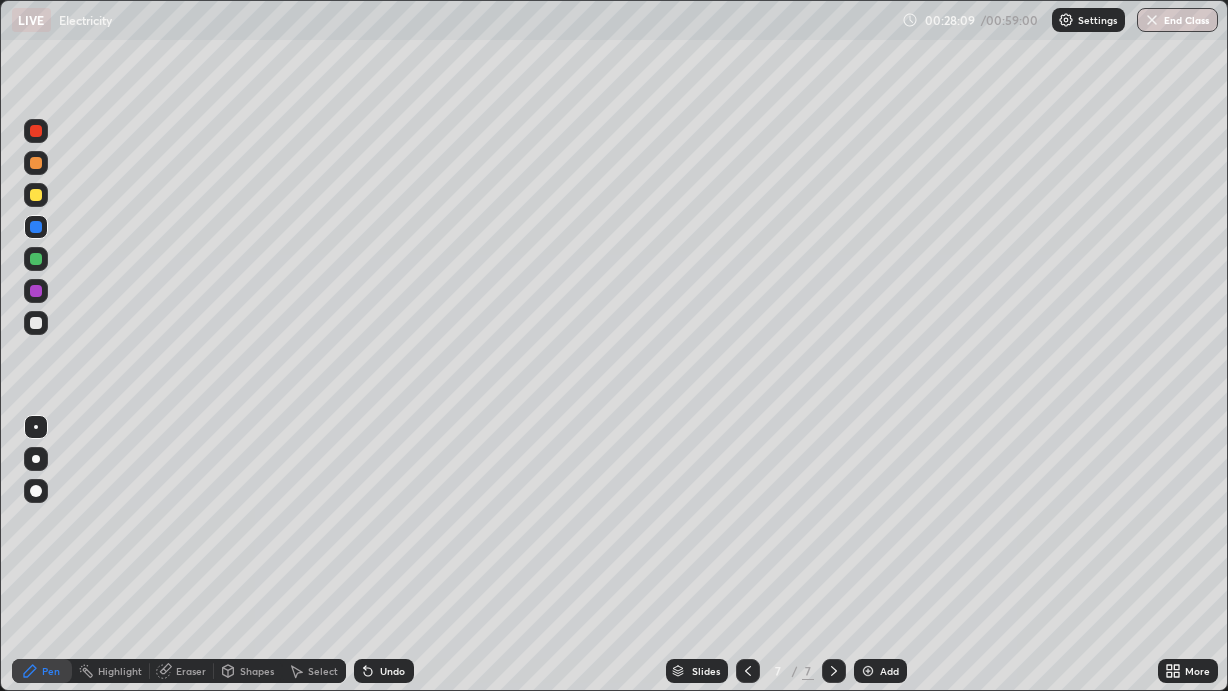 click at bounding box center (36, 259) 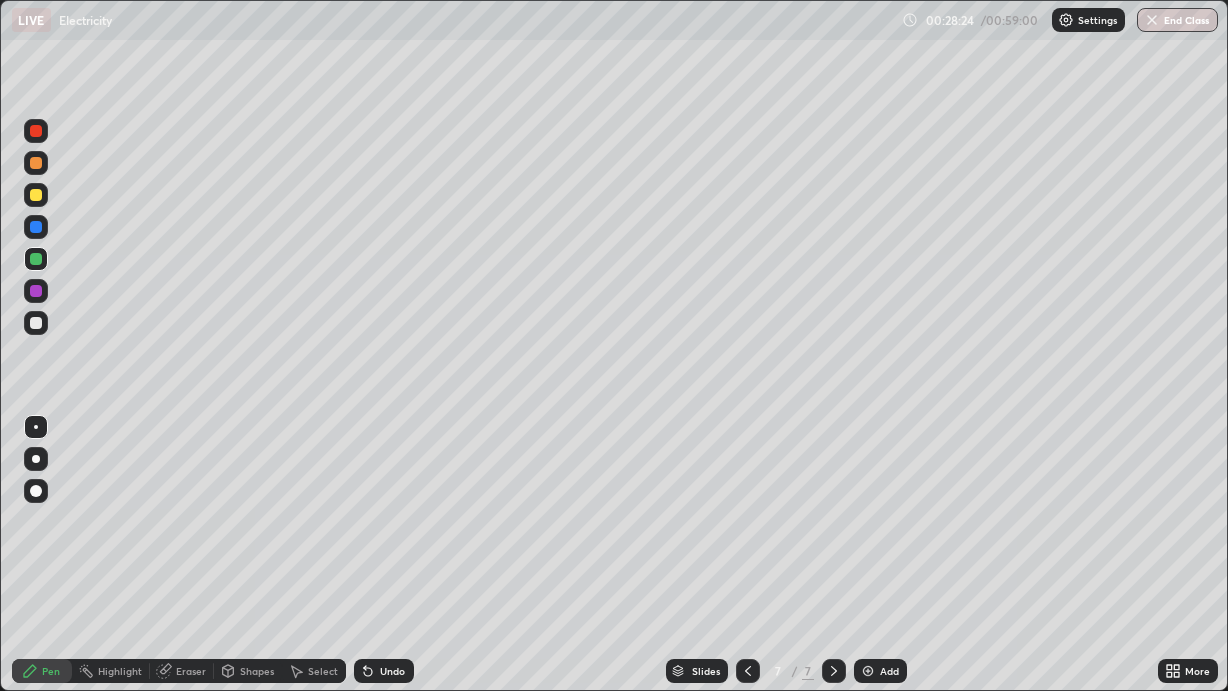 click on "Undo" at bounding box center (384, 671) 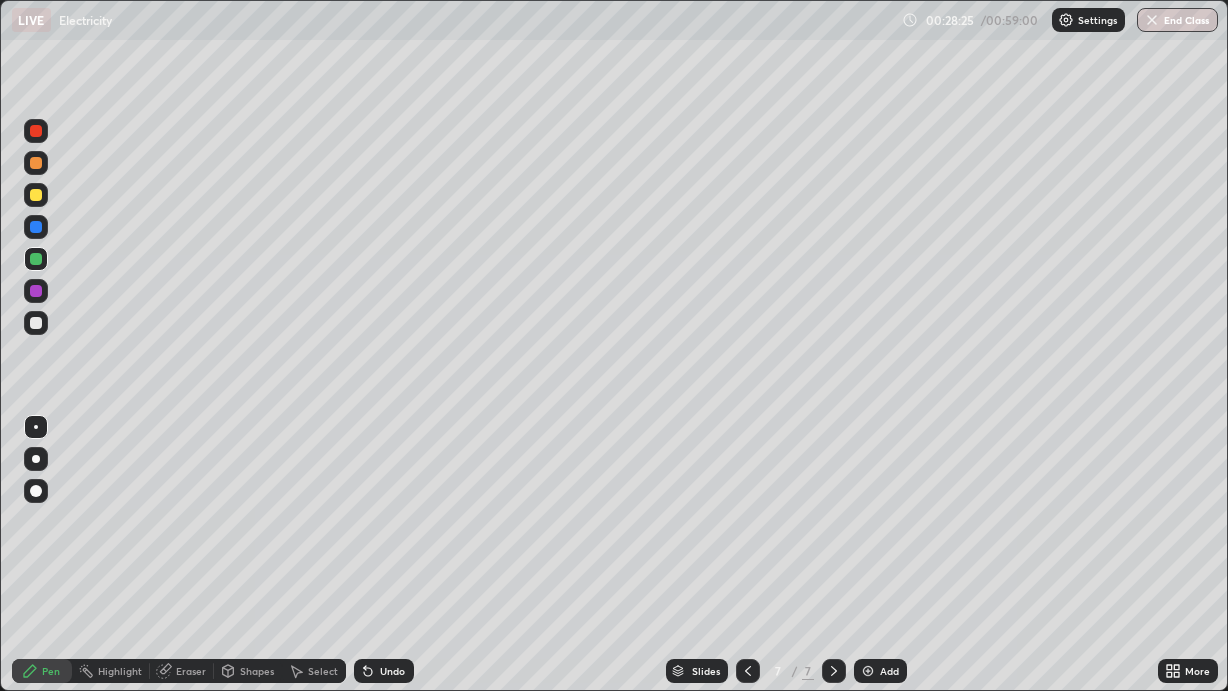 click 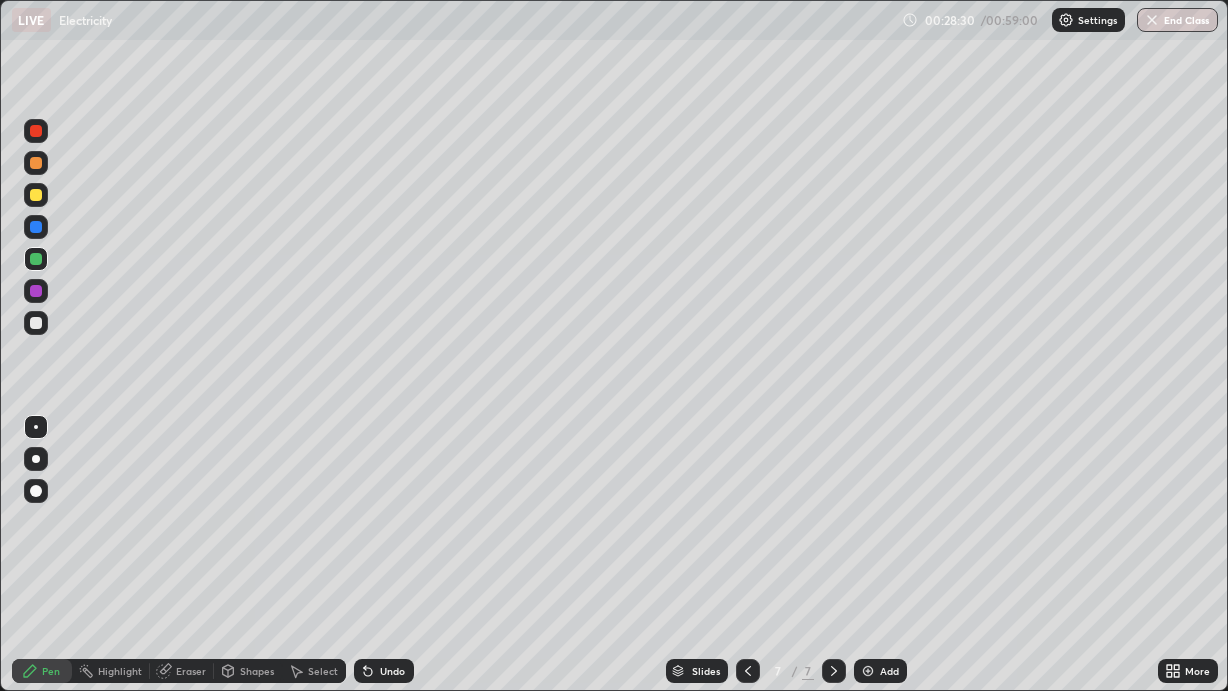 click on "Undo" at bounding box center (384, 671) 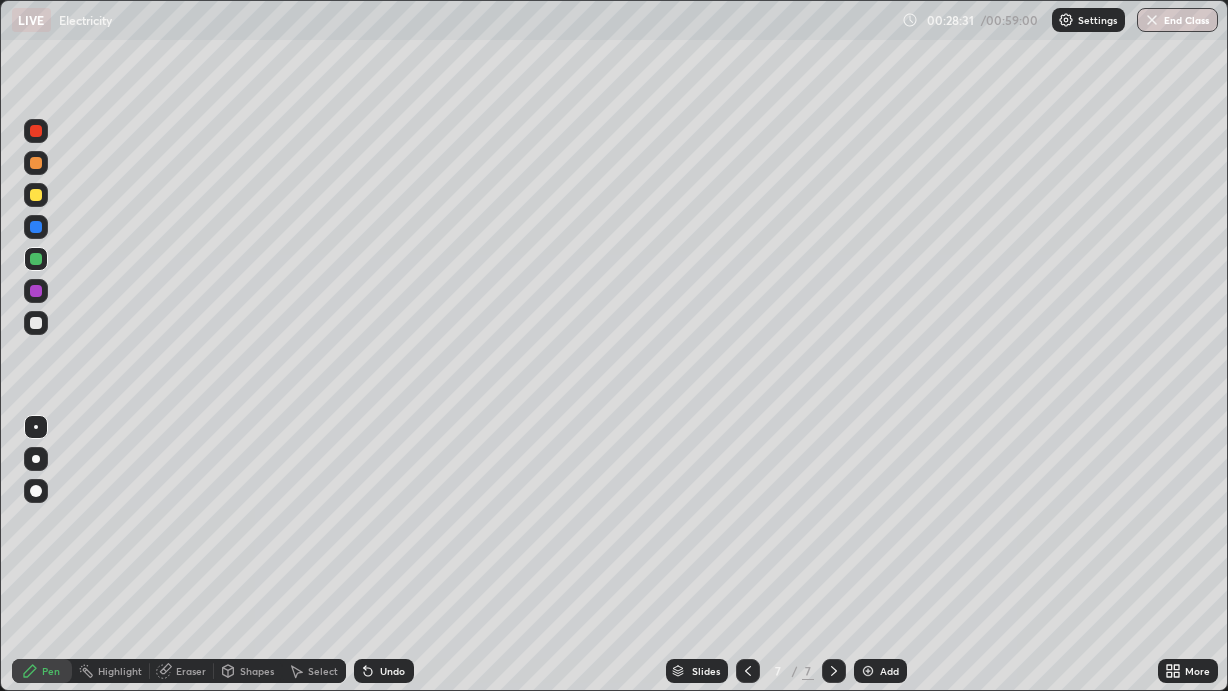 click on "Undo" at bounding box center [392, 671] 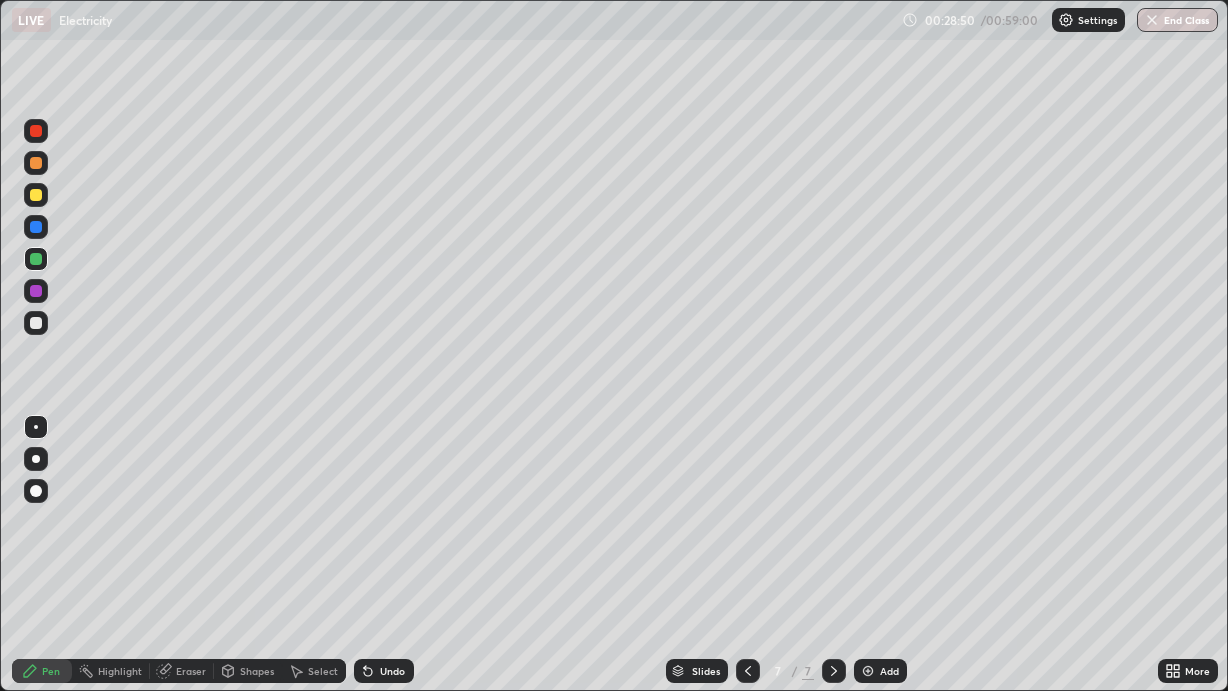 click on "Undo" at bounding box center (392, 671) 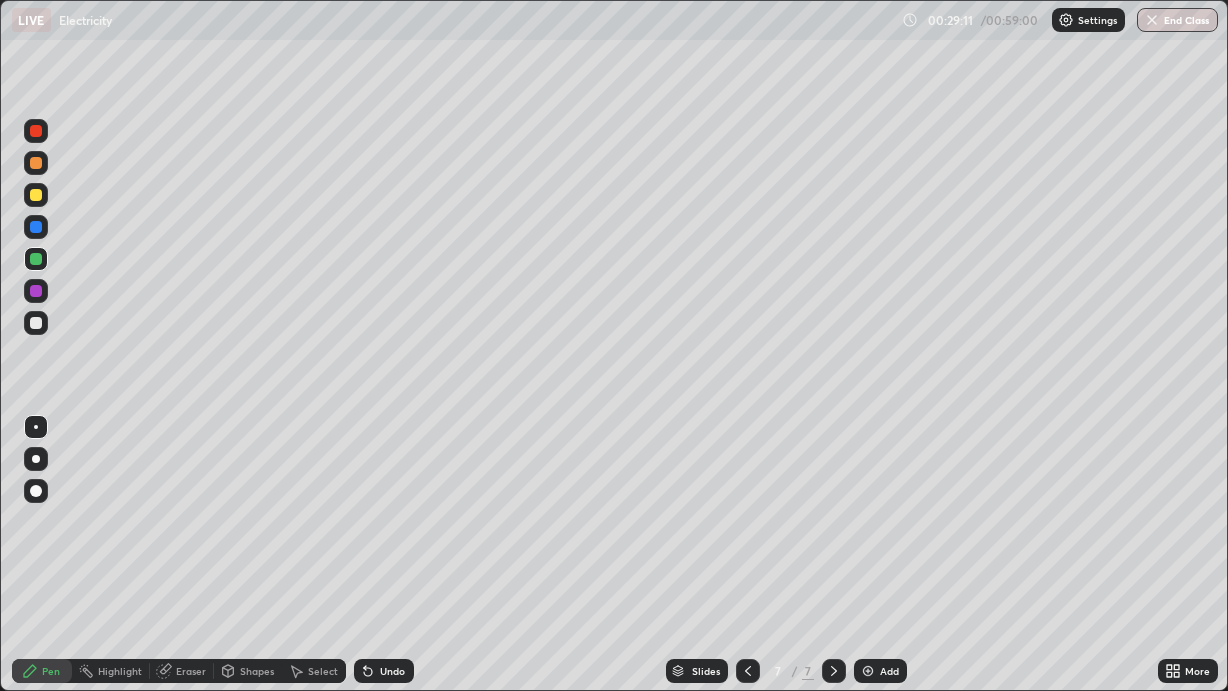 click on "Undo" at bounding box center [392, 671] 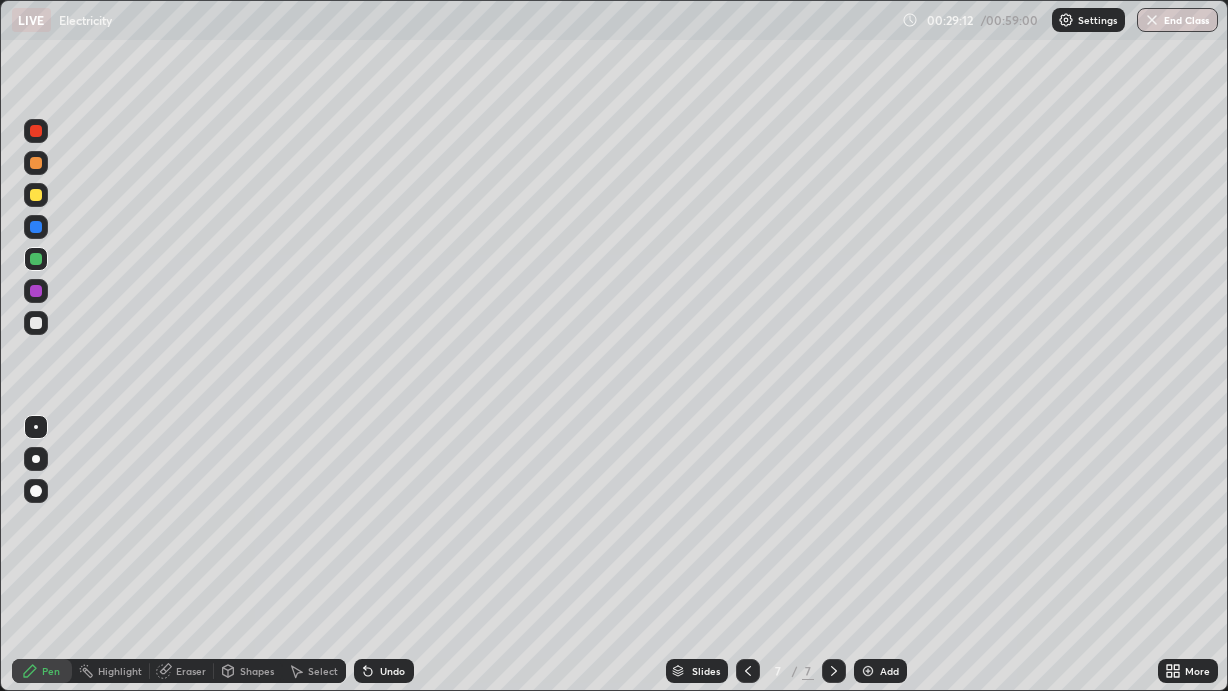 click on "Undo" at bounding box center (392, 671) 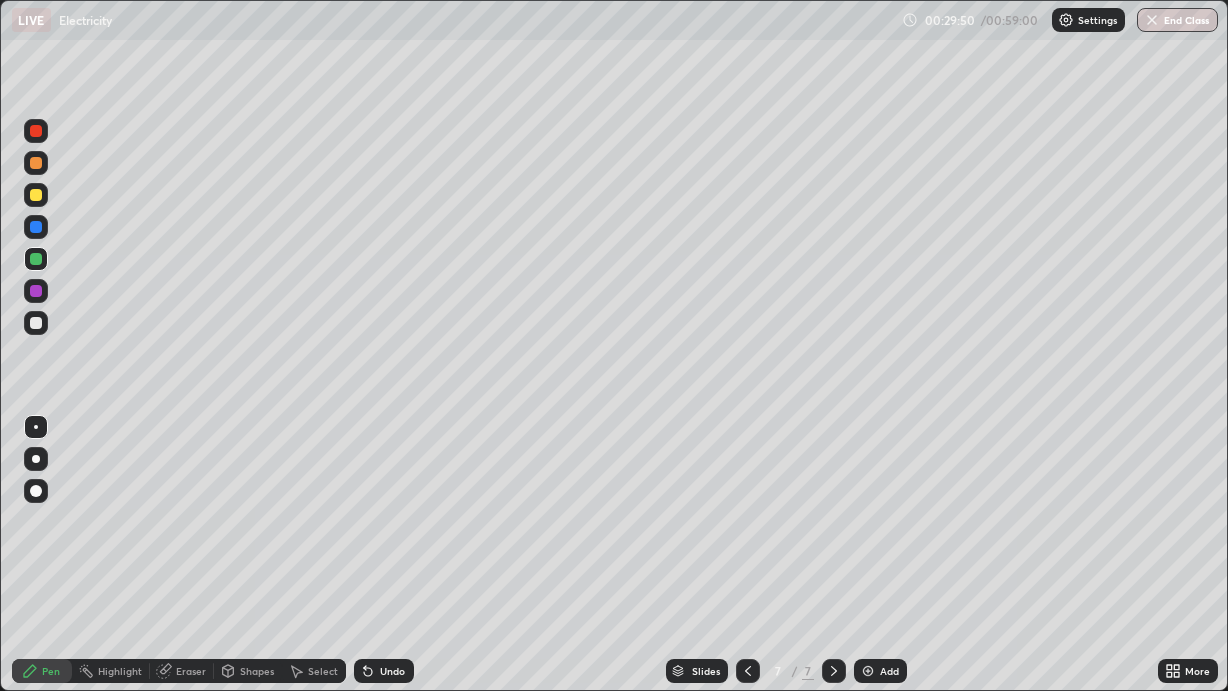 click on "Undo" at bounding box center [392, 671] 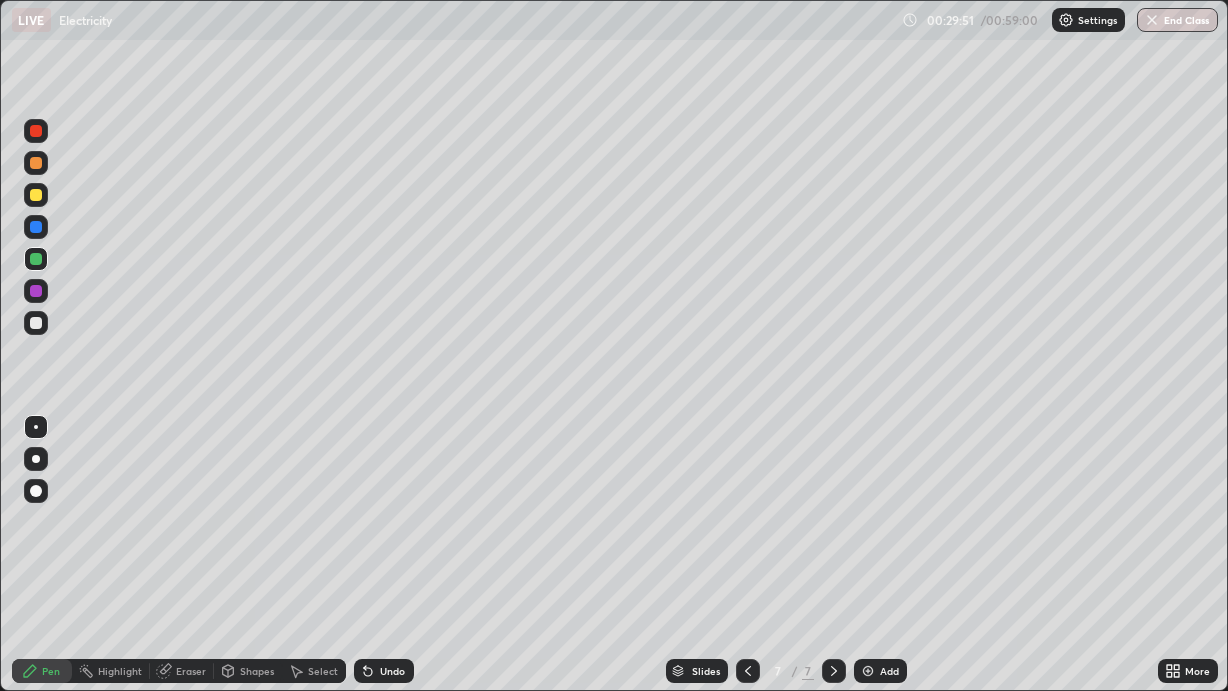 click 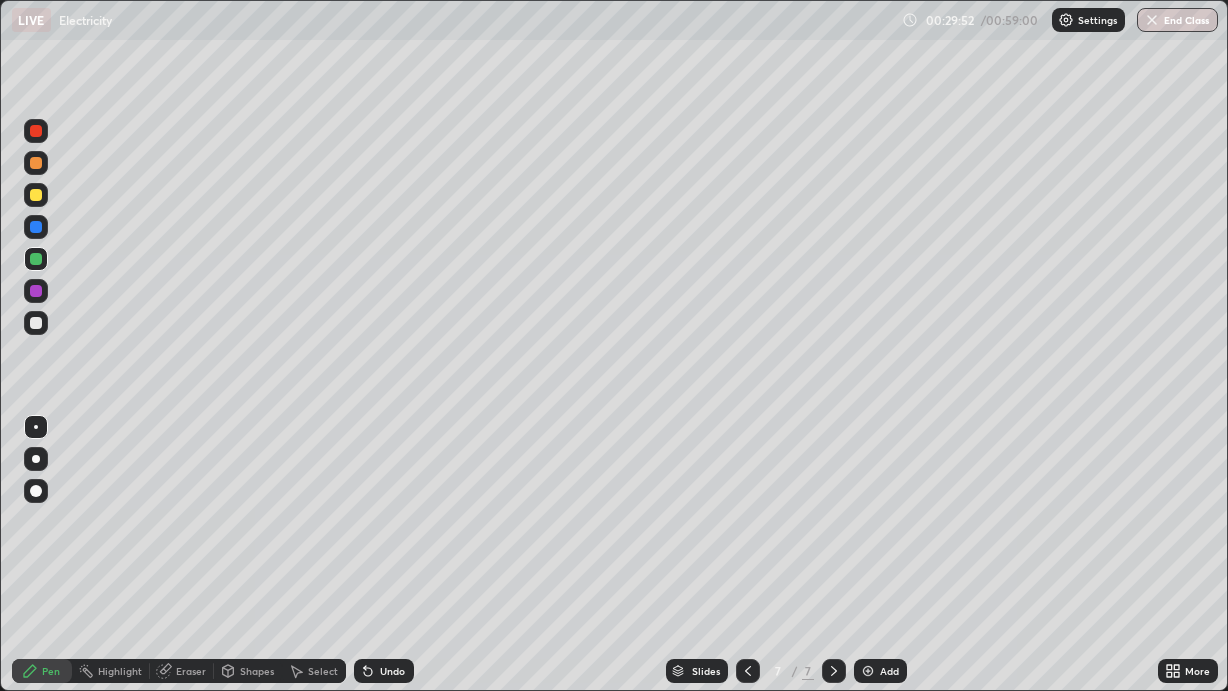 click 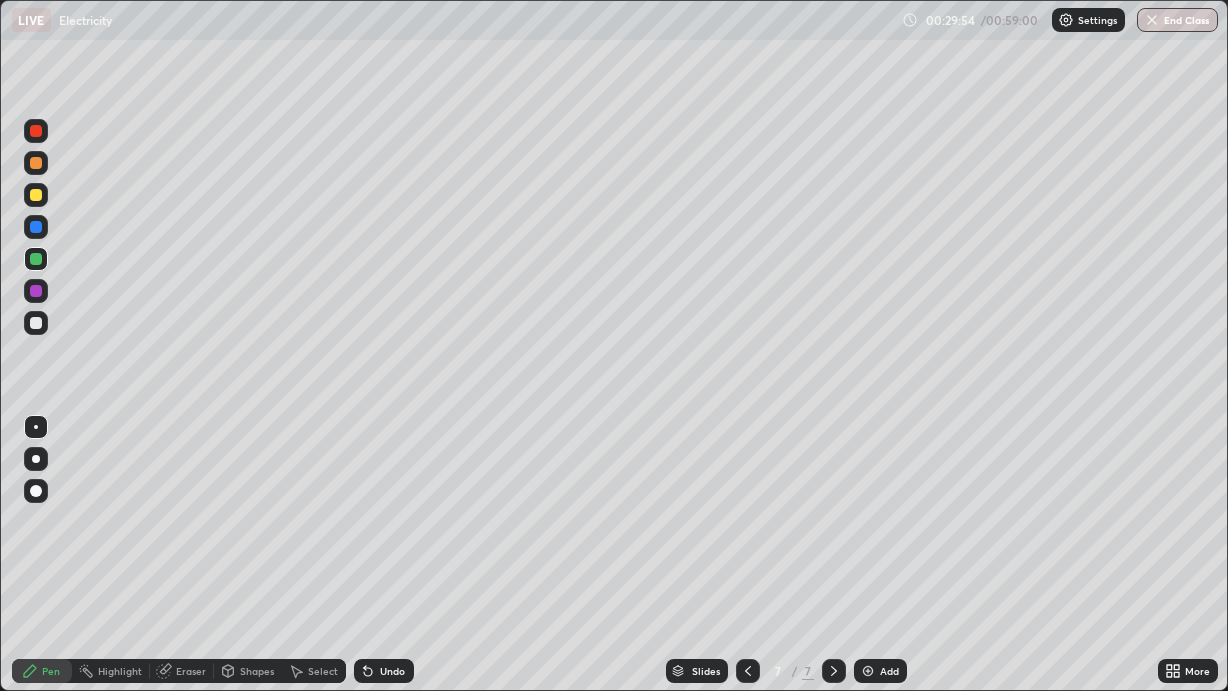 click on "Undo" at bounding box center [392, 671] 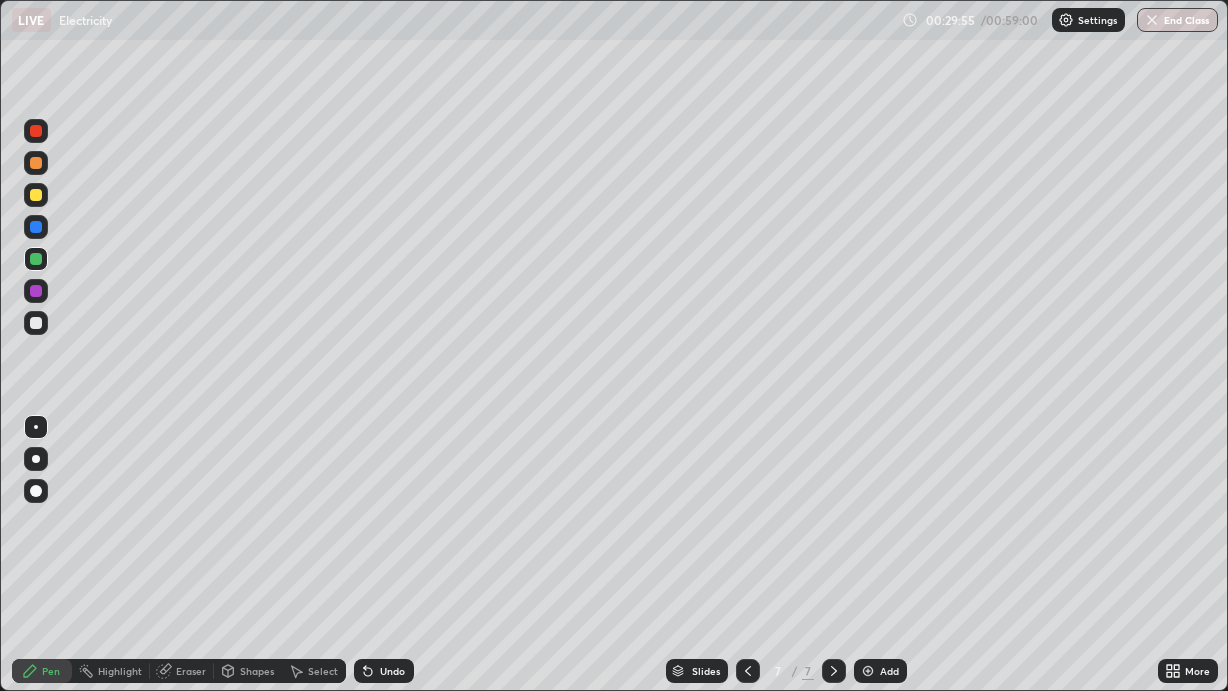 click on "Undo" at bounding box center (392, 671) 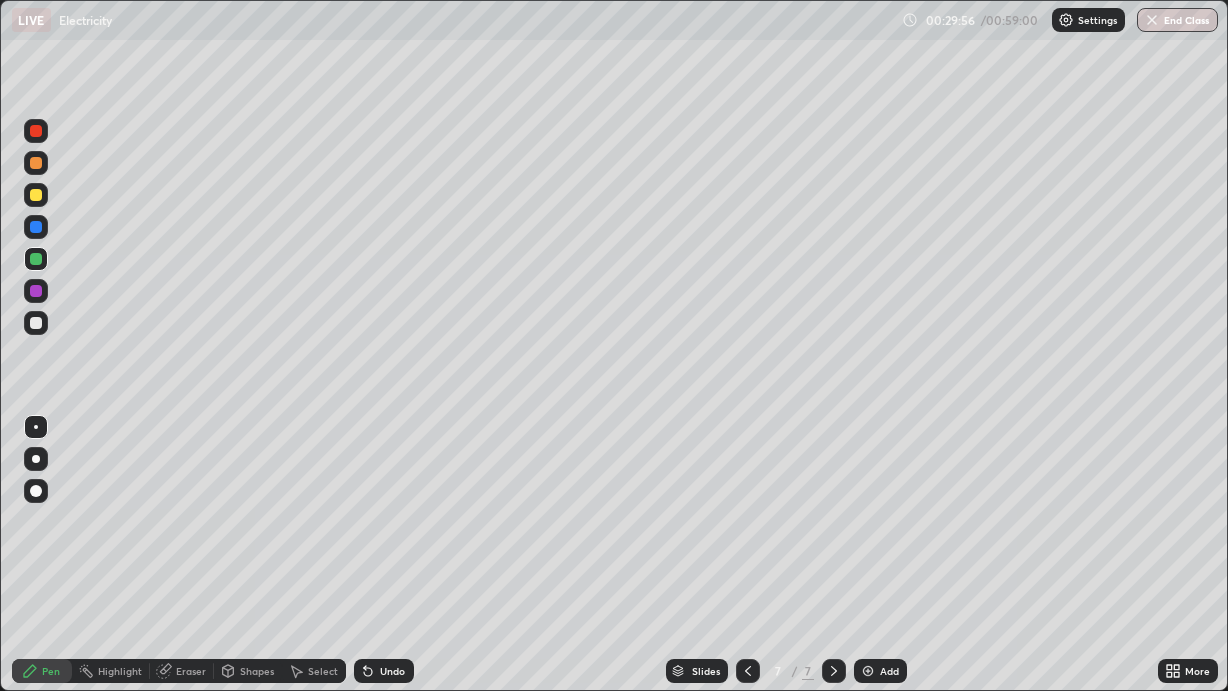 click on "Undo" at bounding box center (392, 671) 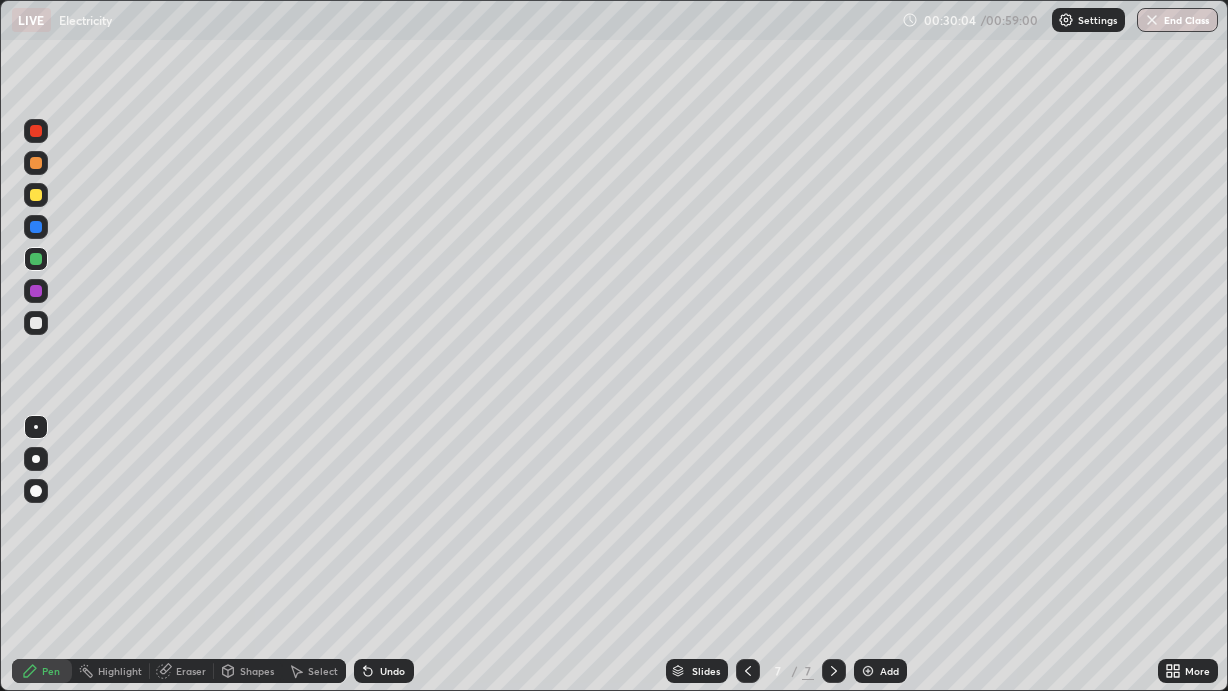 click on "Undo" at bounding box center (384, 671) 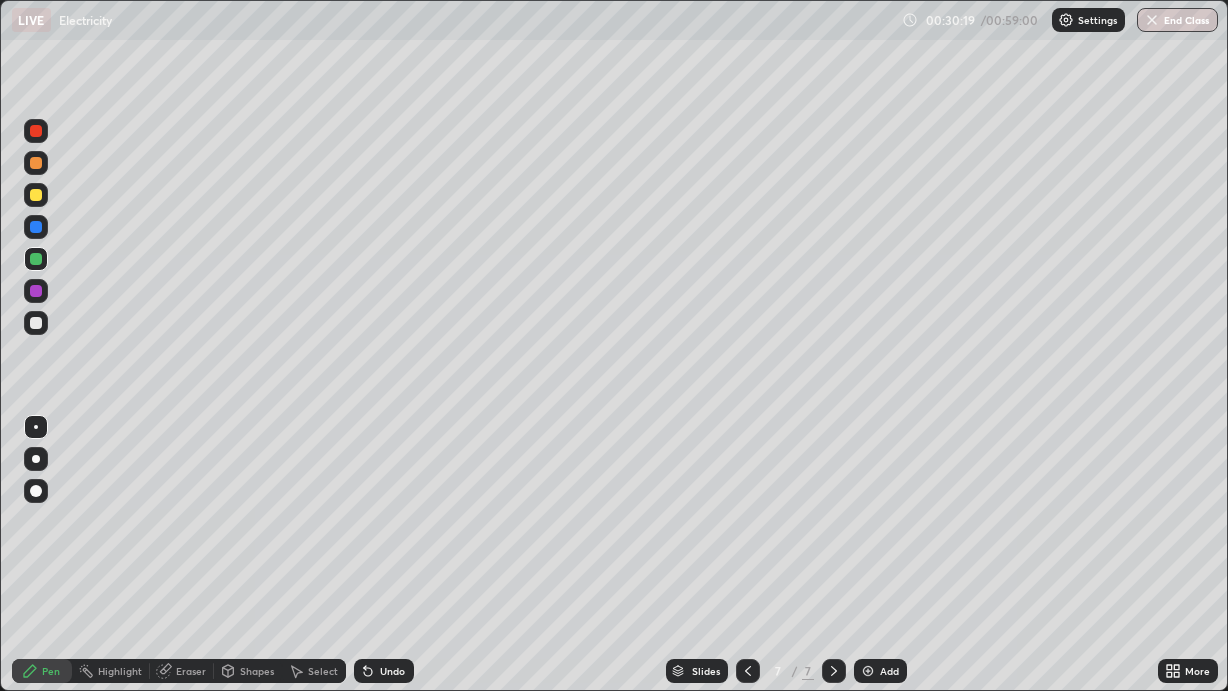 click at bounding box center [36, 227] 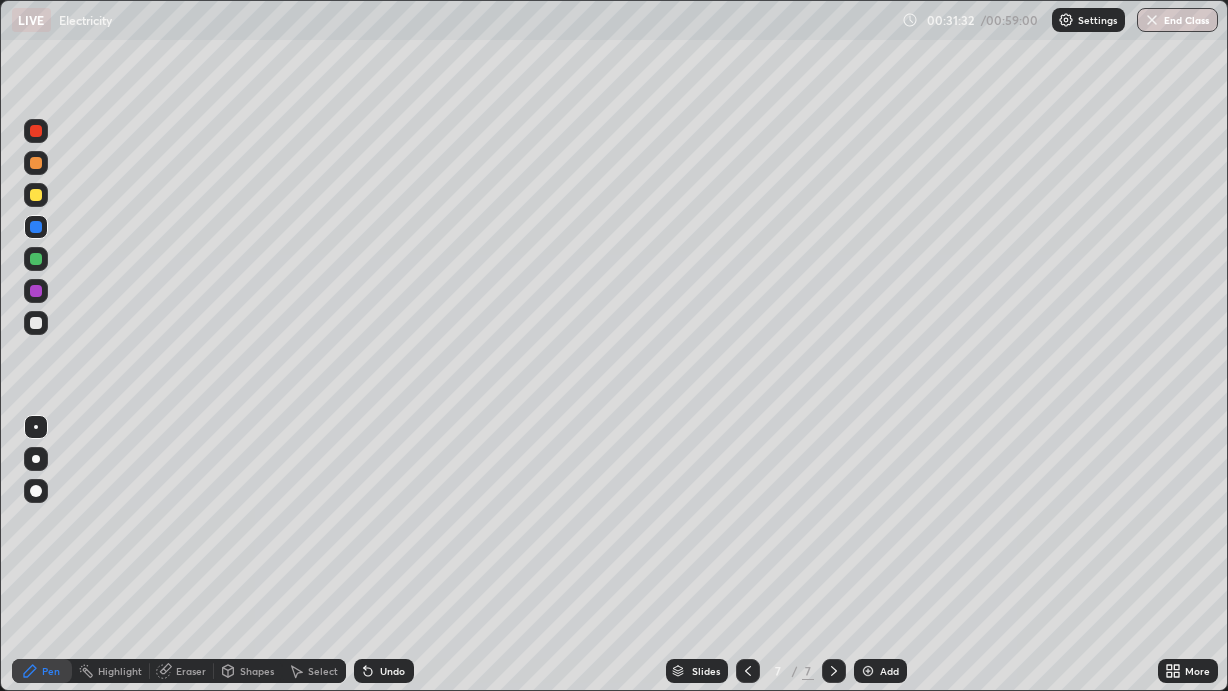 click on "Undo" at bounding box center [392, 671] 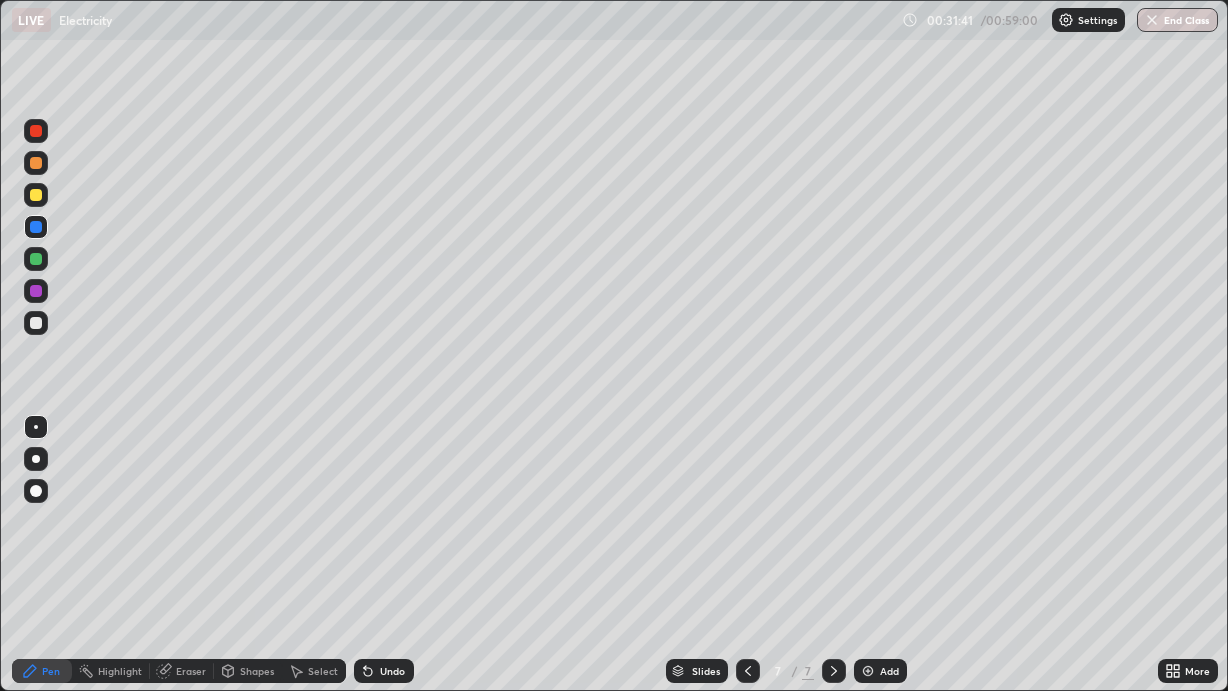 click at bounding box center (36, 195) 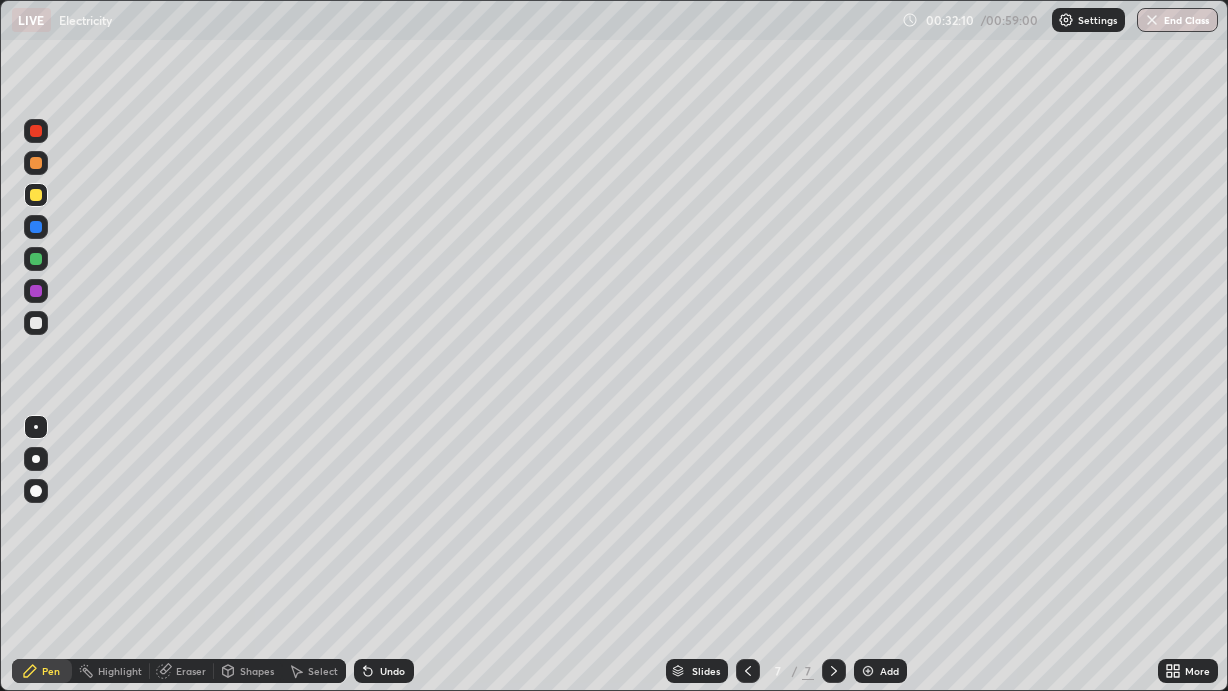 click on "Add" at bounding box center [880, 671] 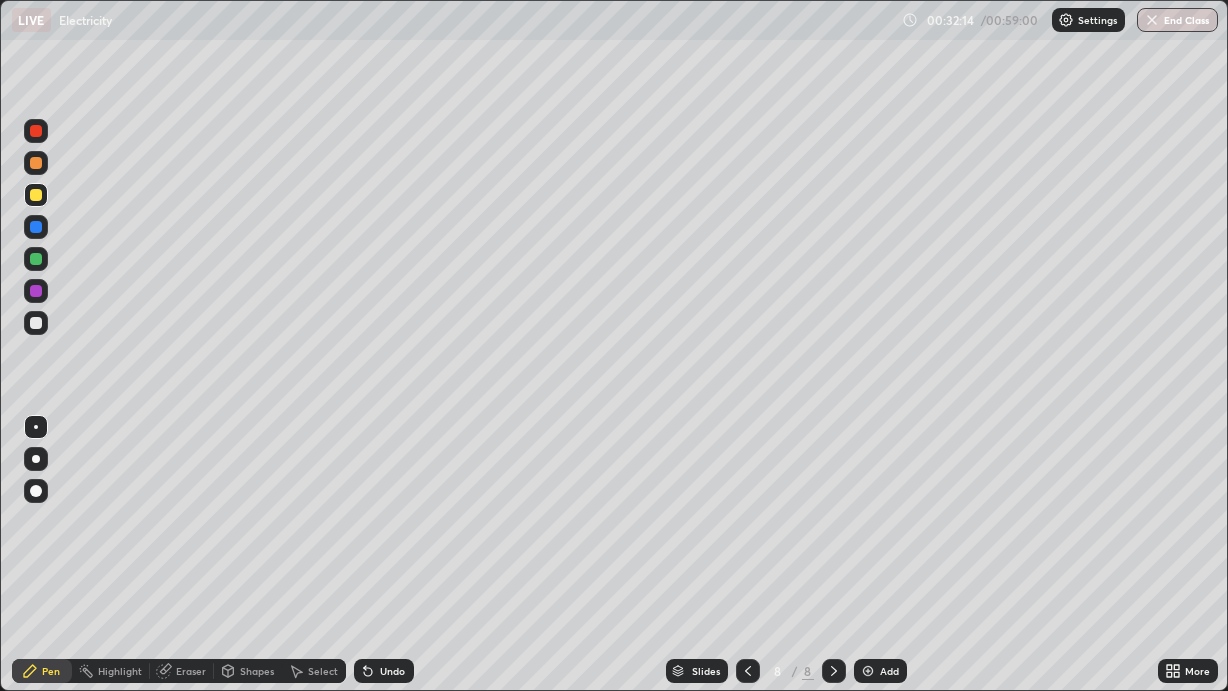 click on "Undo" at bounding box center (384, 671) 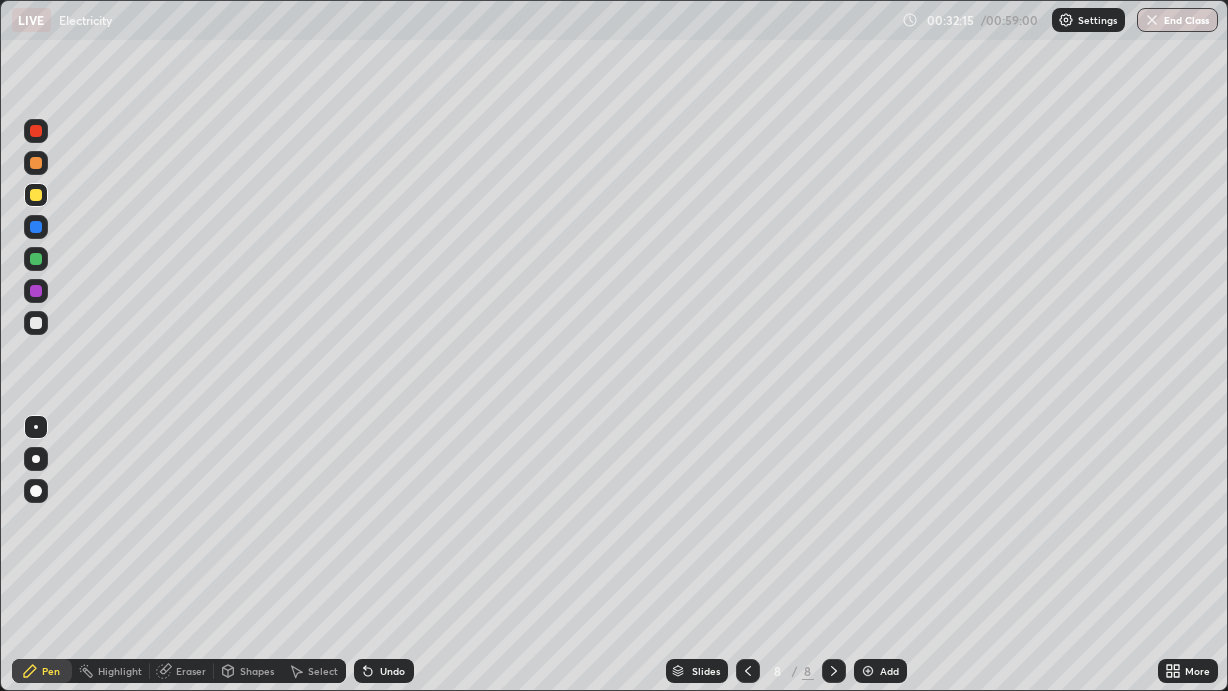 click at bounding box center [36, 163] 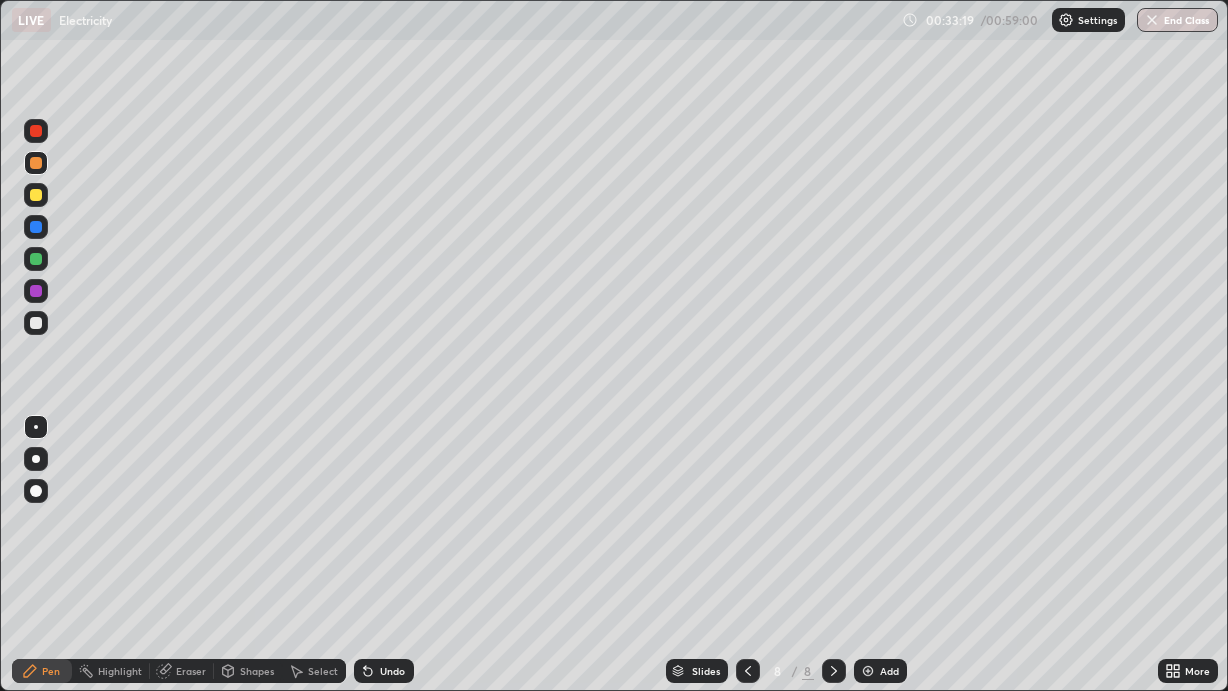 click at bounding box center [36, 195] 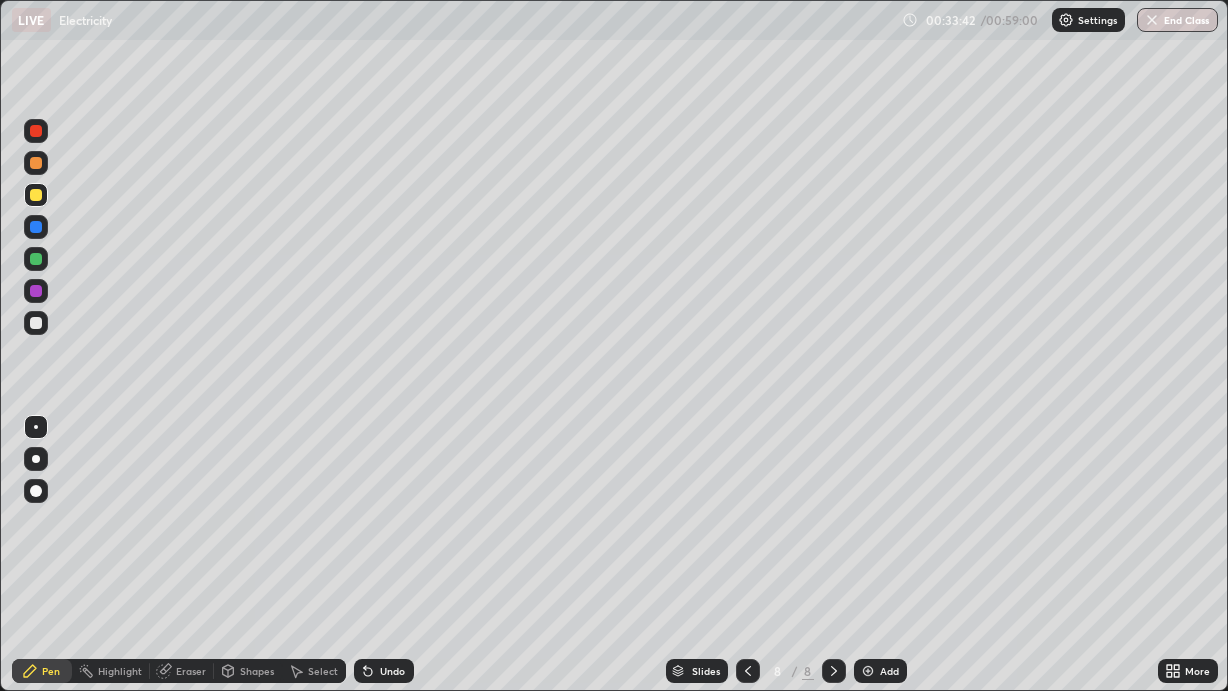 click on "Eraser" at bounding box center (191, 671) 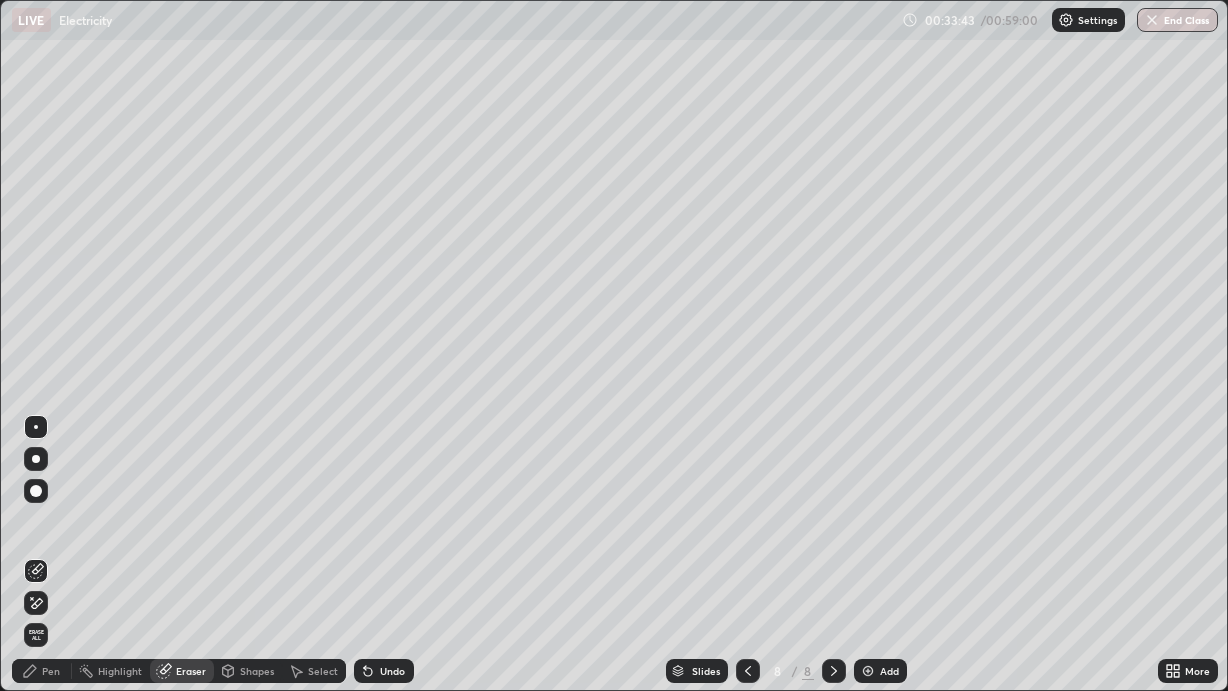 click at bounding box center (36, 491) 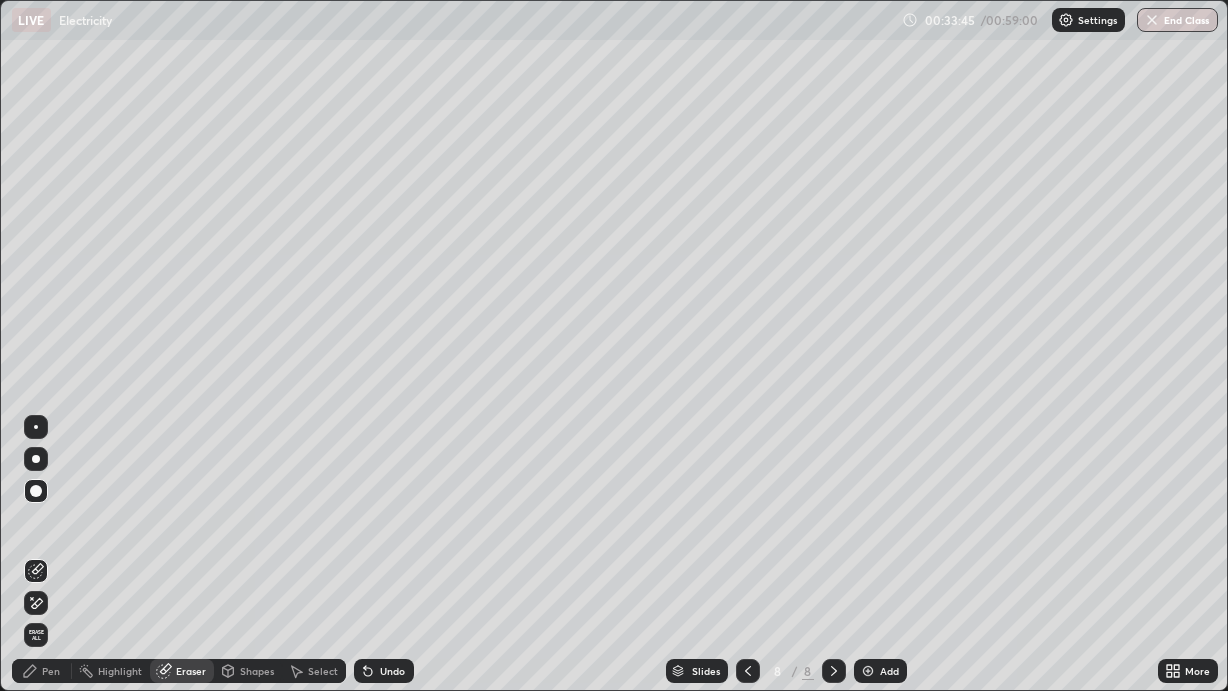 click 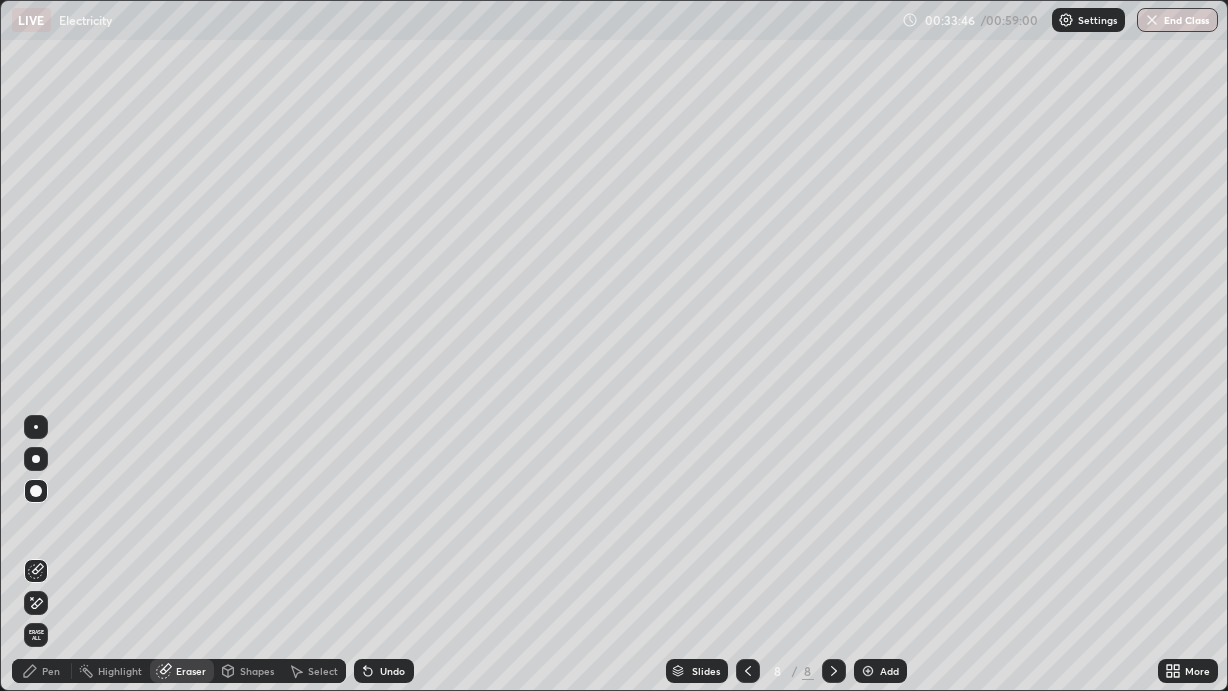 click 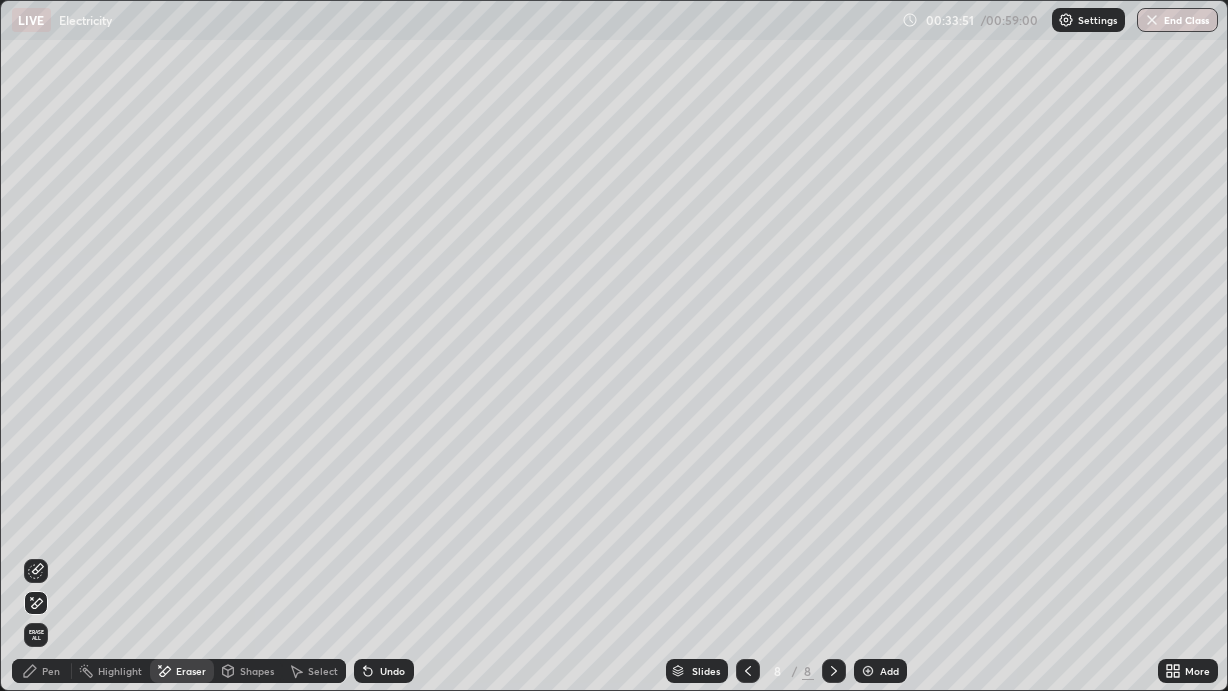 click on "Pen" at bounding box center [42, 671] 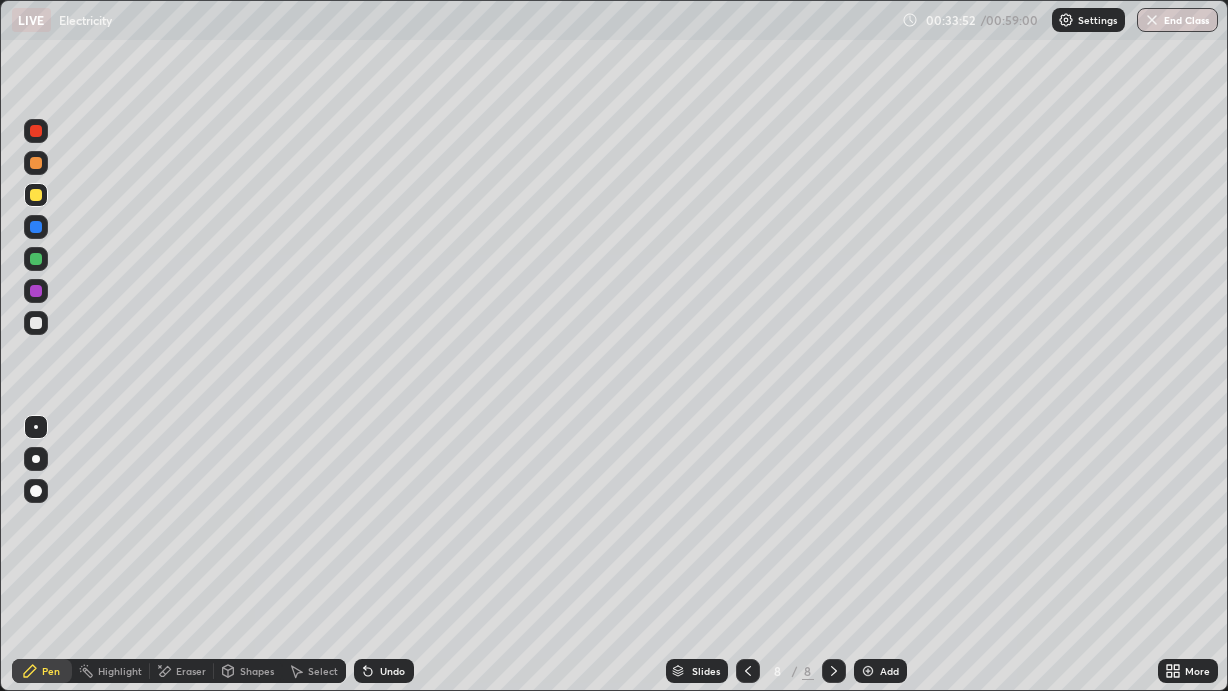 click at bounding box center (36, 323) 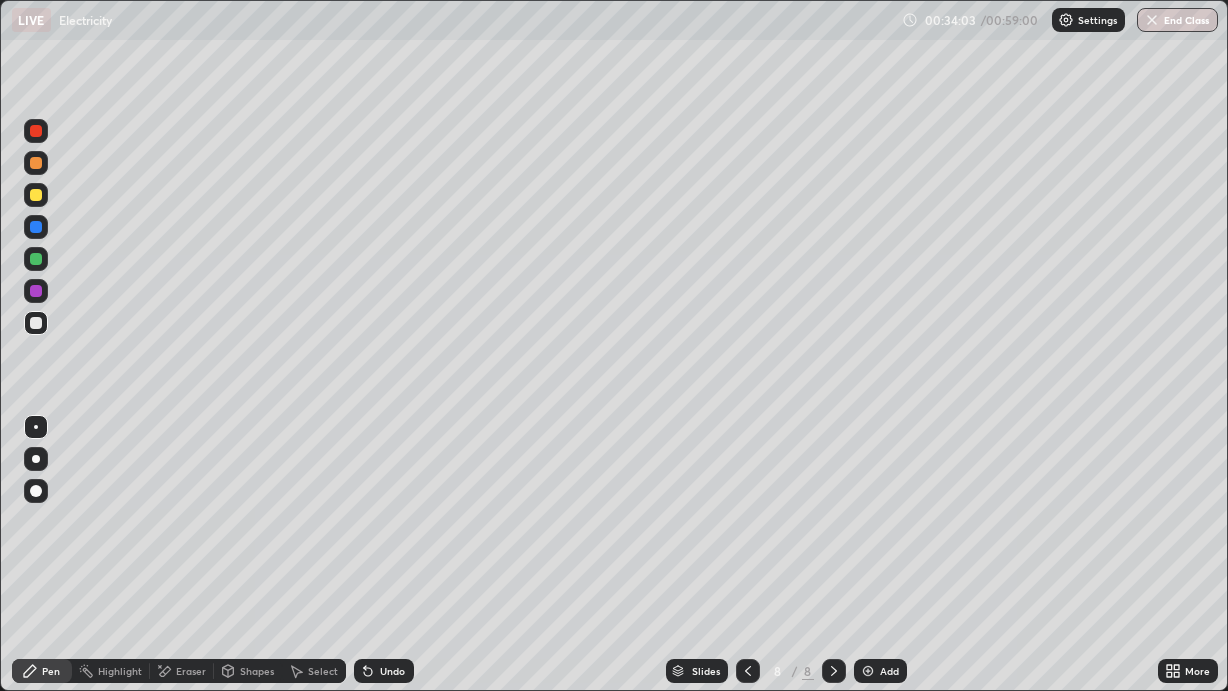 click at bounding box center (36, 195) 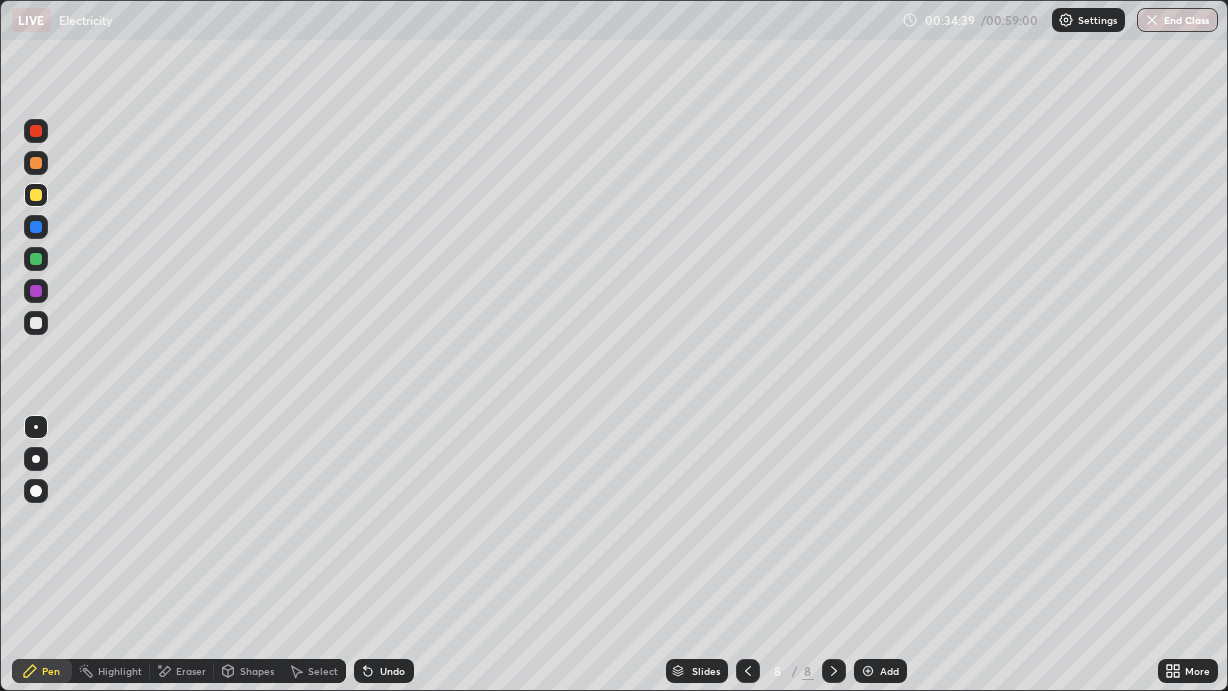 click at bounding box center [36, 323] 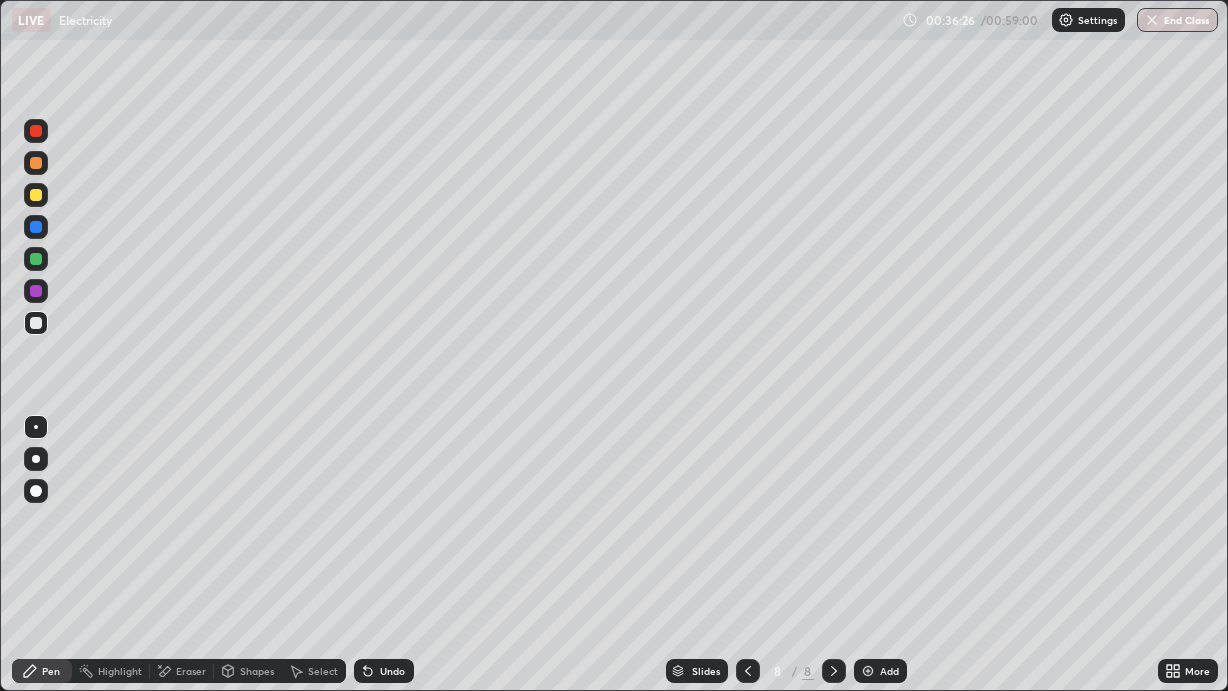 click on "Add" at bounding box center (880, 671) 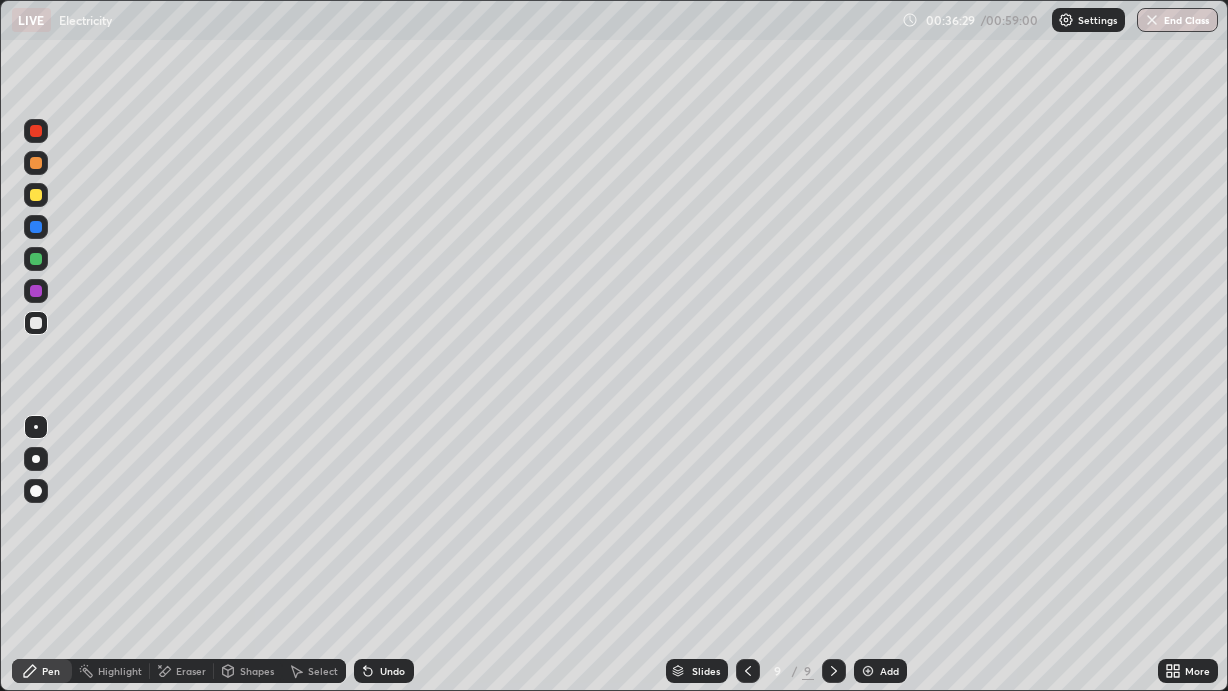 click at bounding box center [36, 195] 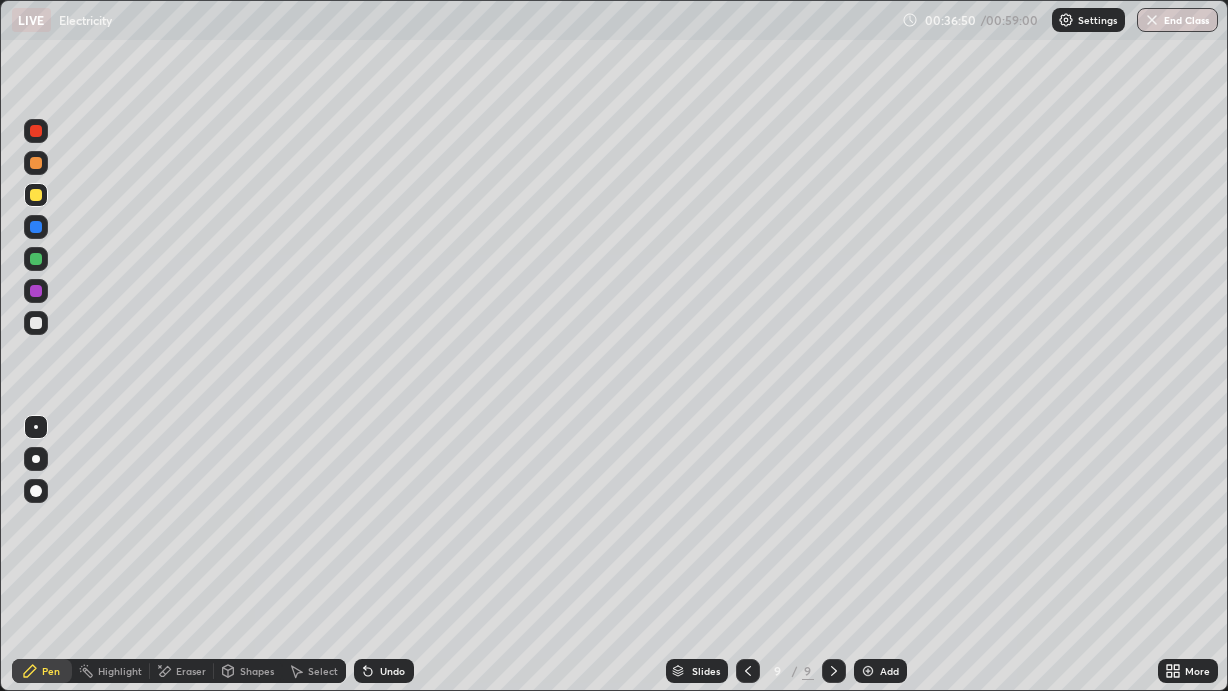 click at bounding box center (36, 163) 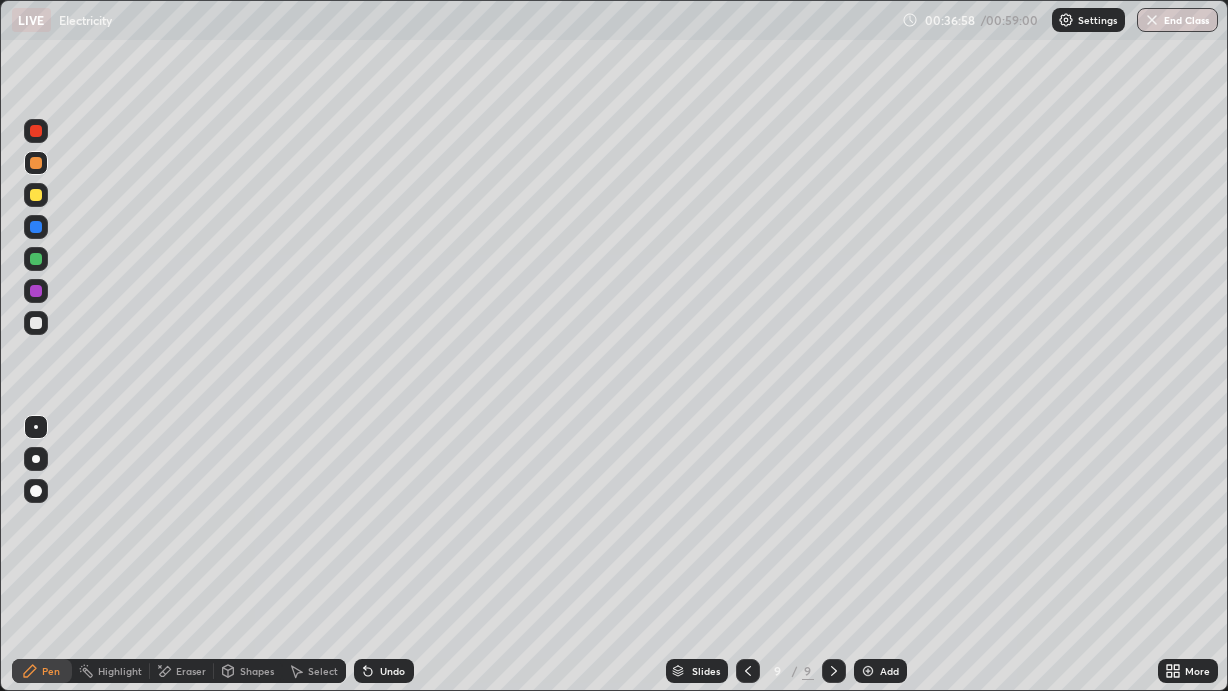 click on "Undo" at bounding box center [384, 671] 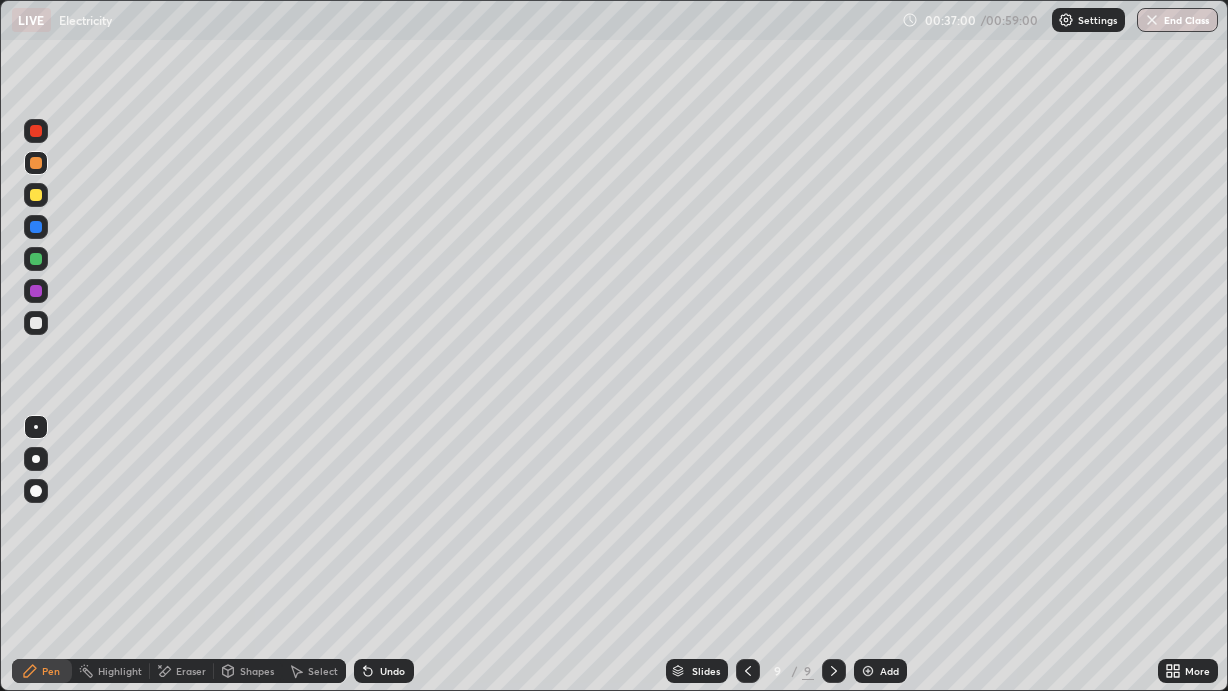 click at bounding box center [36, 291] 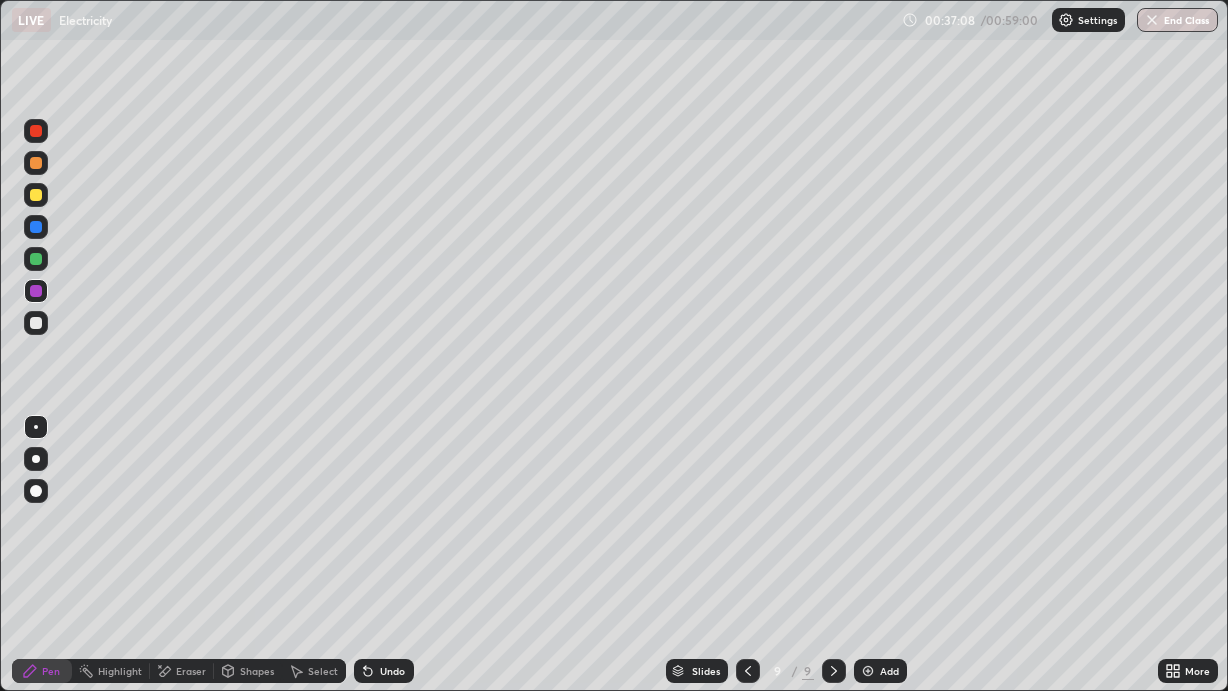 click at bounding box center (36, 195) 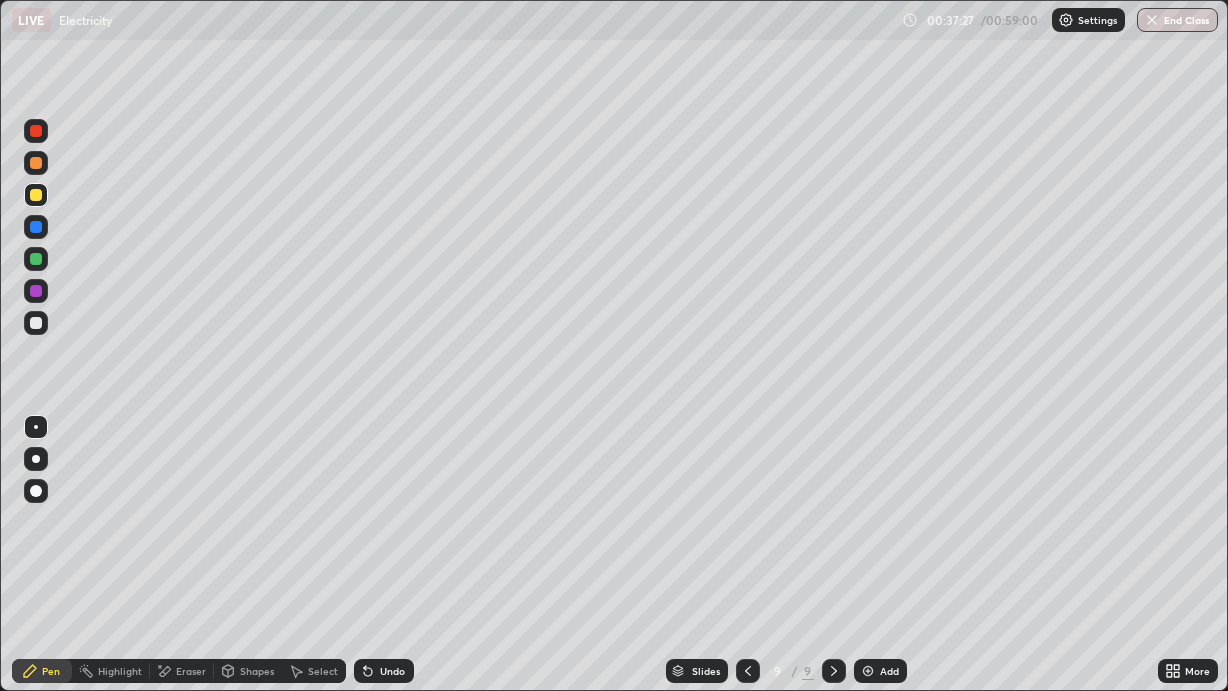 click on "Eraser" at bounding box center (191, 671) 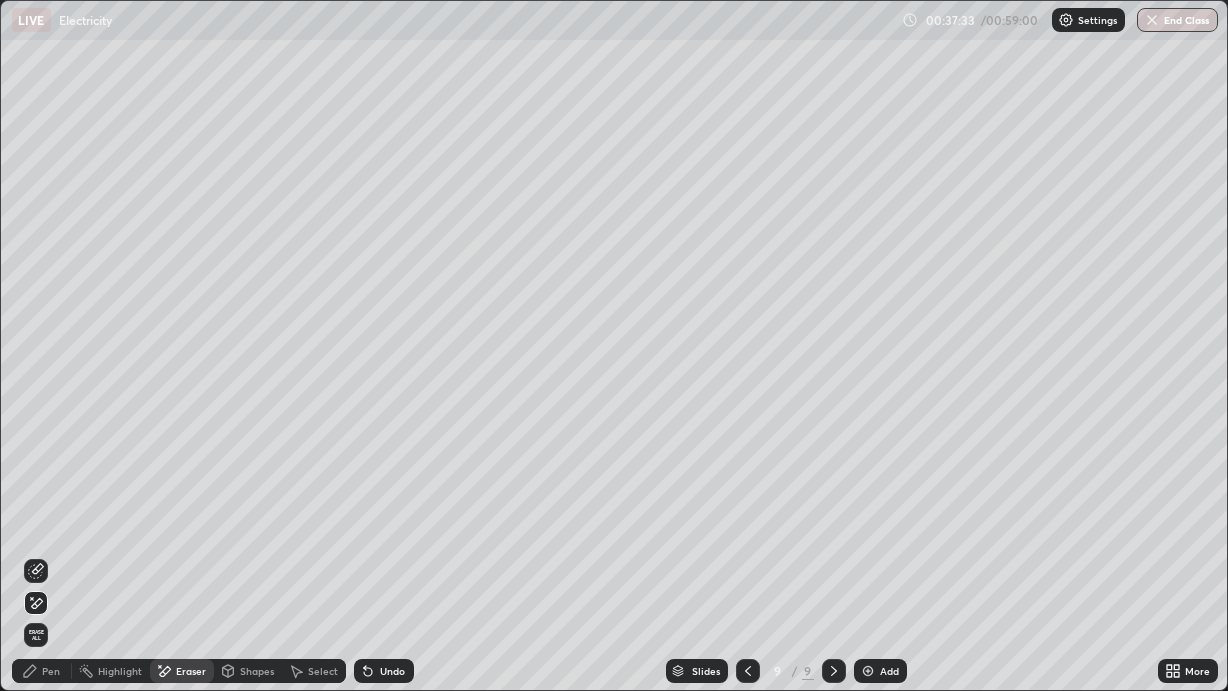click on "Pen" at bounding box center [42, 671] 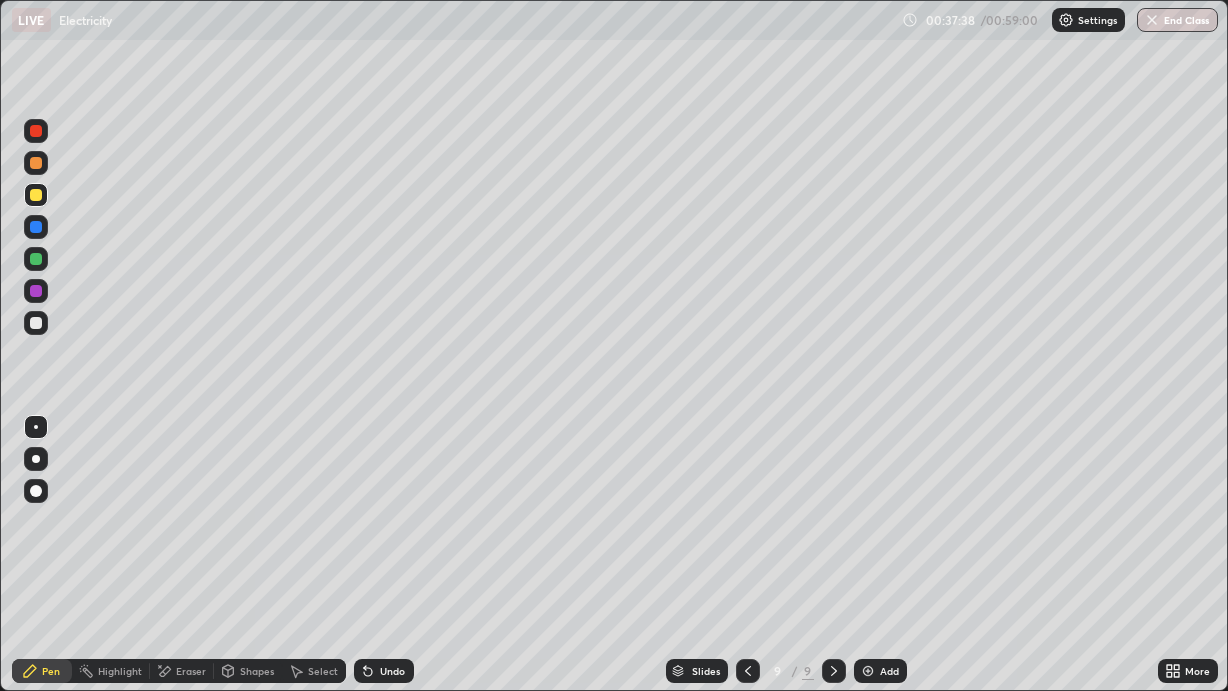 click on "Shapes" at bounding box center (248, 671) 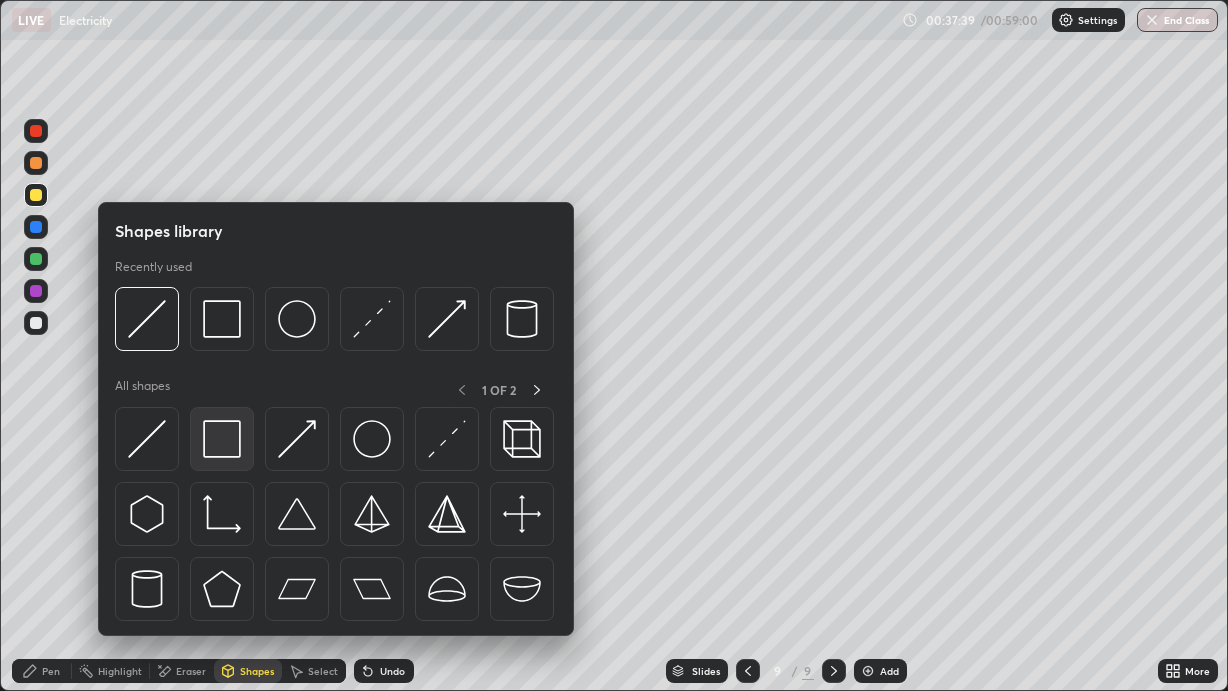 click at bounding box center [222, 439] 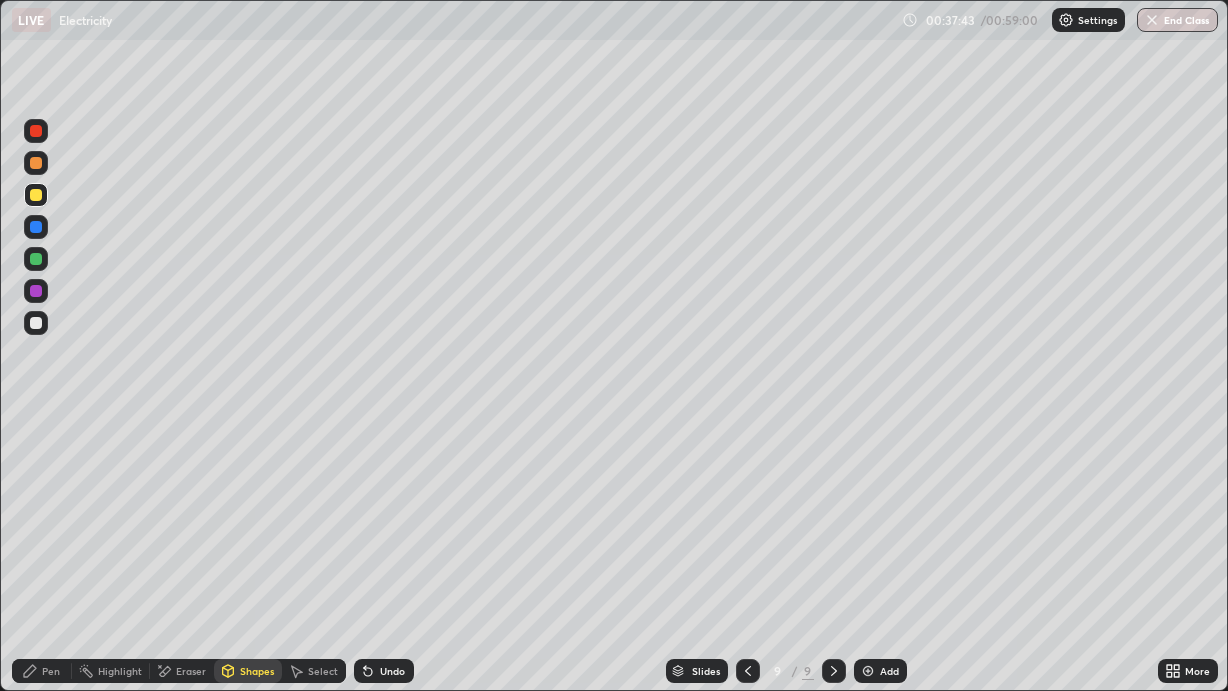 click on "Pen" at bounding box center [51, 671] 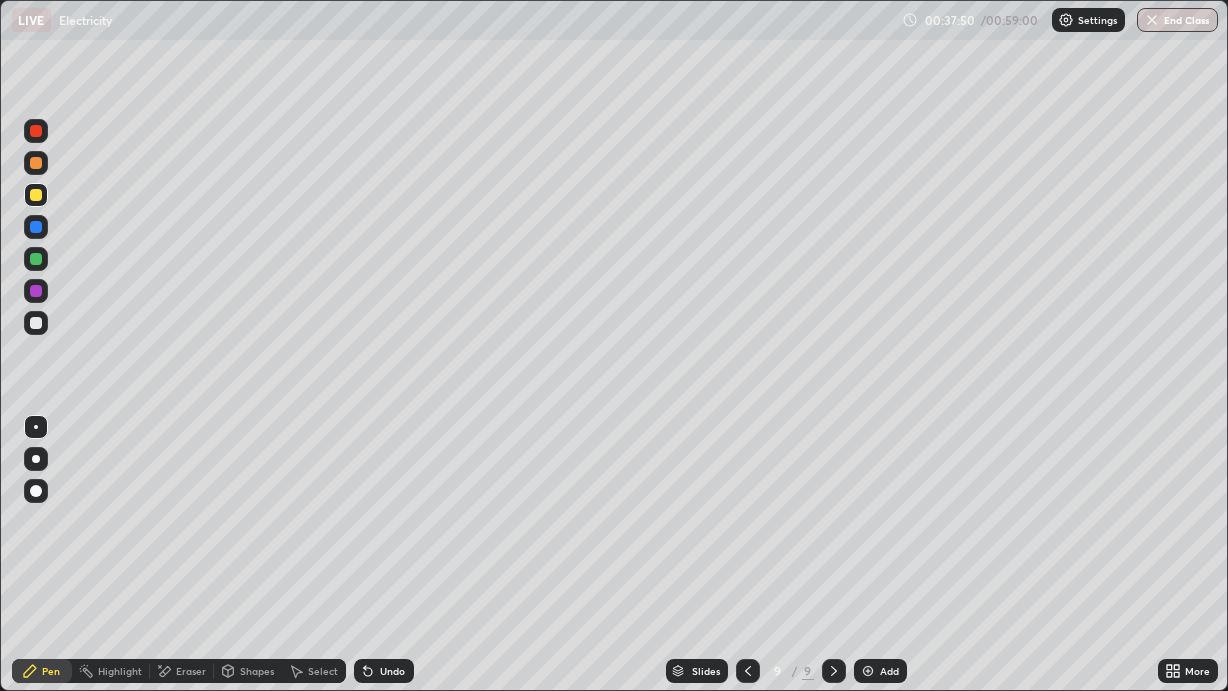 click at bounding box center (36, 259) 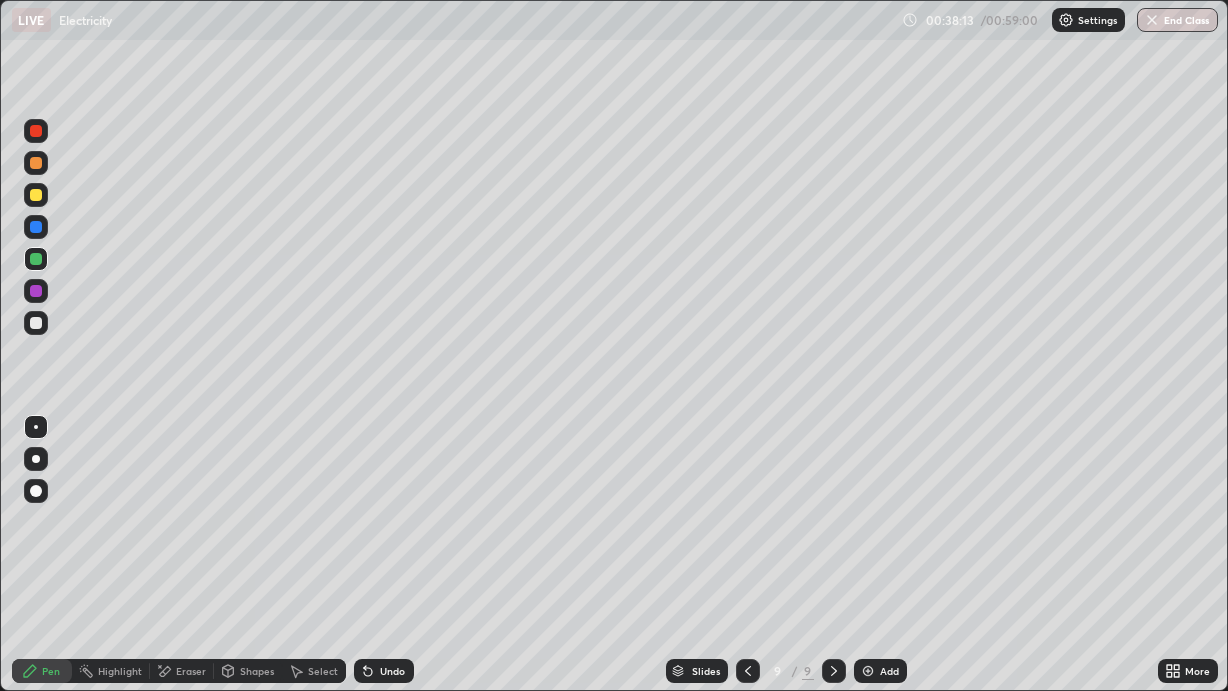 click at bounding box center [36, 291] 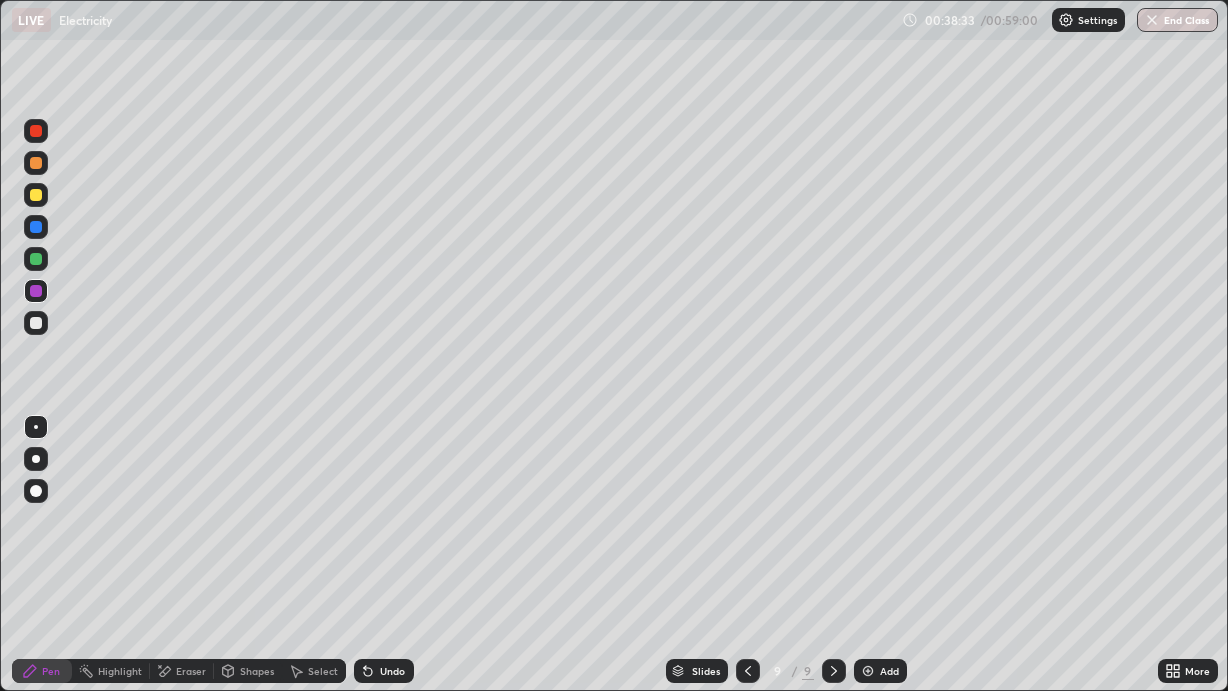 click at bounding box center (36, 195) 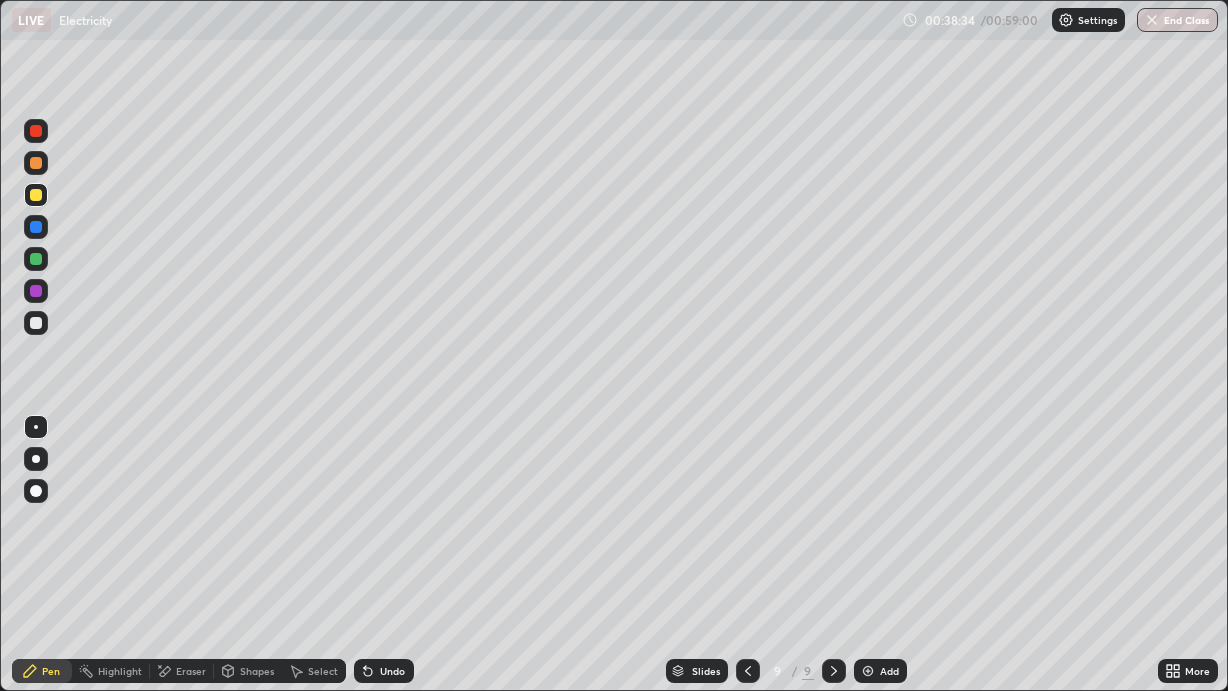 click at bounding box center [36, 459] 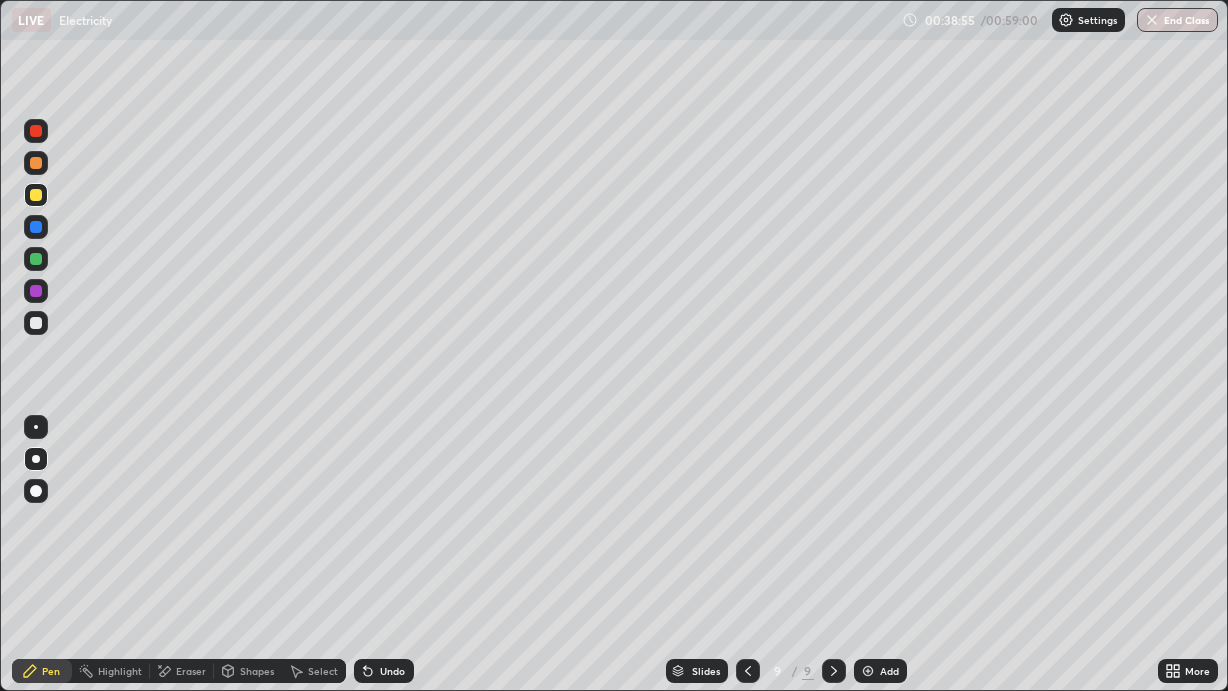 click on "Shapes" at bounding box center (248, 671) 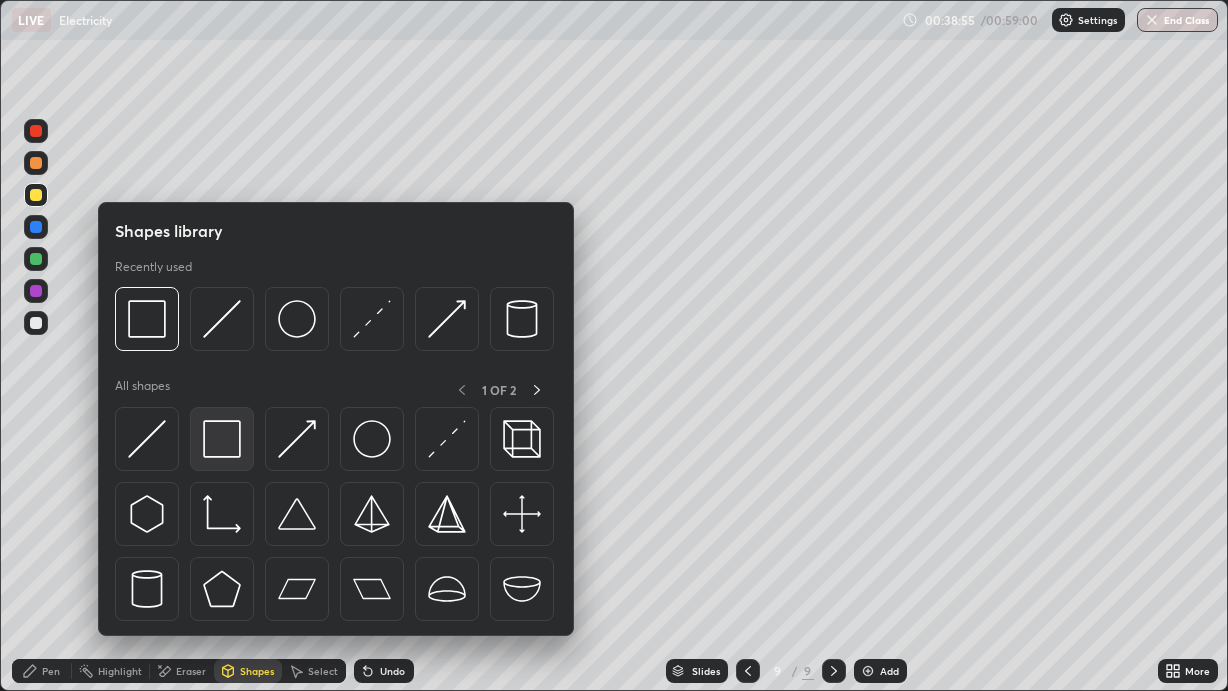 click at bounding box center (222, 439) 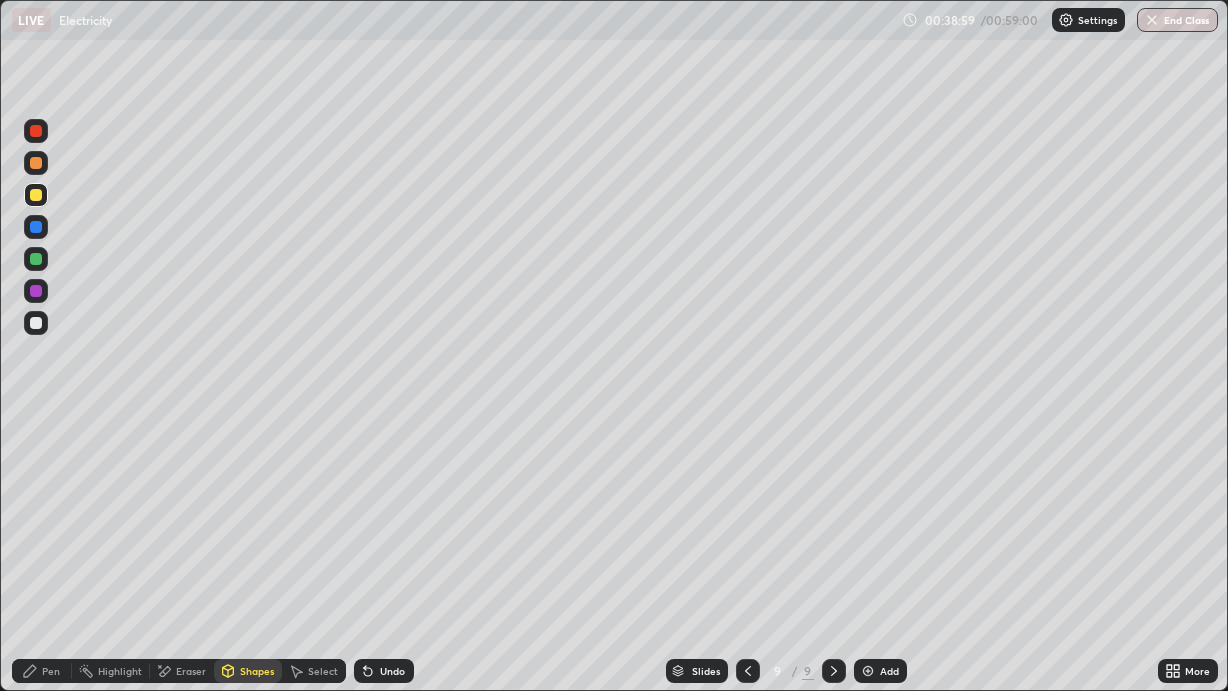 click on "Pen" at bounding box center [51, 671] 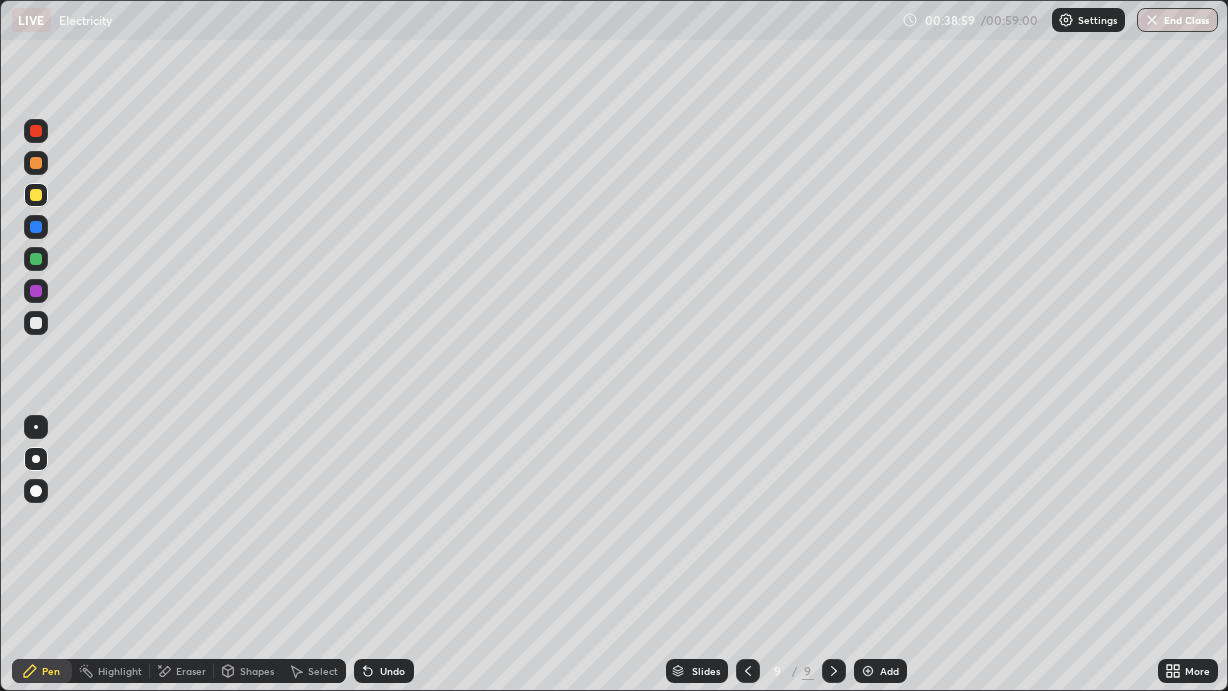 click at bounding box center [36, 323] 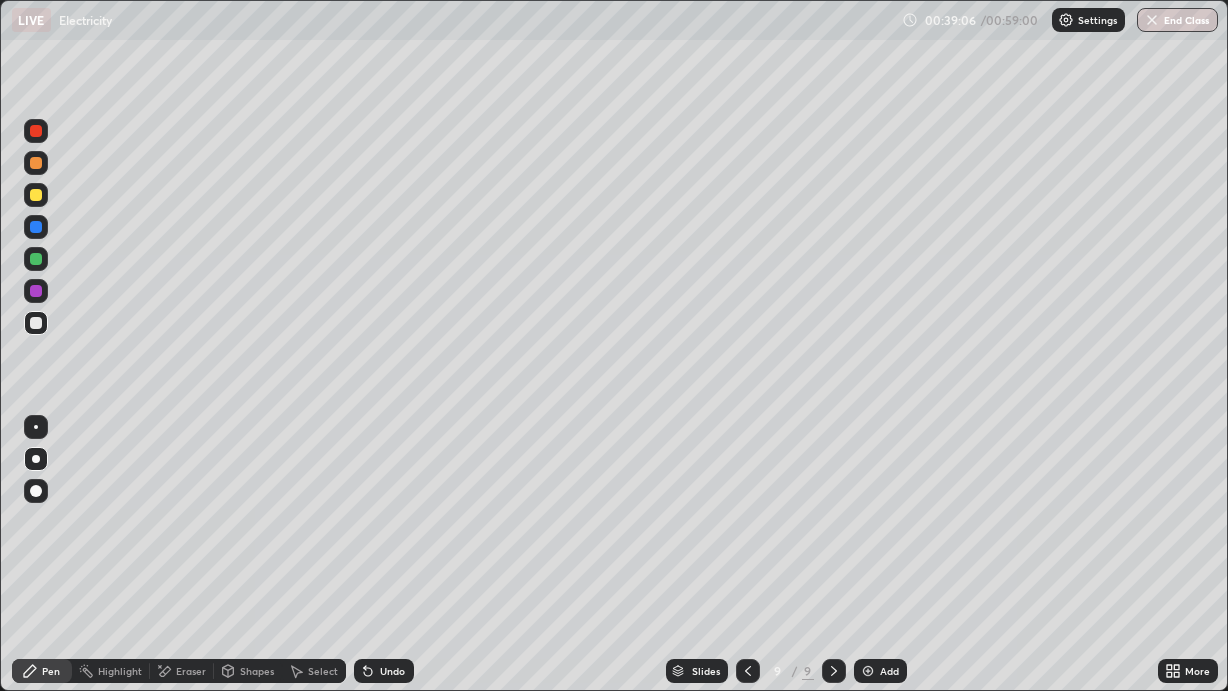 click on "Shapes" at bounding box center [257, 671] 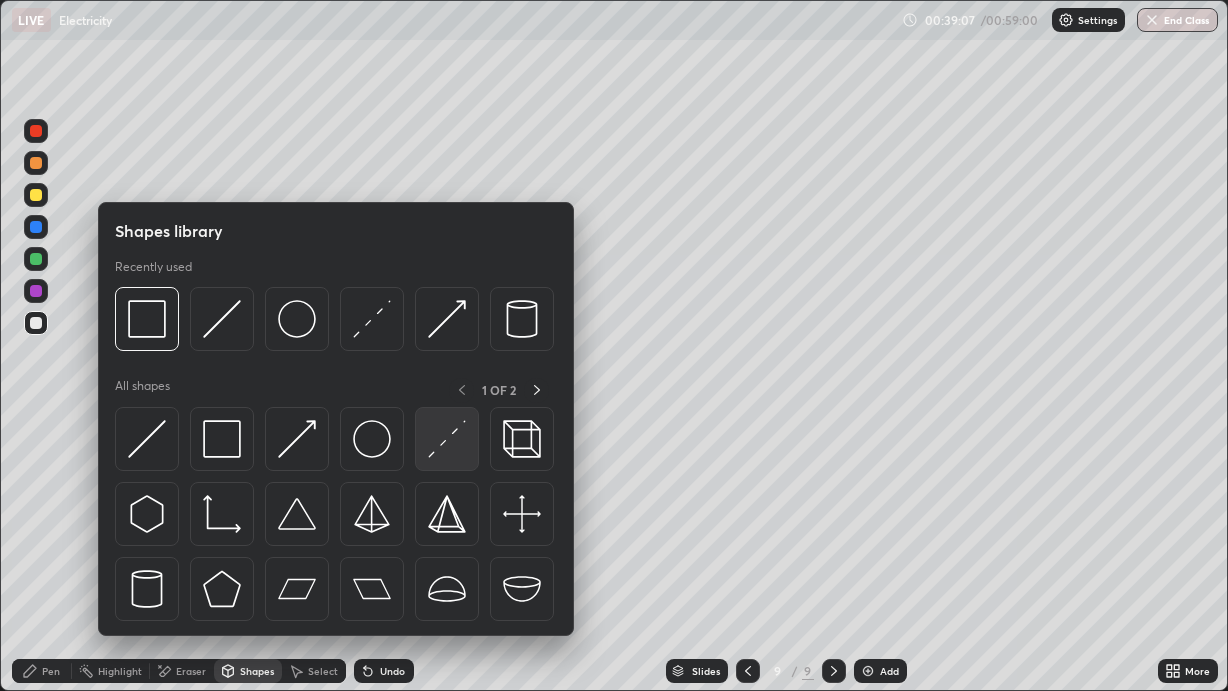 click at bounding box center [447, 439] 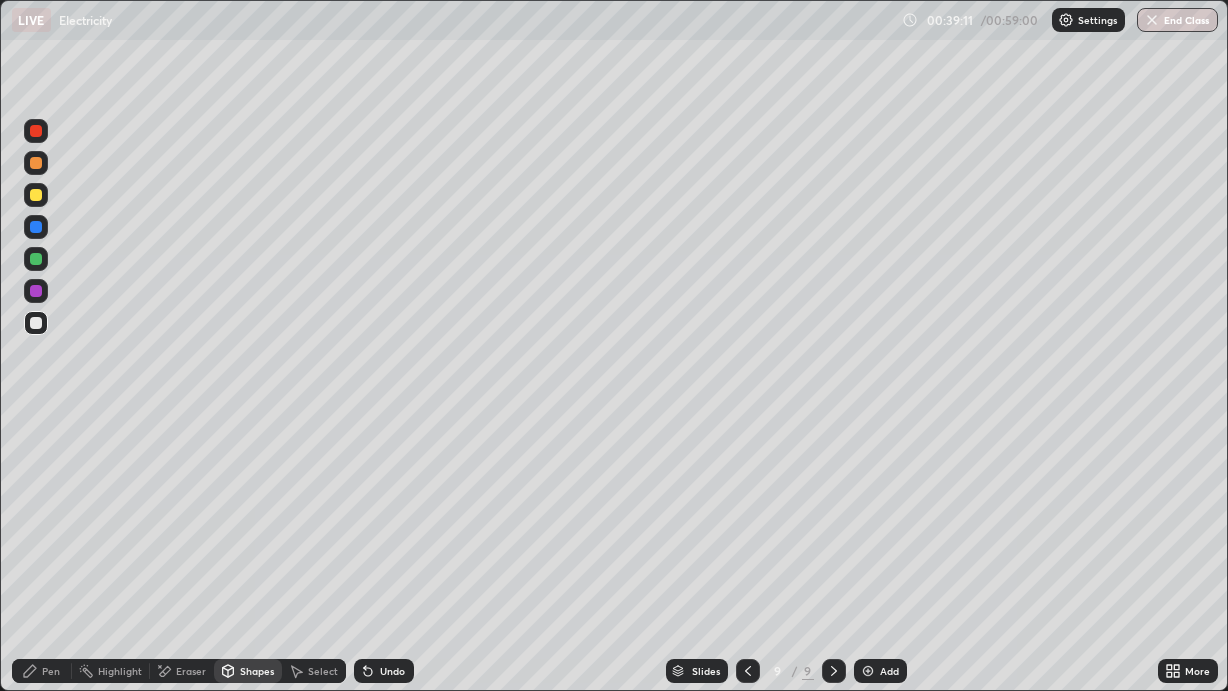 click on "Pen" at bounding box center (42, 671) 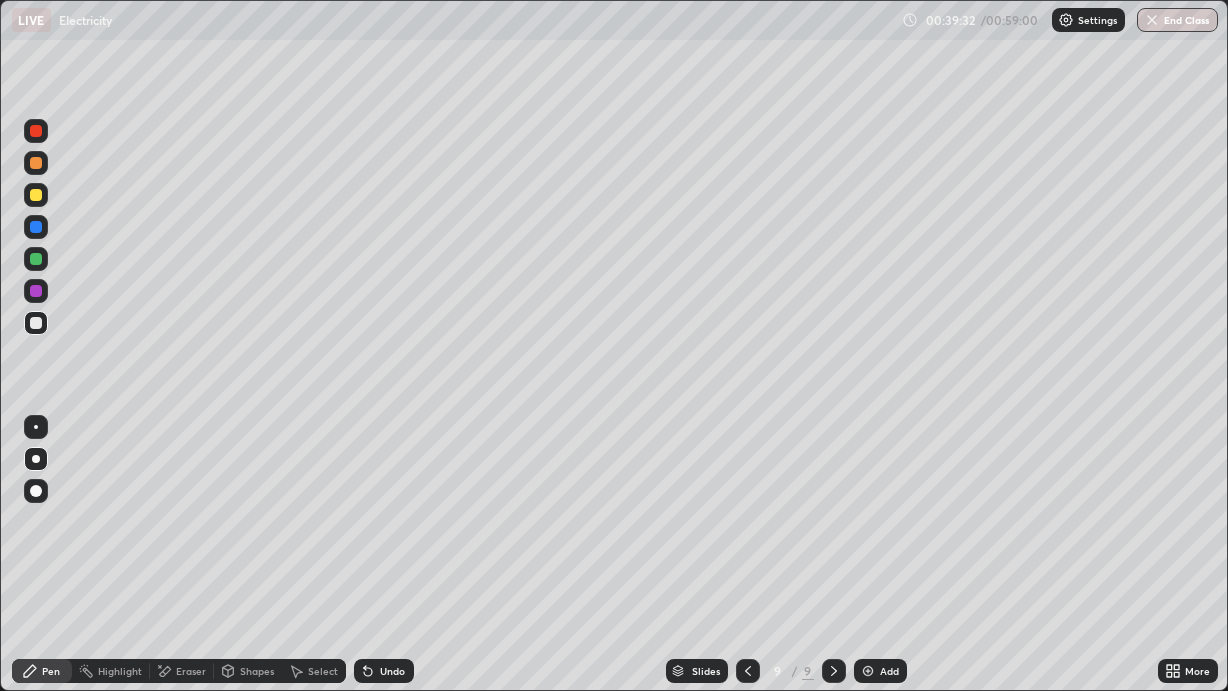 click at bounding box center [36, 195] 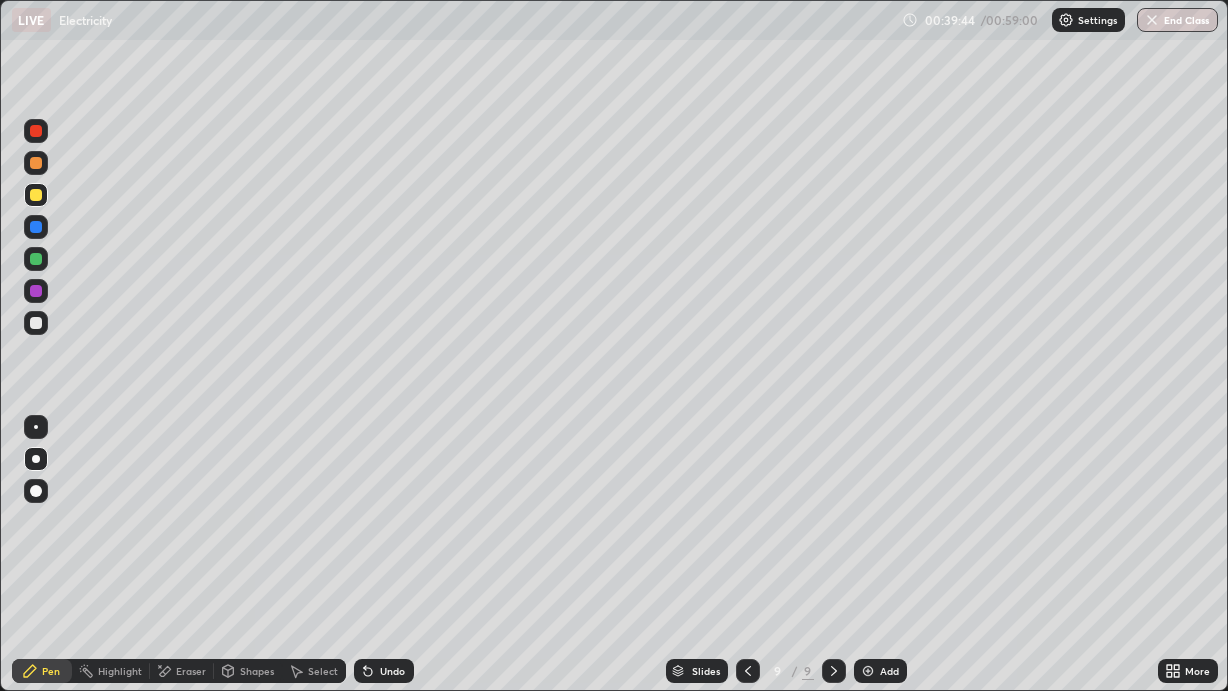 click on "Shapes" at bounding box center [257, 671] 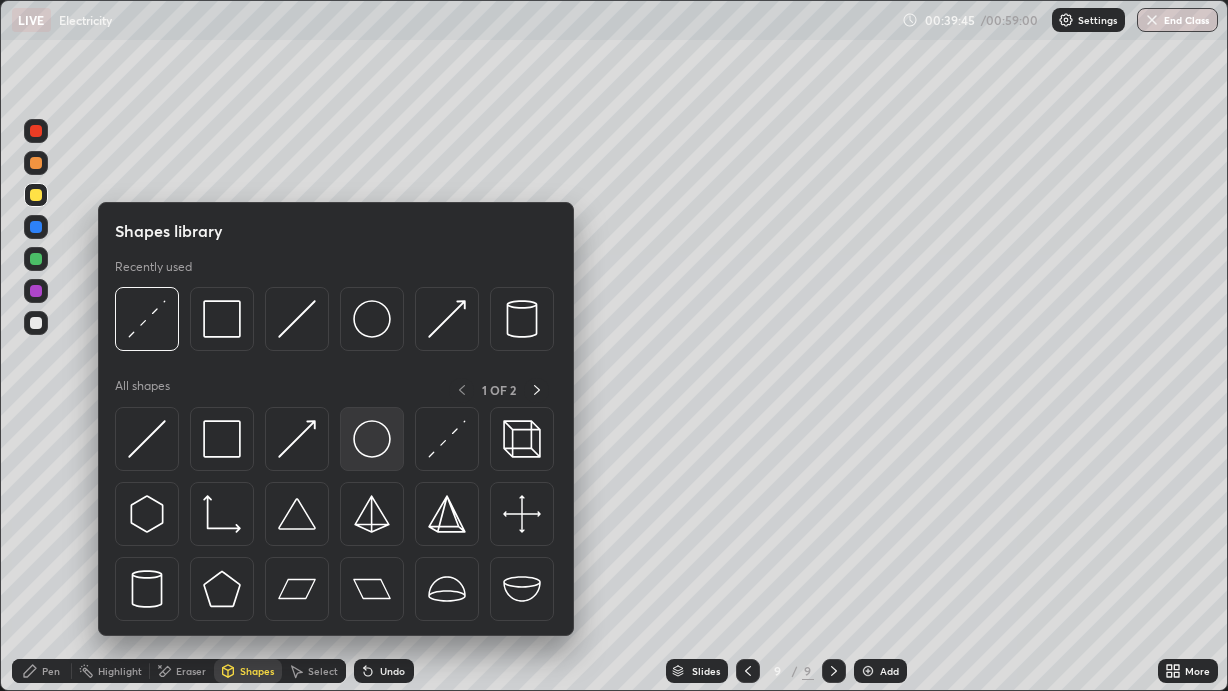 click at bounding box center (372, 439) 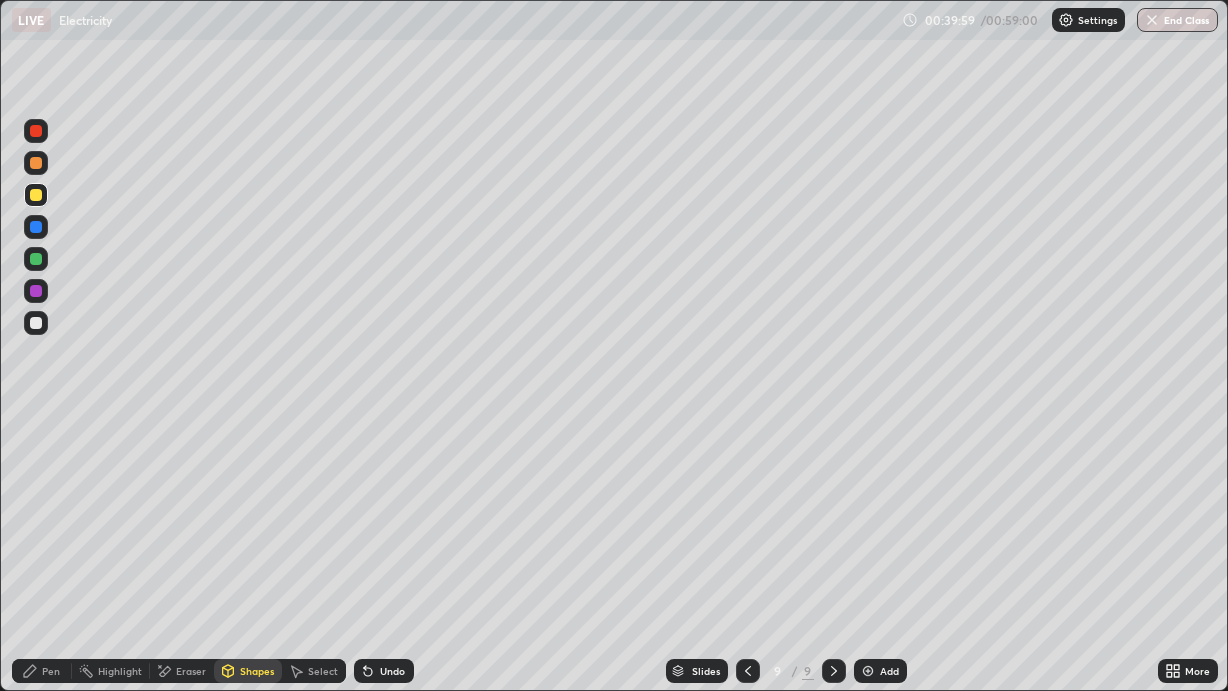click 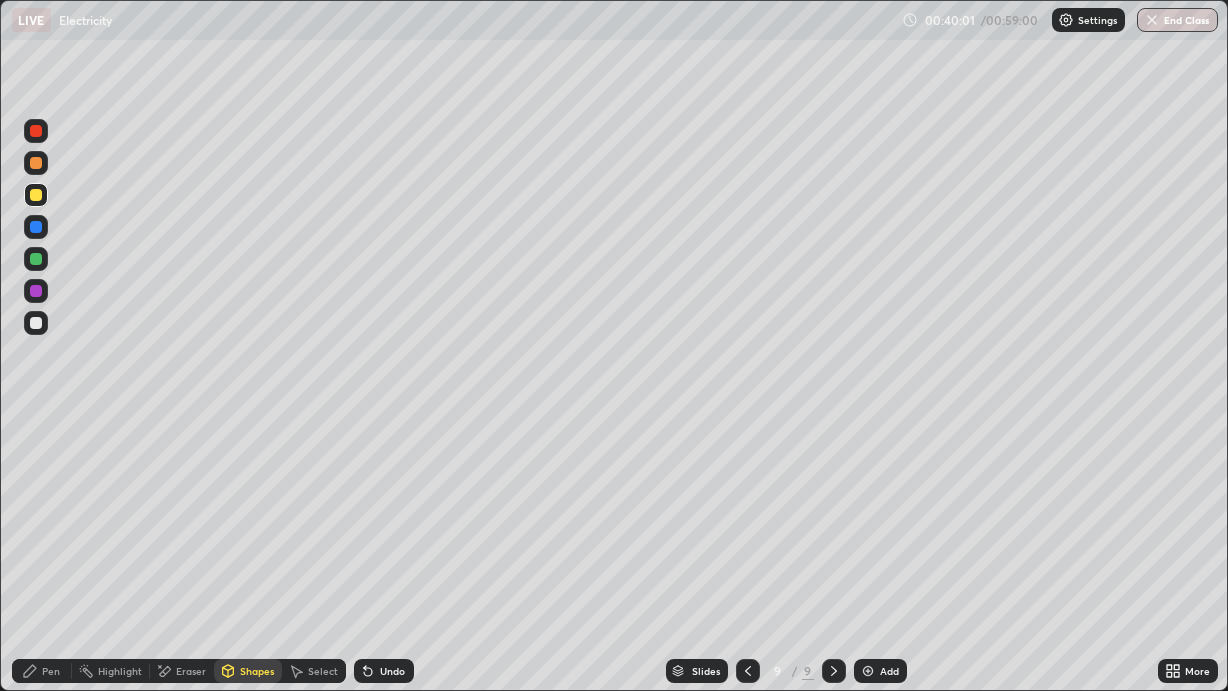 click on "Undo" at bounding box center (392, 671) 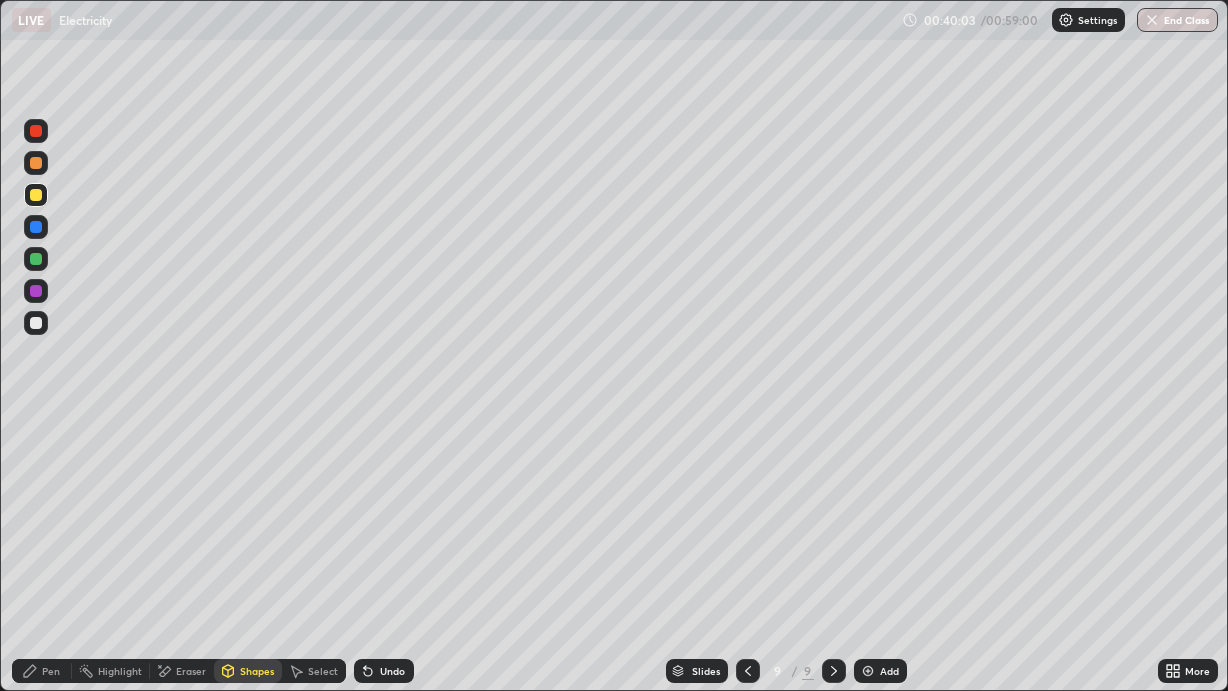 click on "Undo" at bounding box center (392, 671) 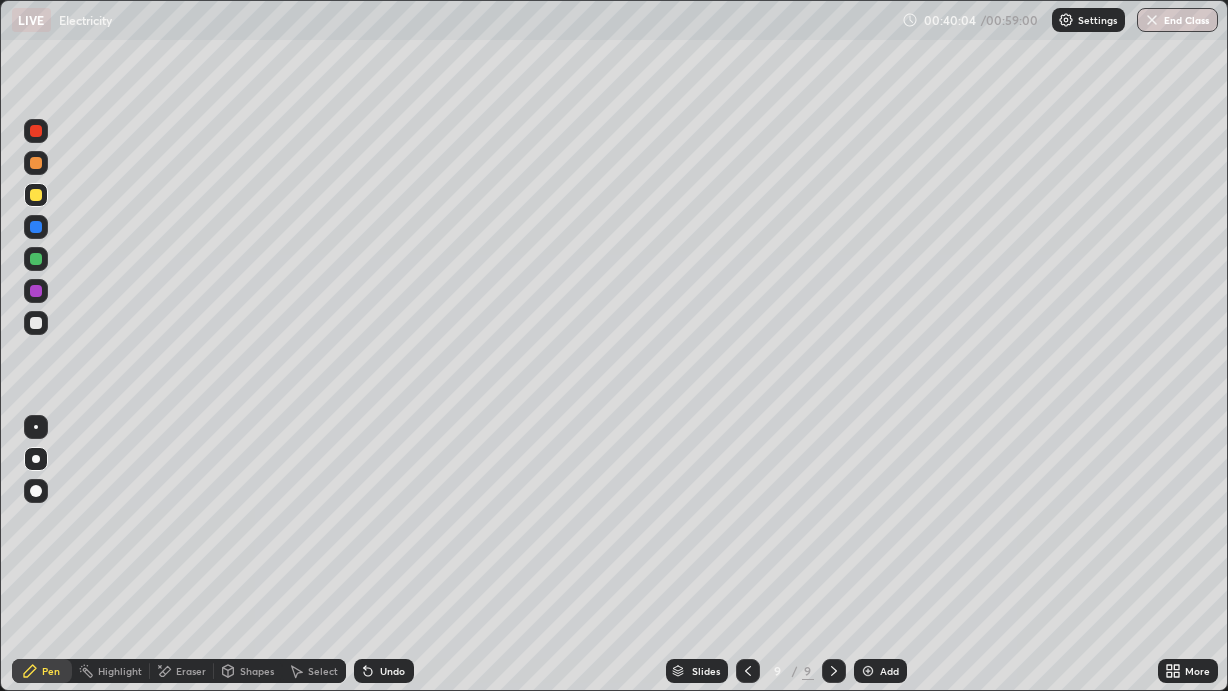 click at bounding box center (36, 323) 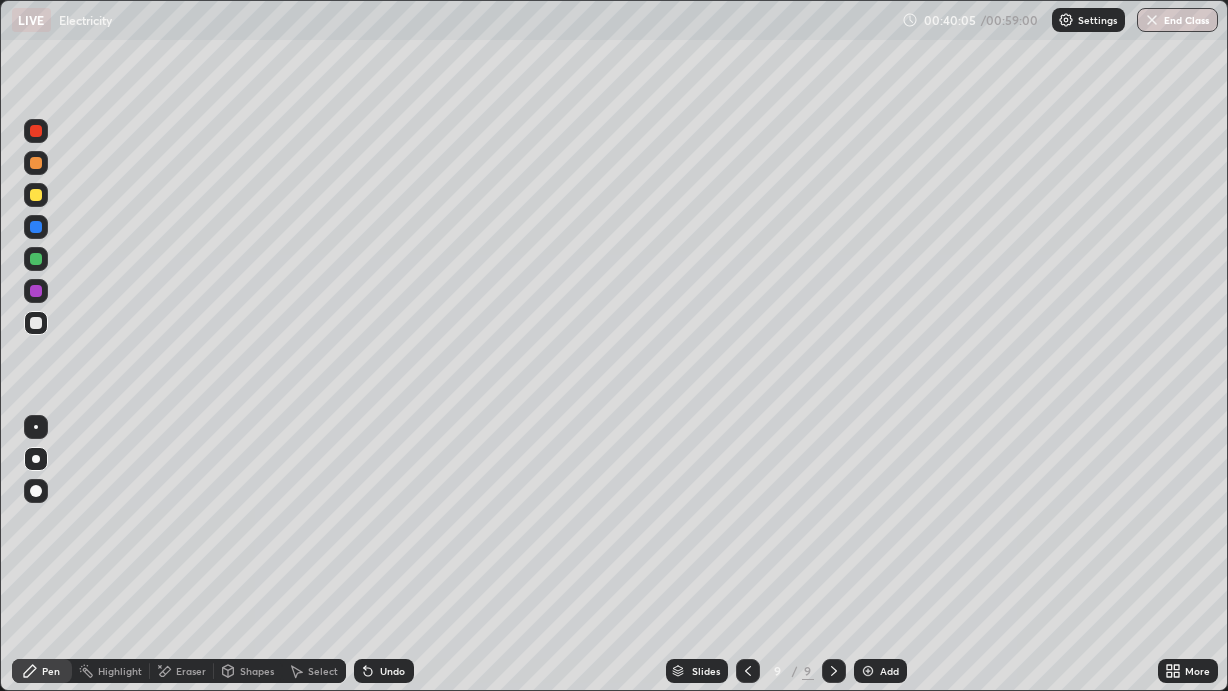 click at bounding box center [36, 131] 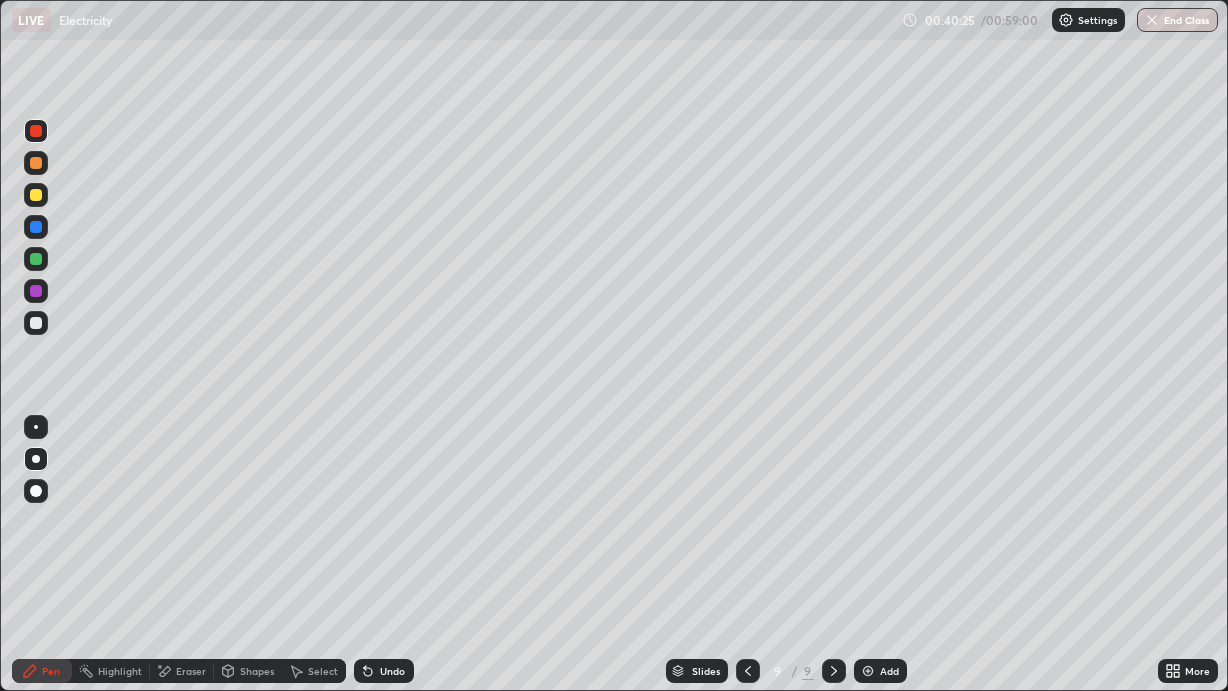 click on "Undo" at bounding box center [392, 671] 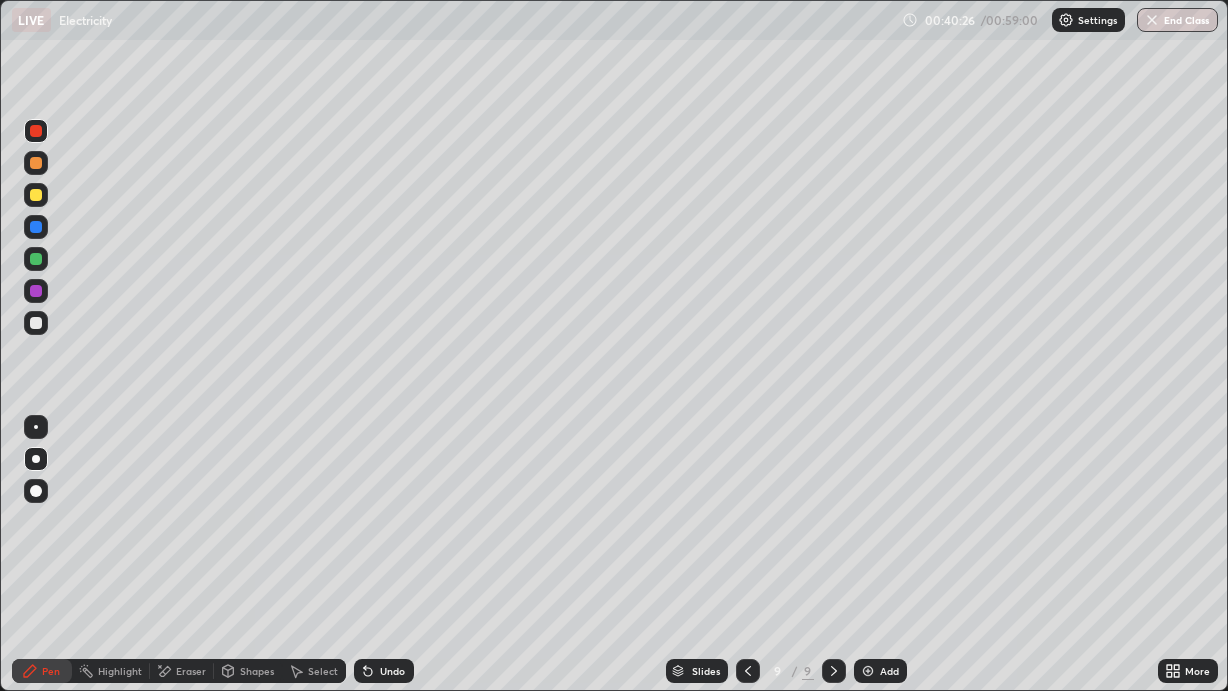 click on "Undo" at bounding box center (392, 671) 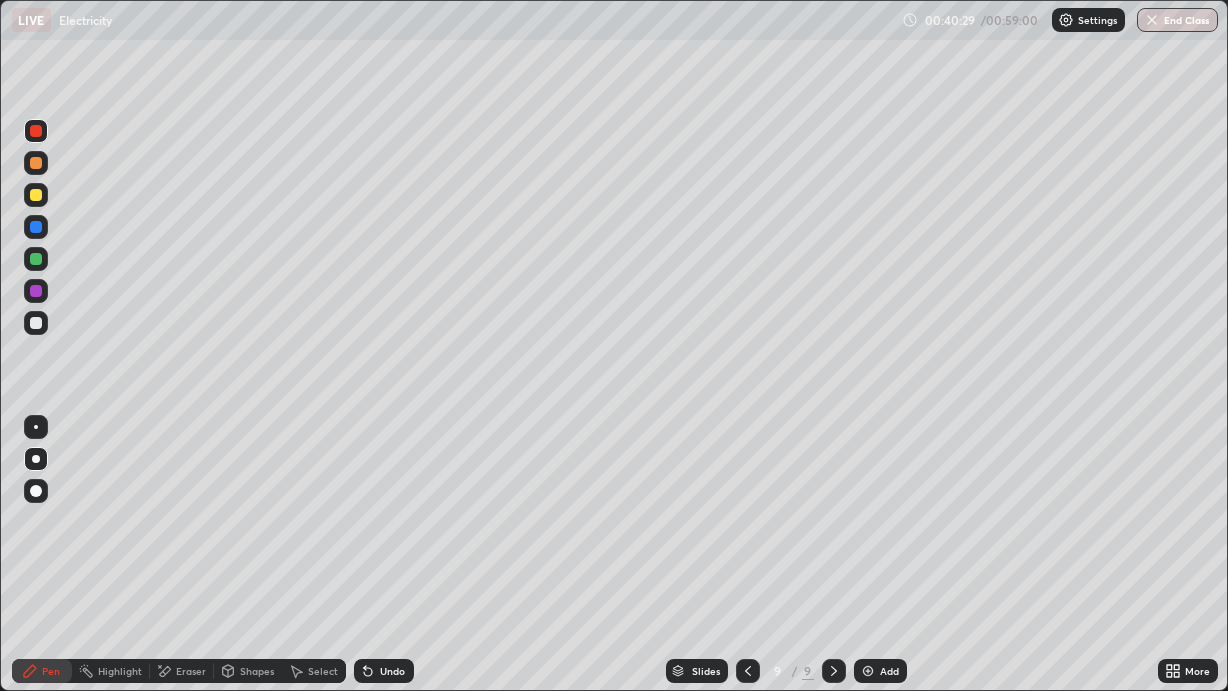 click on "Shapes" at bounding box center (257, 671) 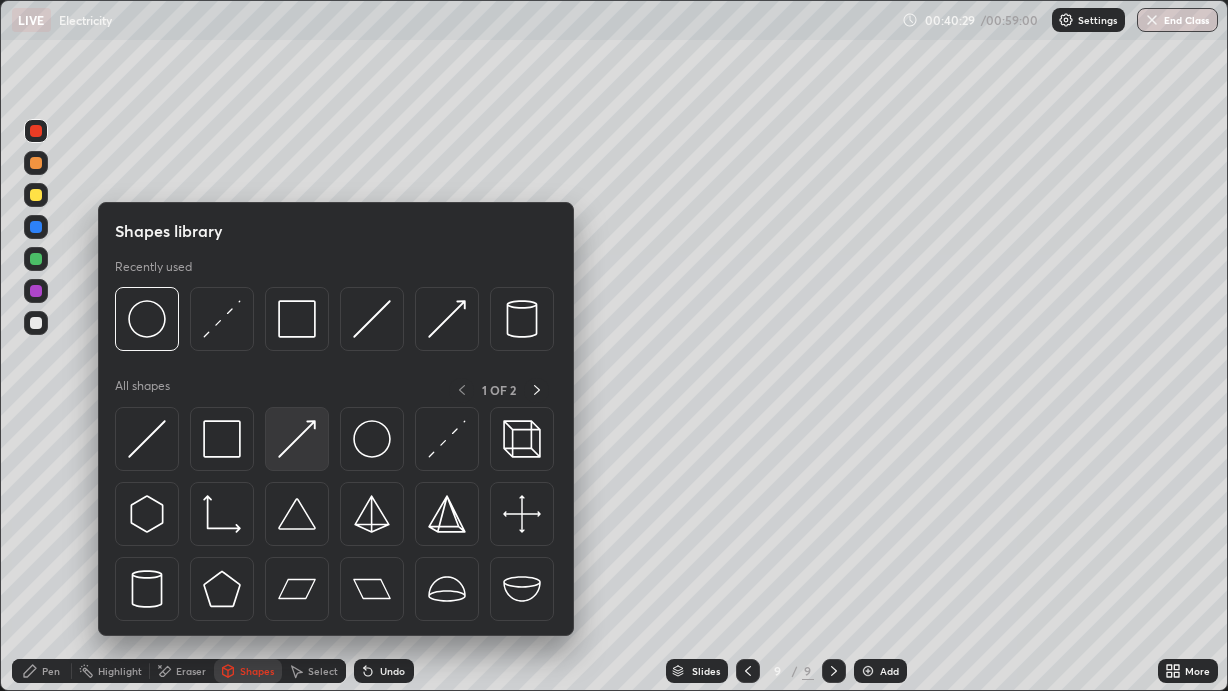 click at bounding box center [297, 439] 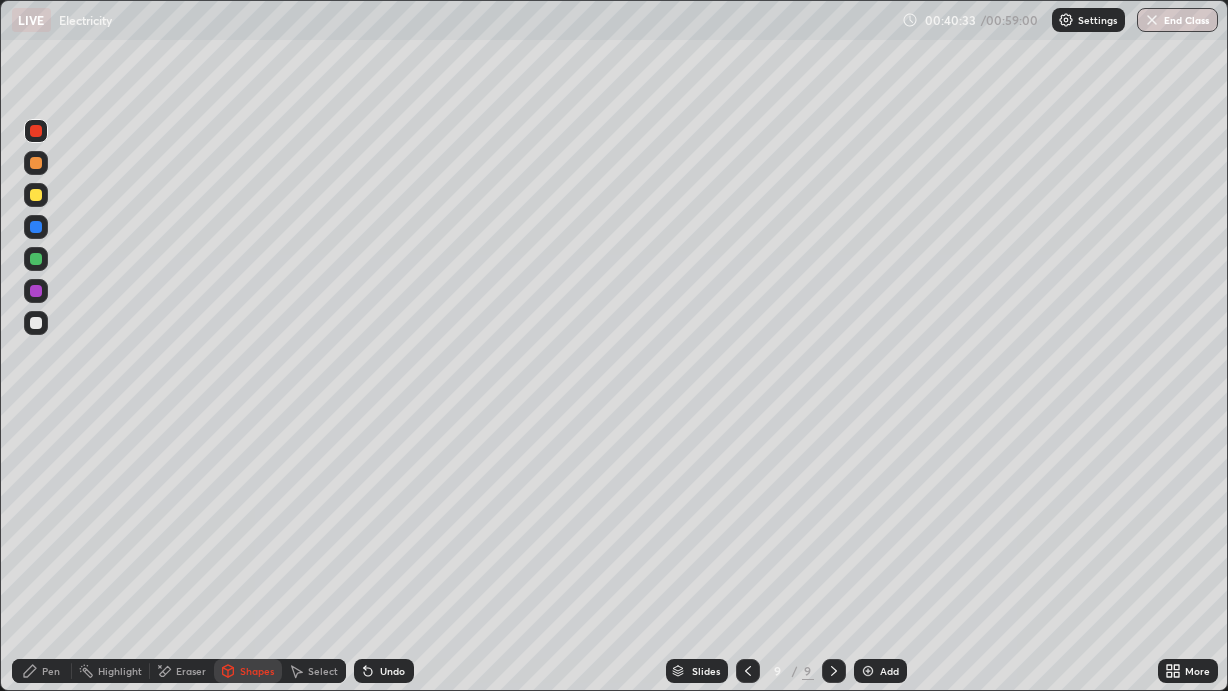 click on "Pen" at bounding box center [42, 671] 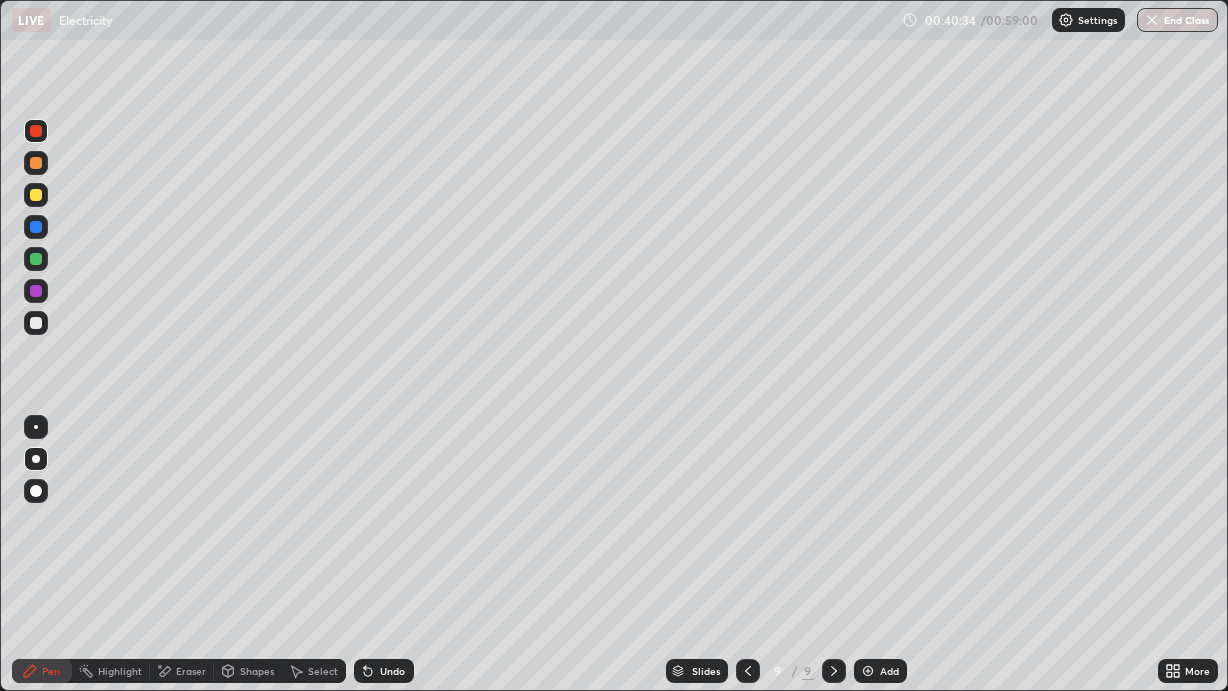 click at bounding box center (36, 323) 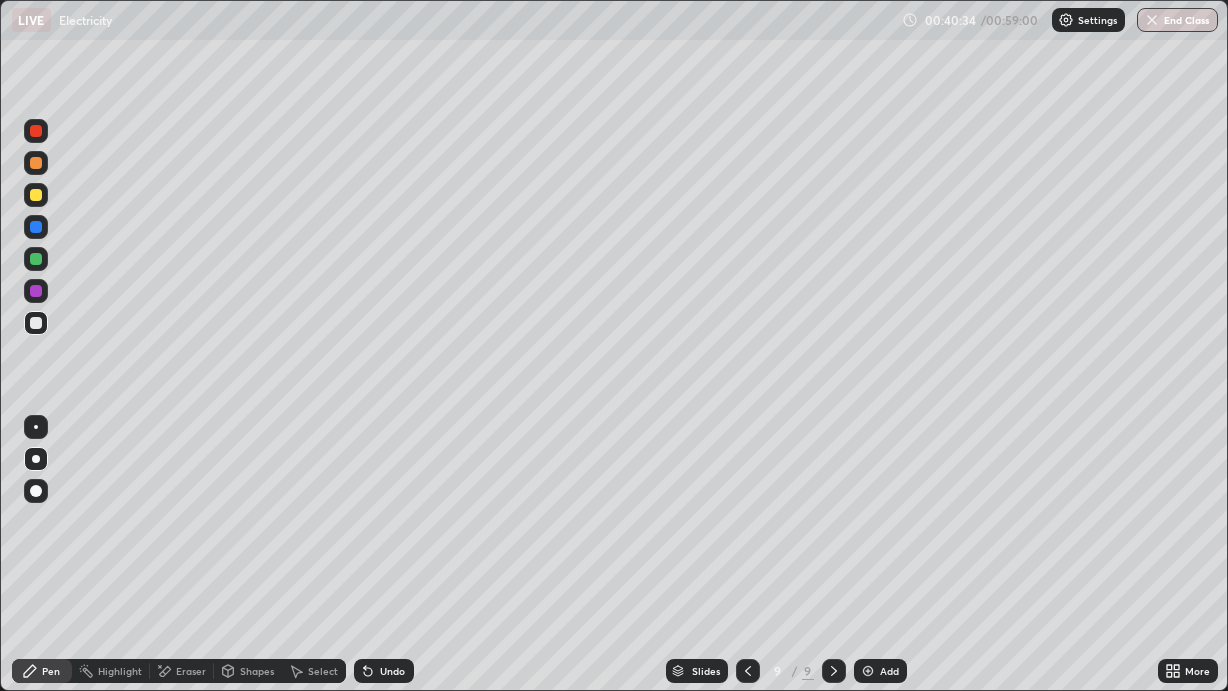click at bounding box center (36, 291) 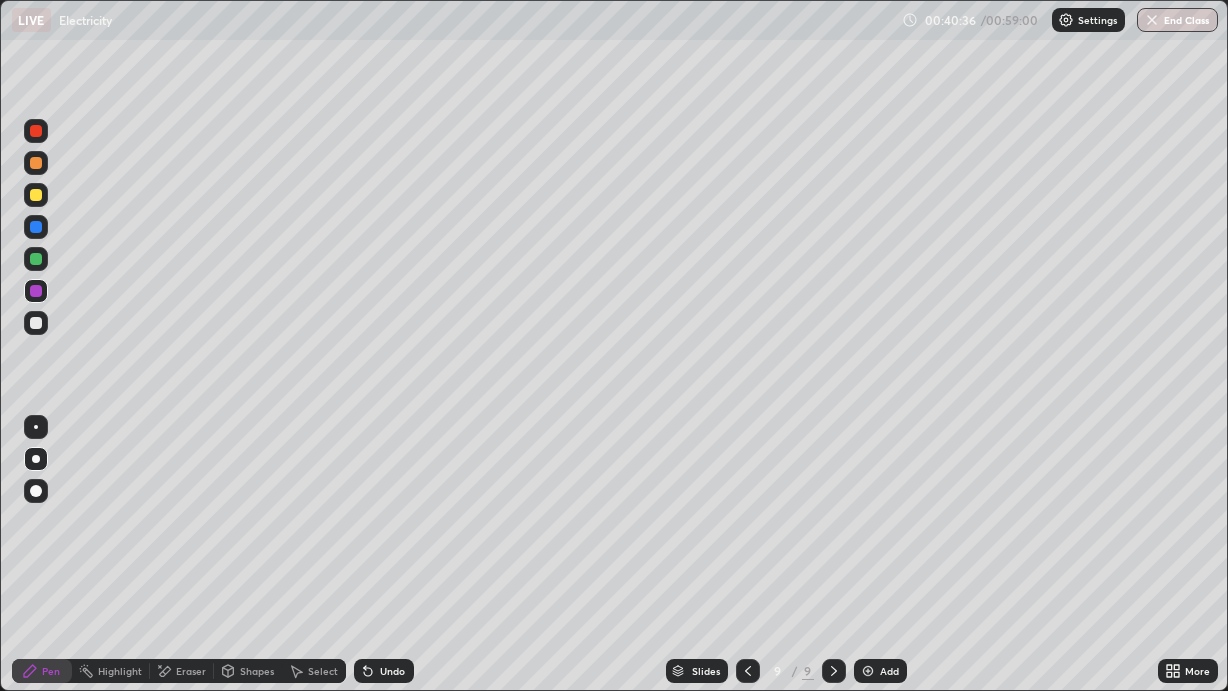 click on "Shapes" at bounding box center (257, 671) 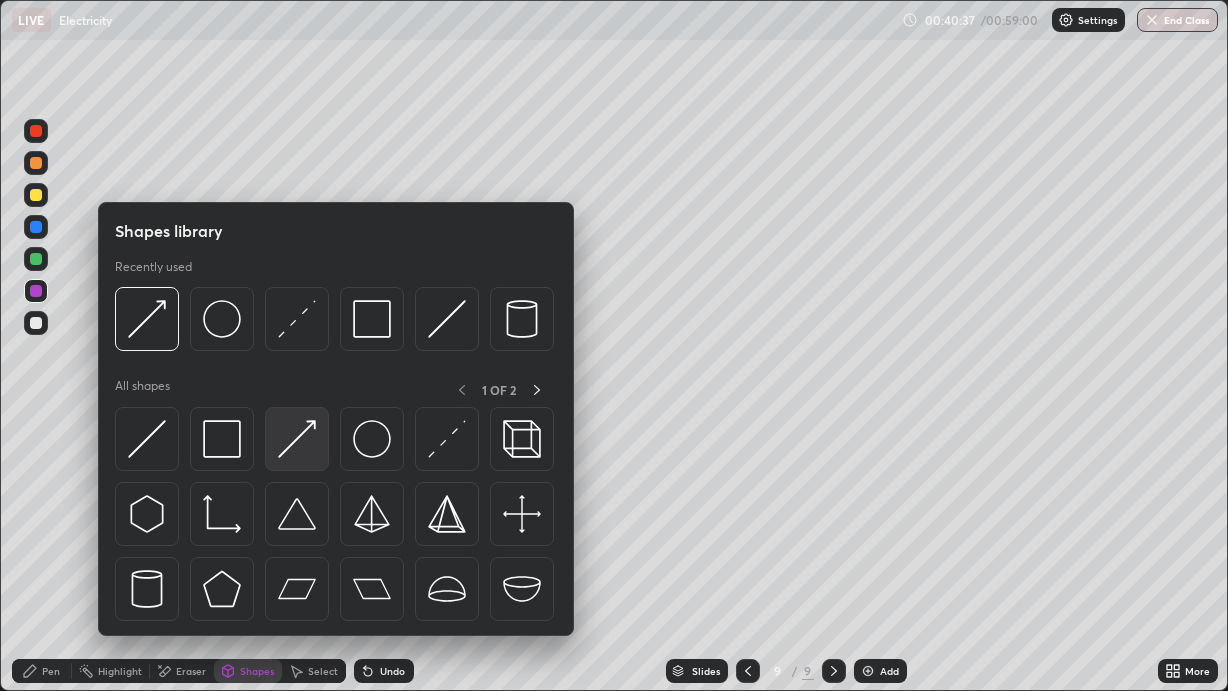 click at bounding box center [297, 439] 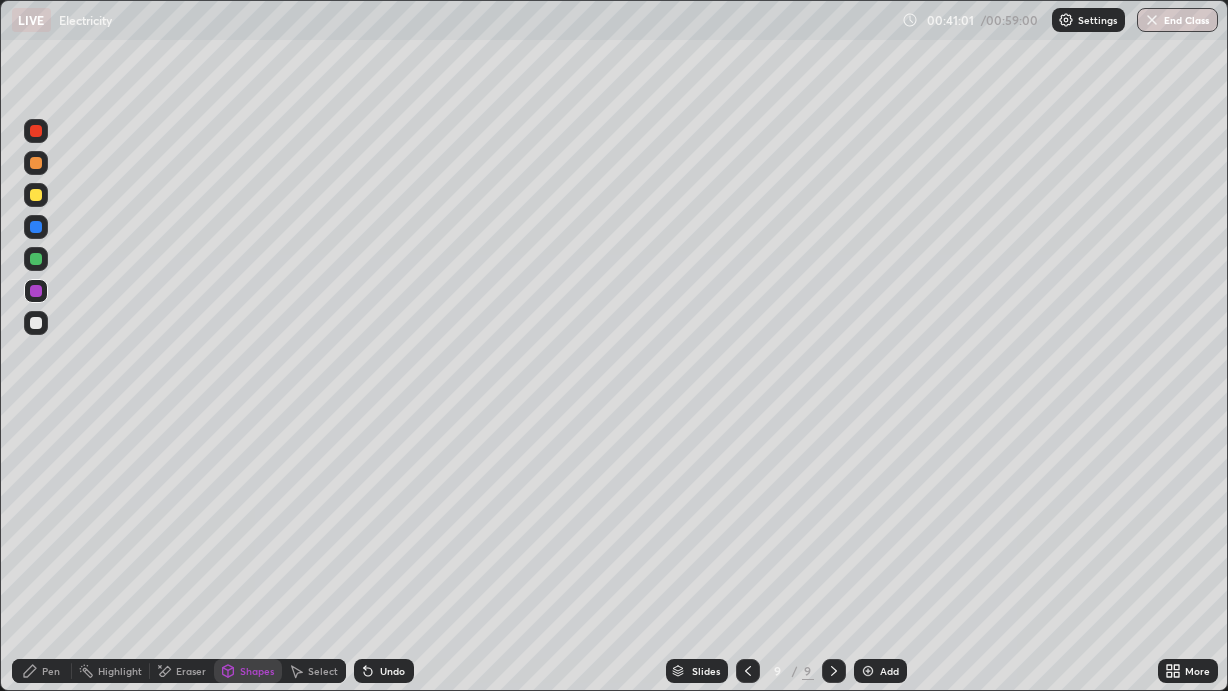 click on "Undo" at bounding box center (384, 671) 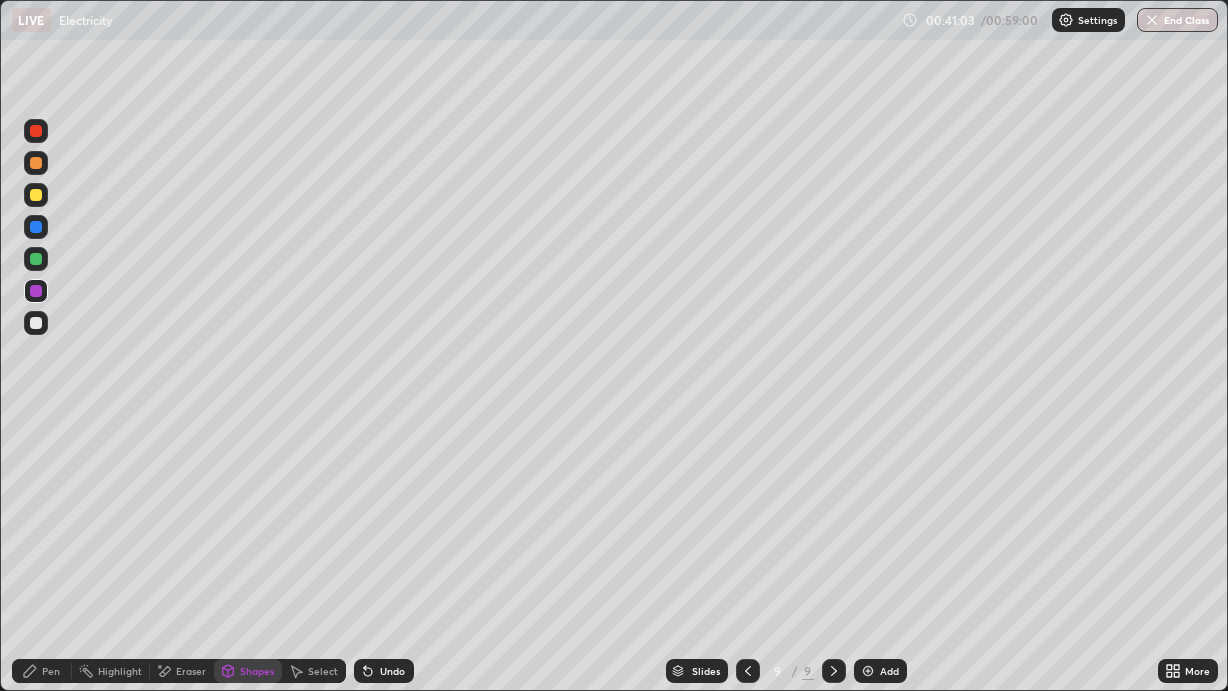 click on "Undo" at bounding box center (392, 671) 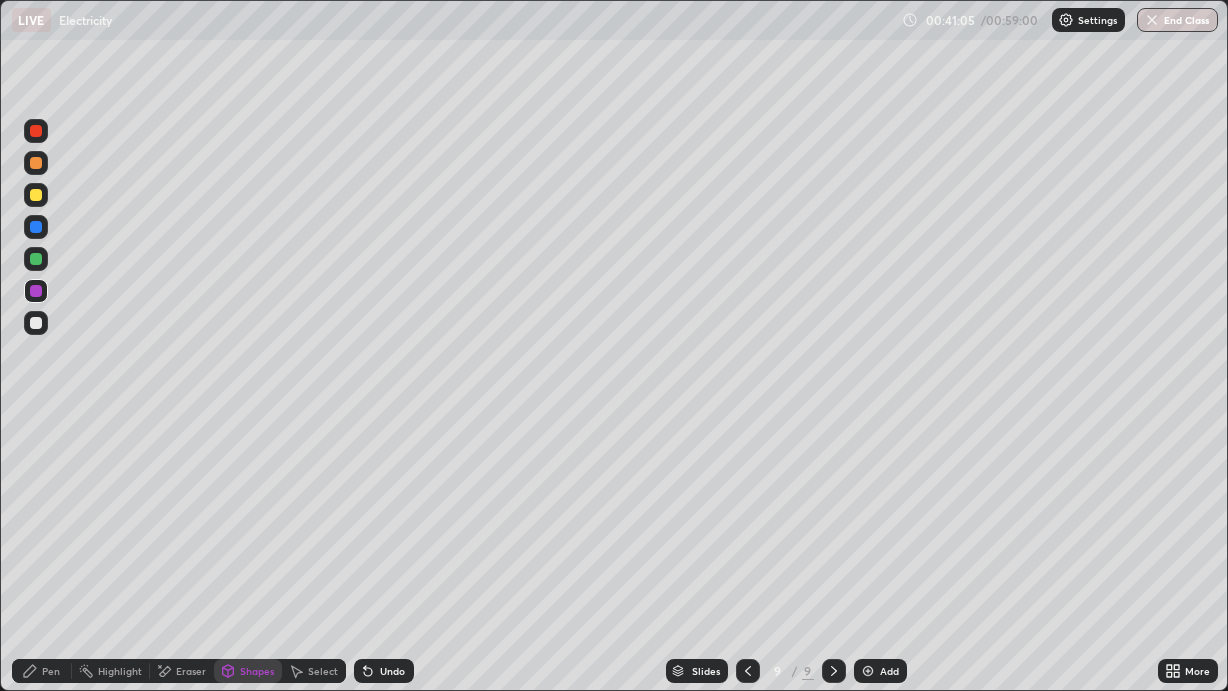 click on "Highlight" at bounding box center (120, 671) 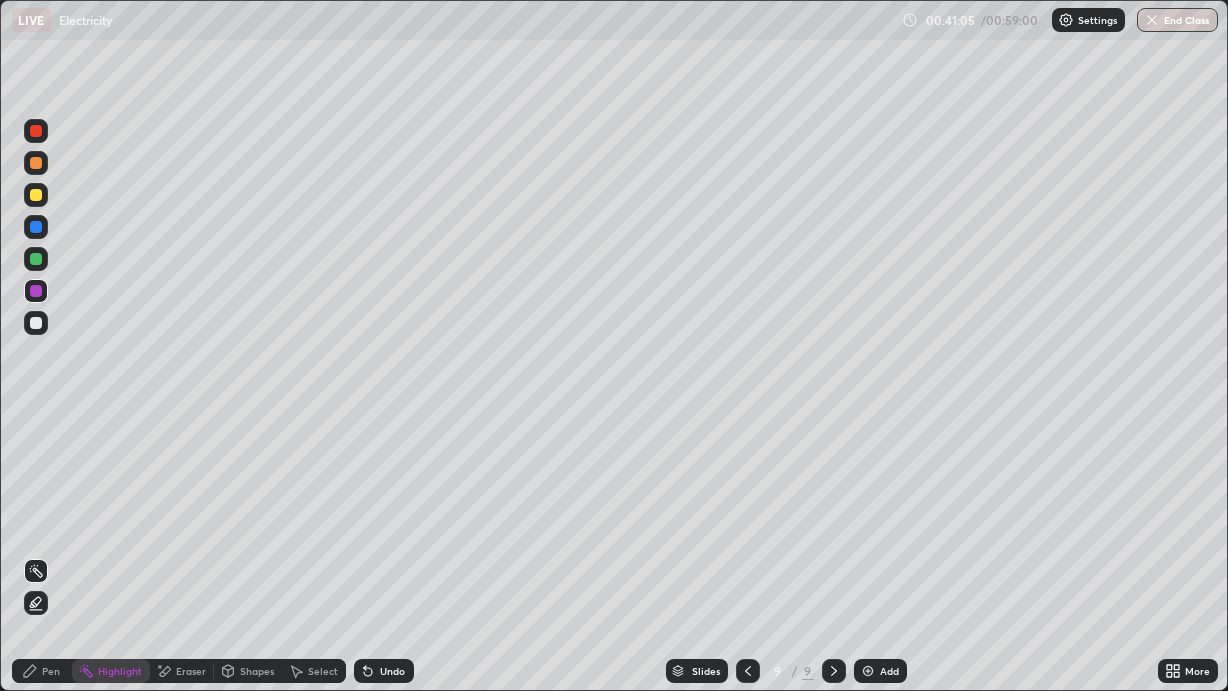 click on "Eraser" at bounding box center [191, 671] 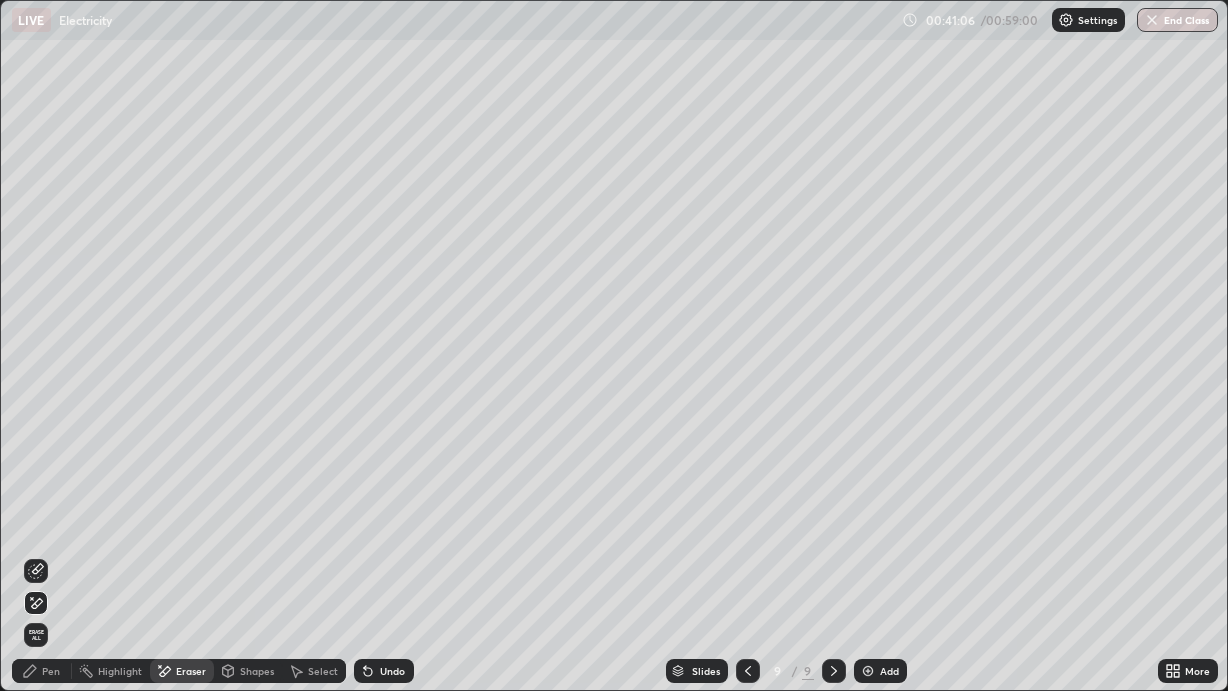 click at bounding box center (36, 571) 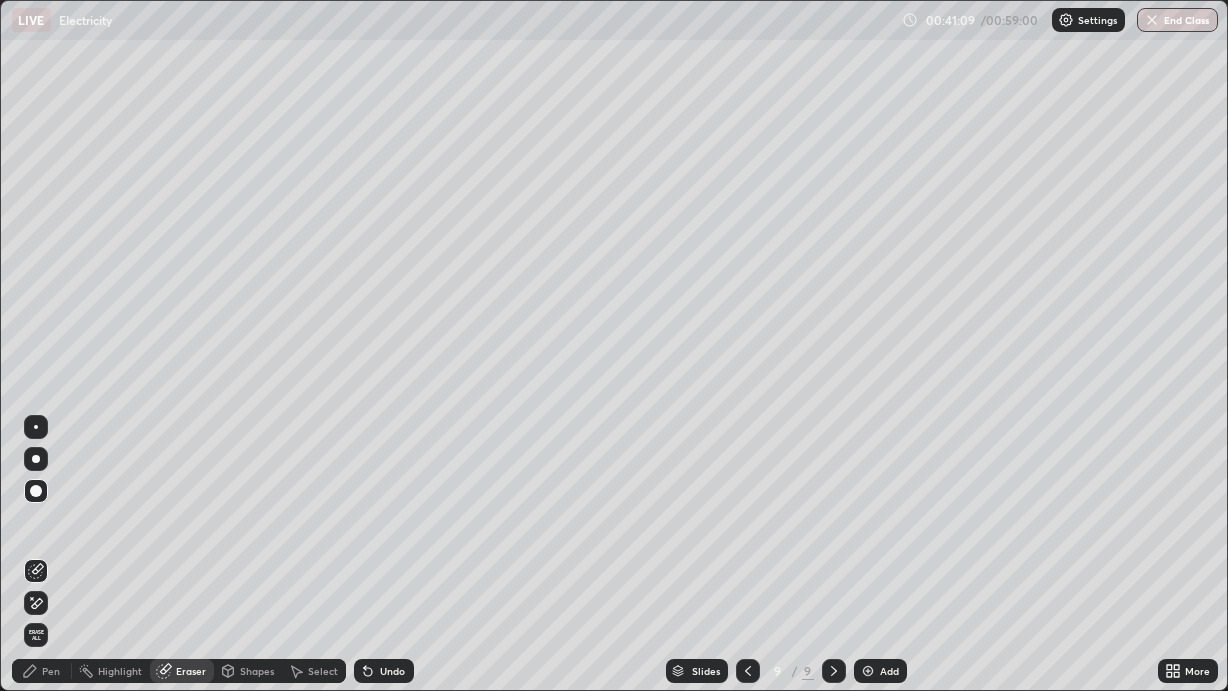 click on "Pen" at bounding box center (42, 671) 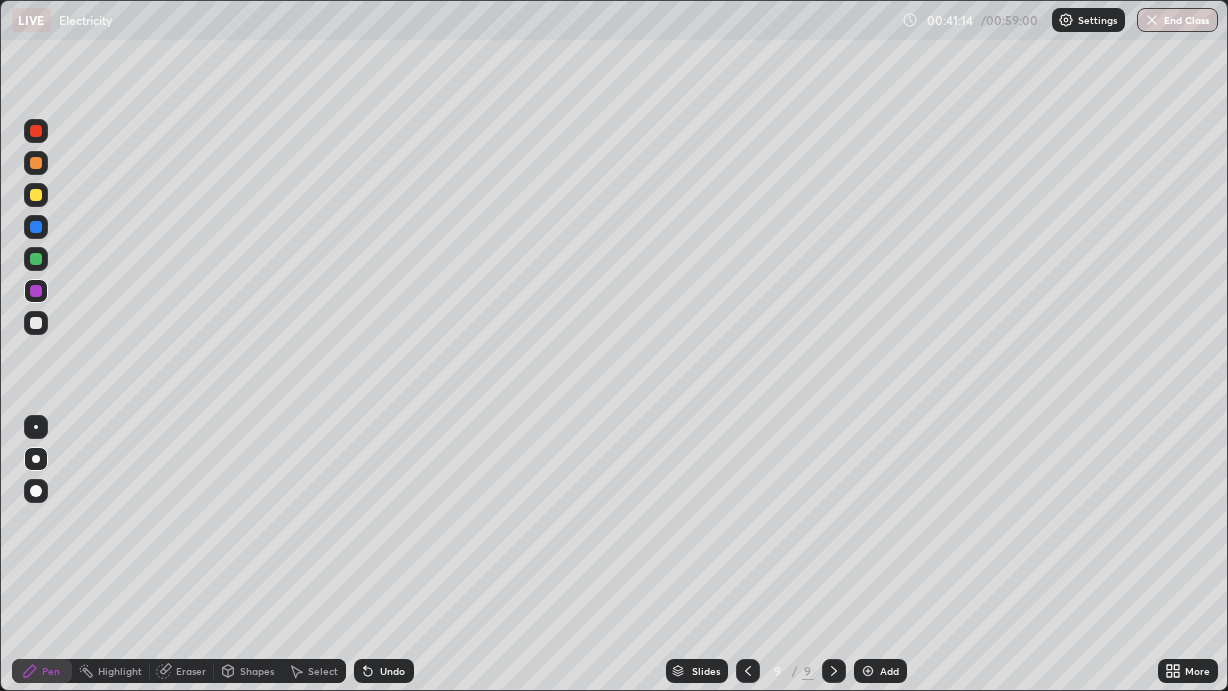 click at bounding box center [36, 323] 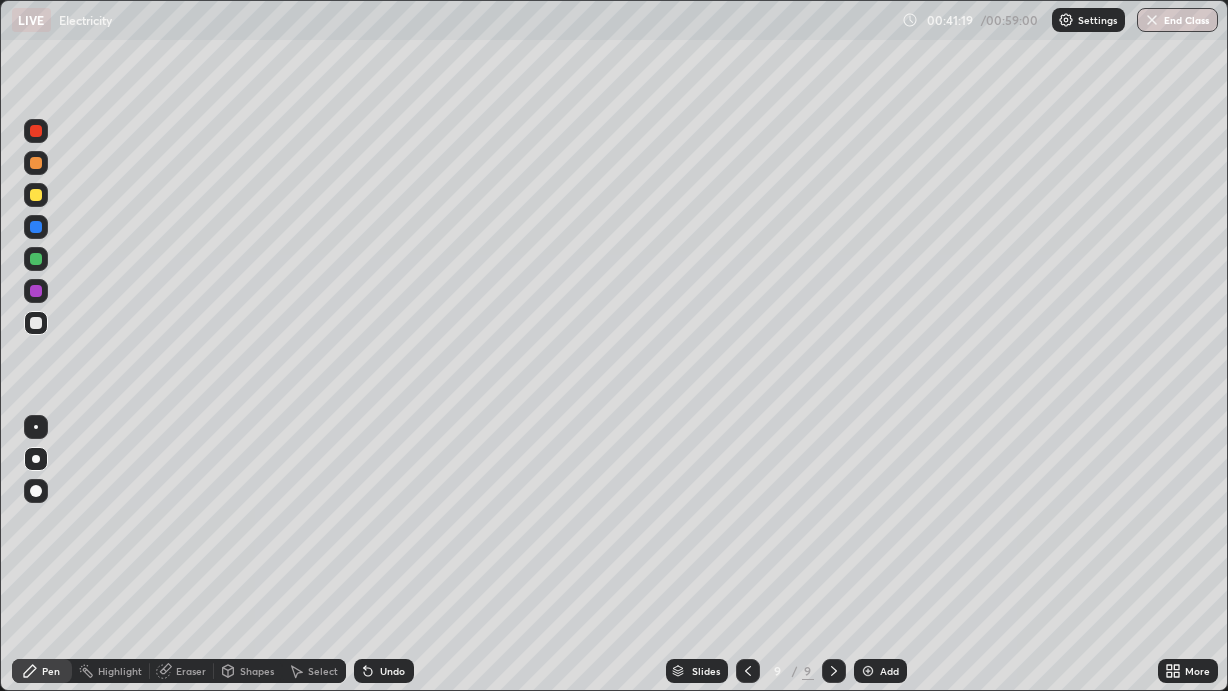 click on "Undo" at bounding box center [384, 671] 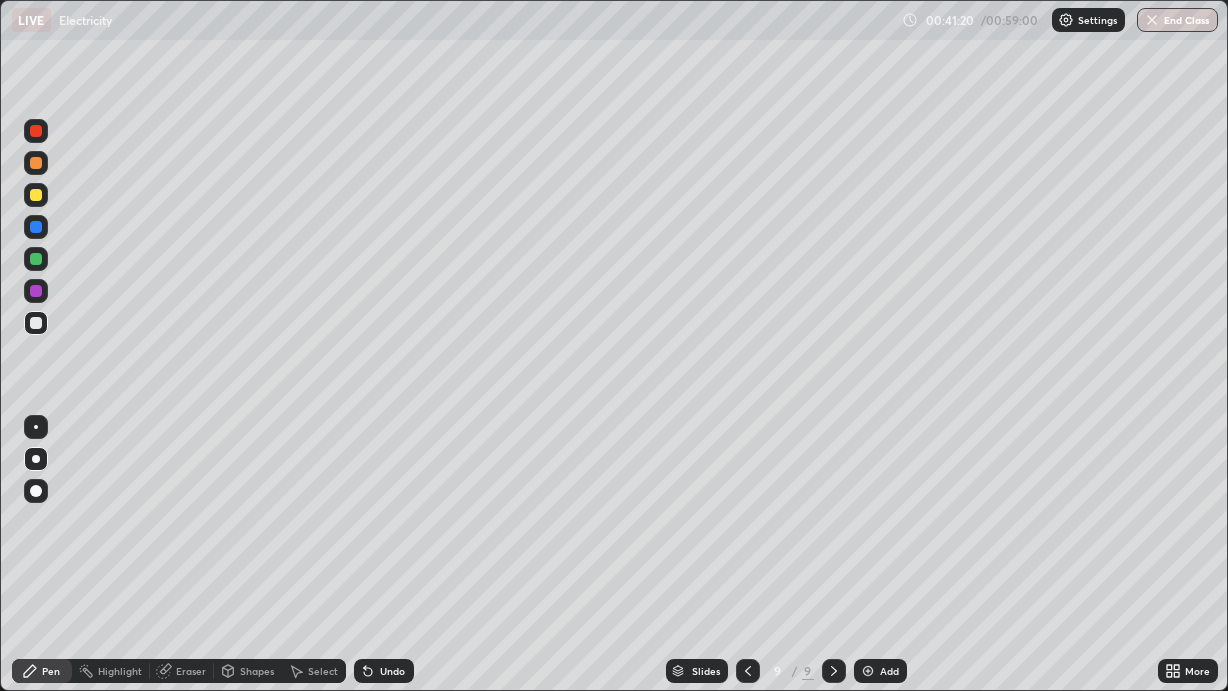 click on "Undo" at bounding box center (384, 671) 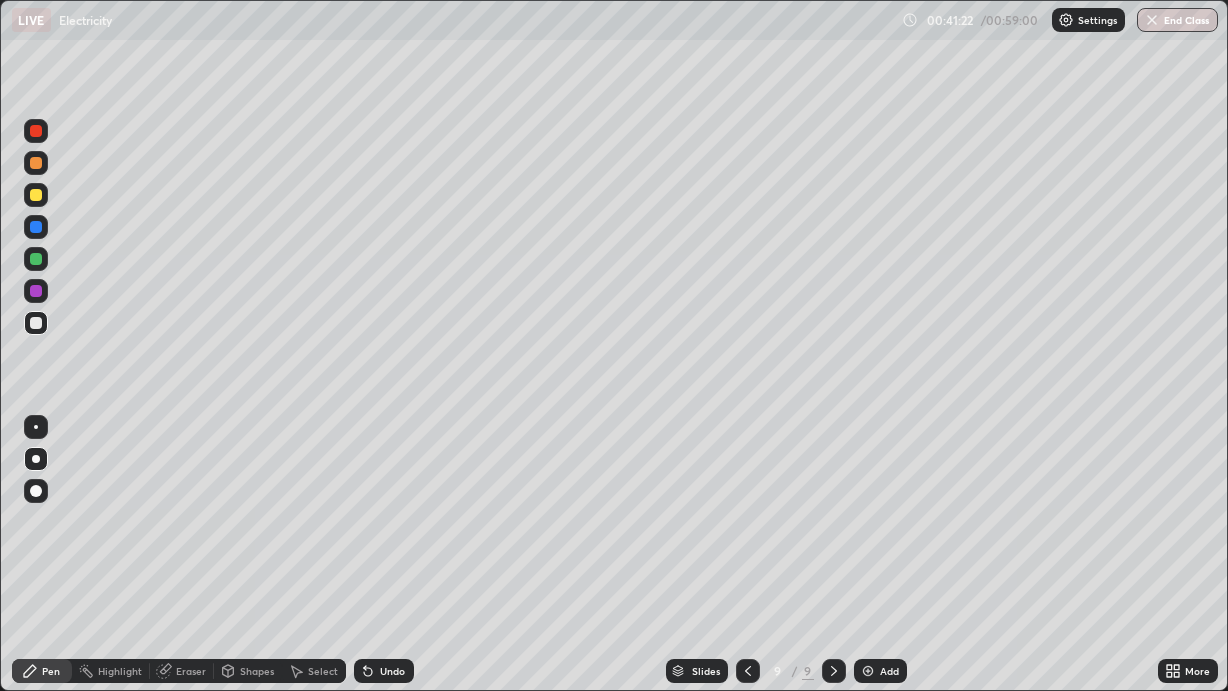 click on "Undo" at bounding box center [392, 671] 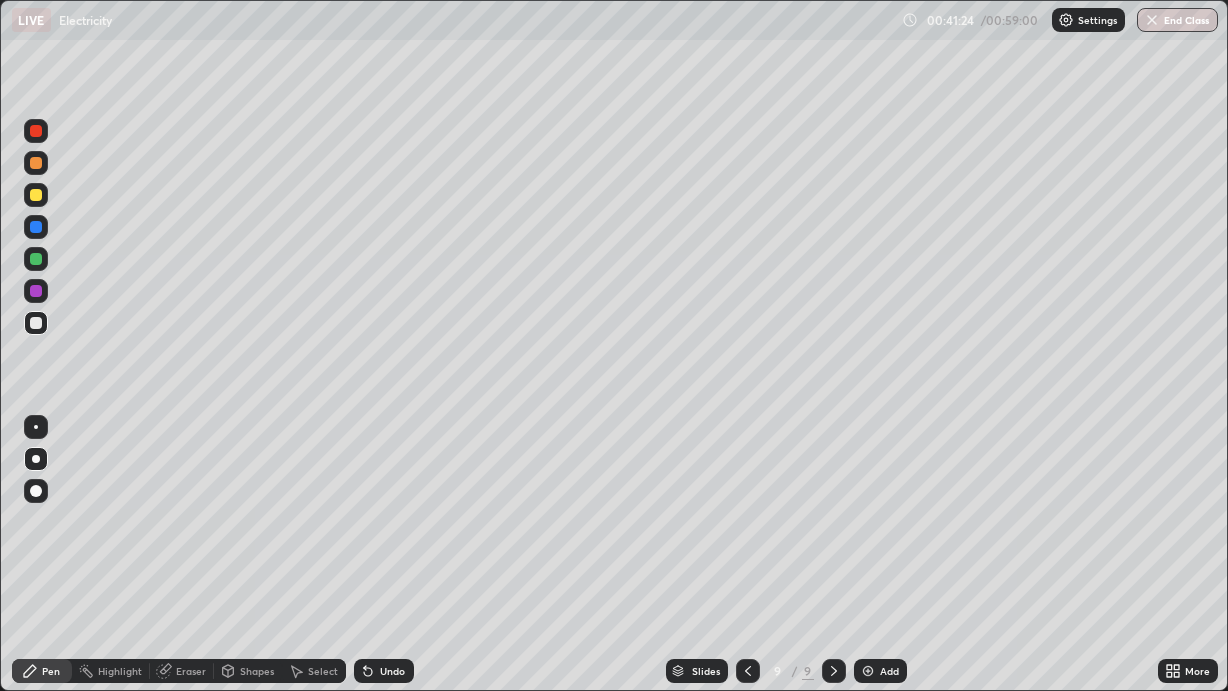 click at bounding box center [36, 291] 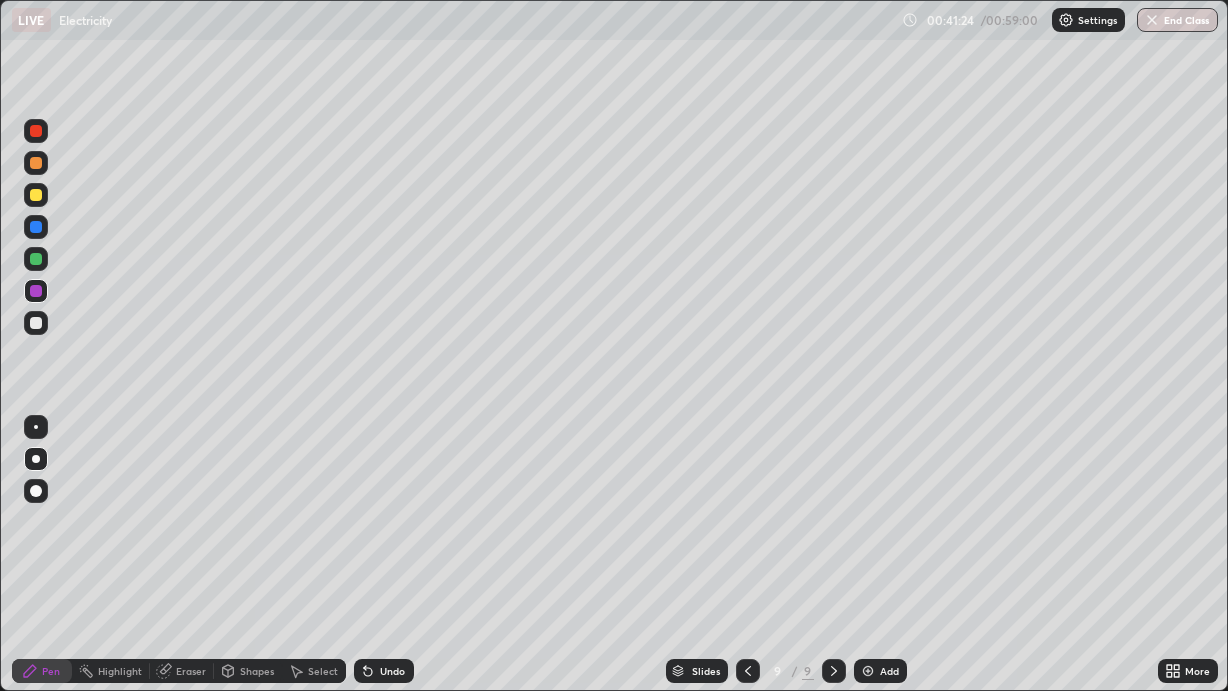 click at bounding box center (36, 259) 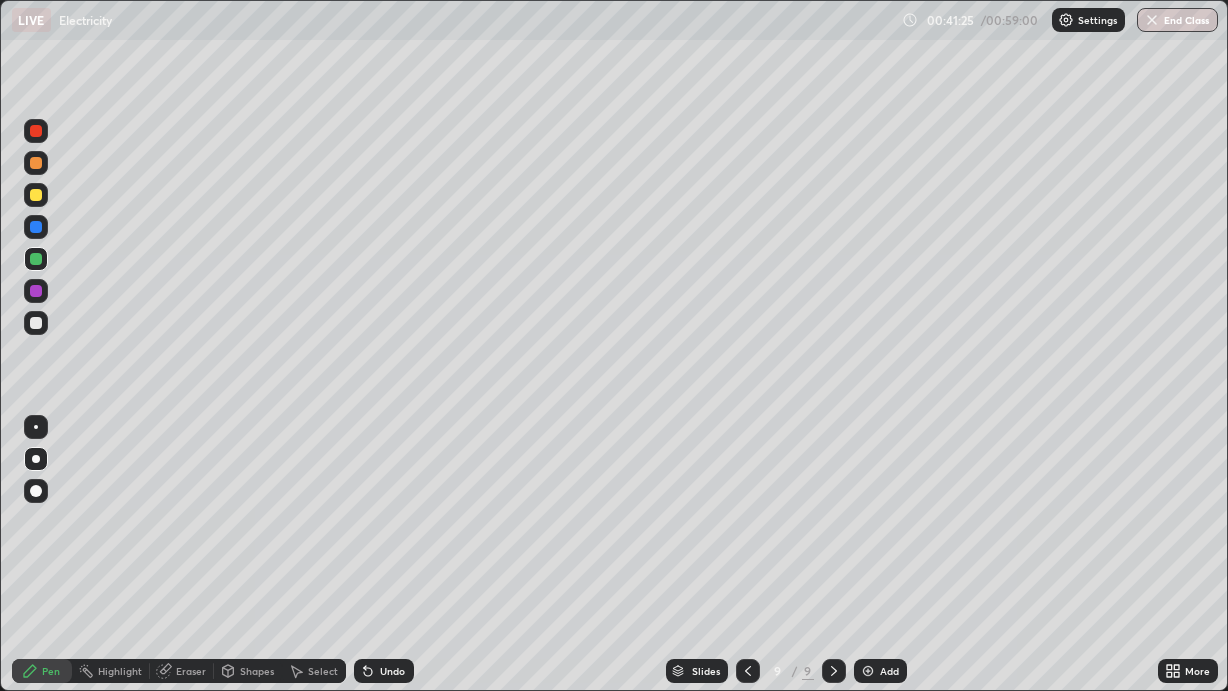 click 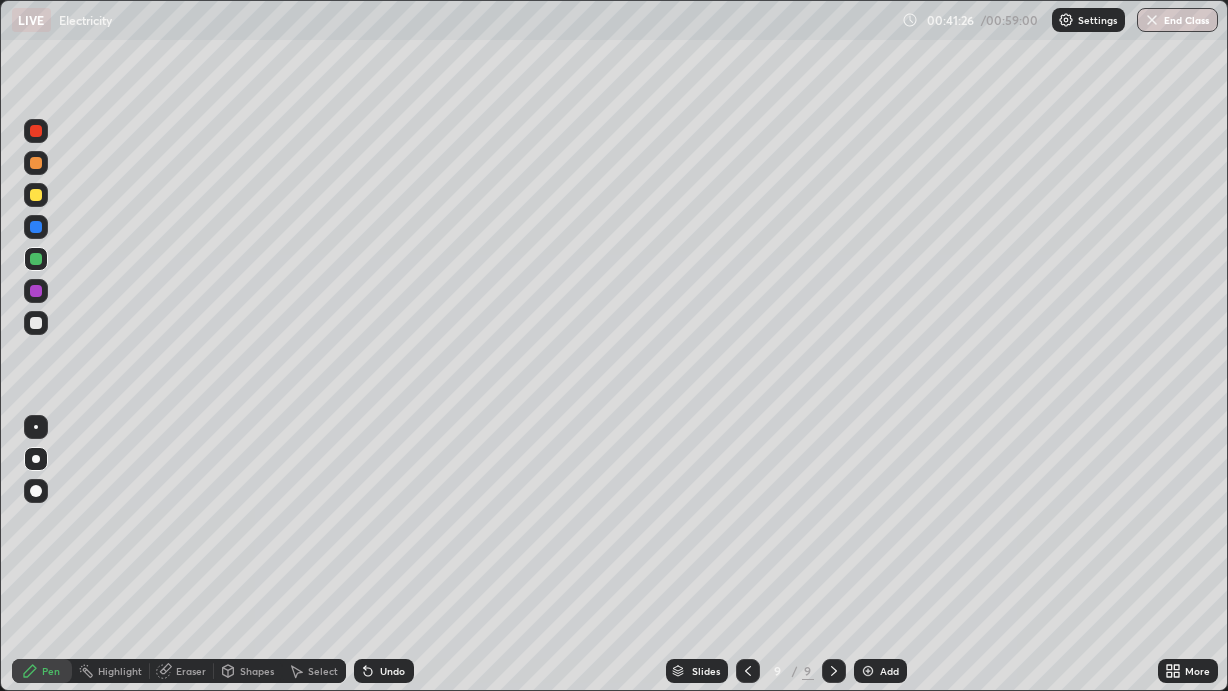 click at bounding box center [36, 323] 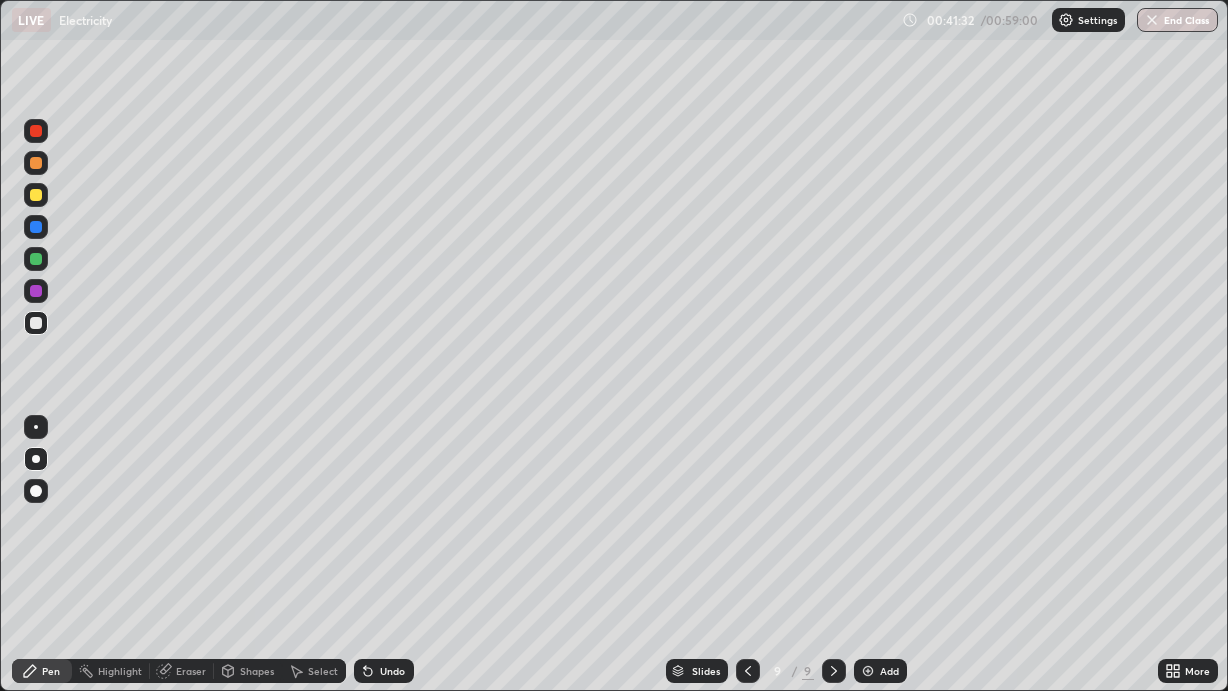 click at bounding box center [36, 227] 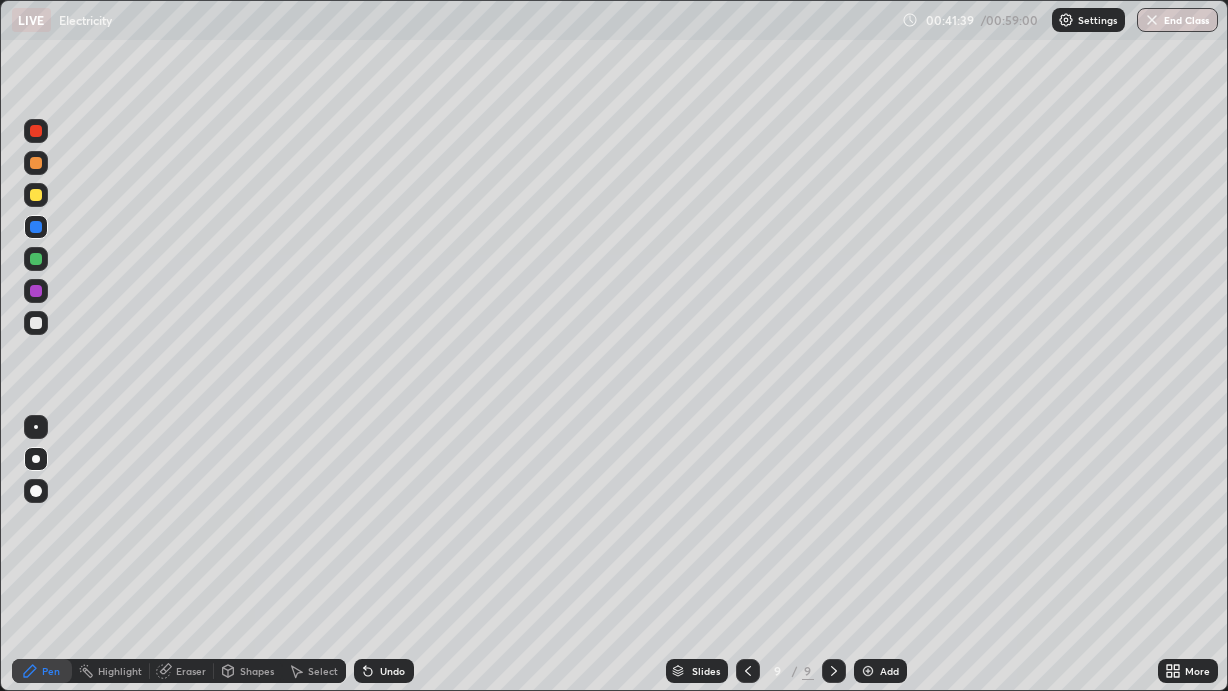 click on "Shapes" at bounding box center [248, 671] 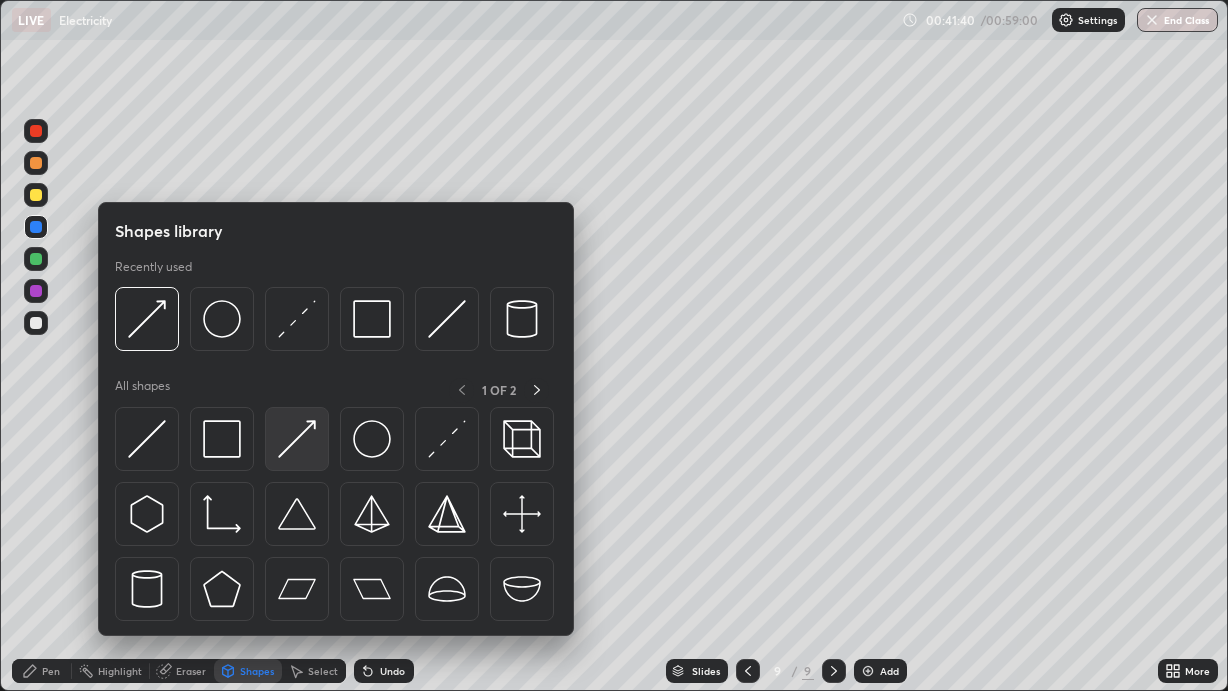 click at bounding box center [297, 439] 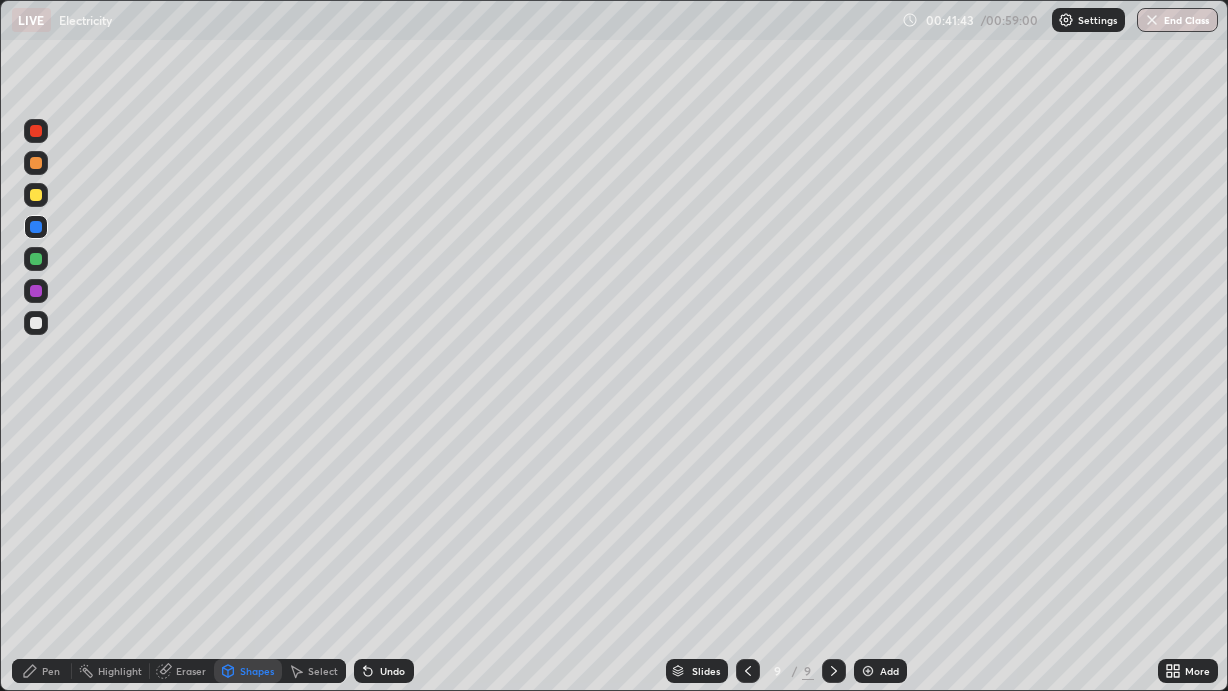 click on "Pen" at bounding box center (42, 671) 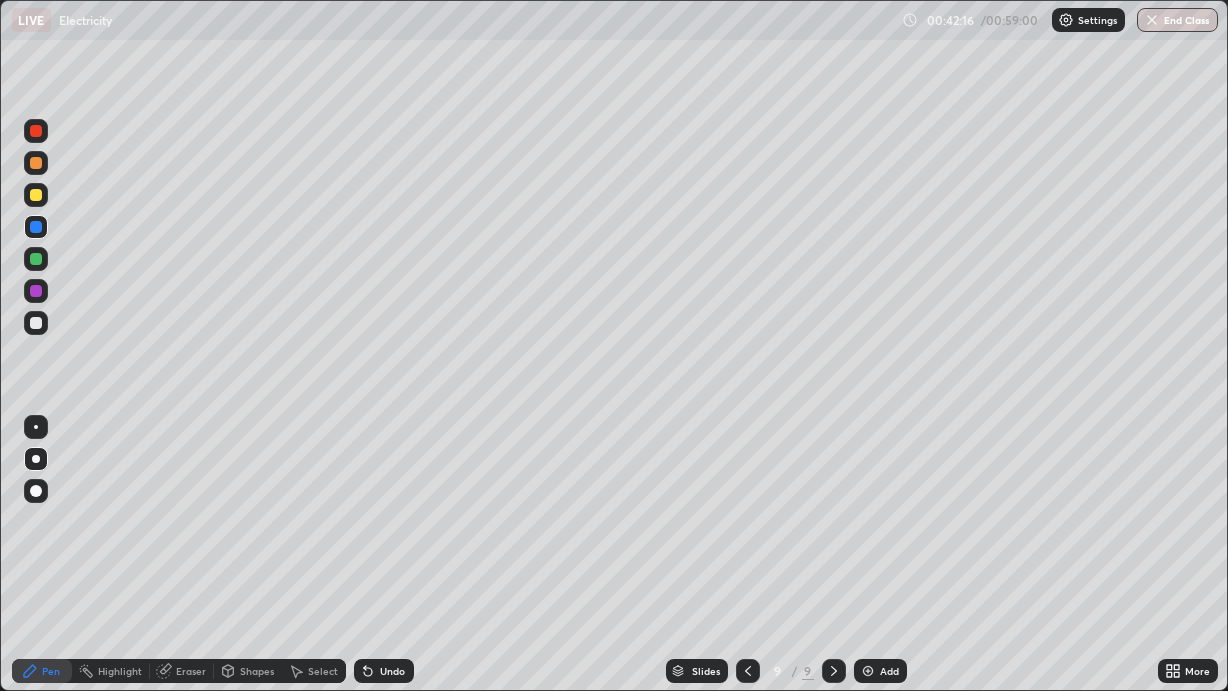 click at bounding box center (36, 323) 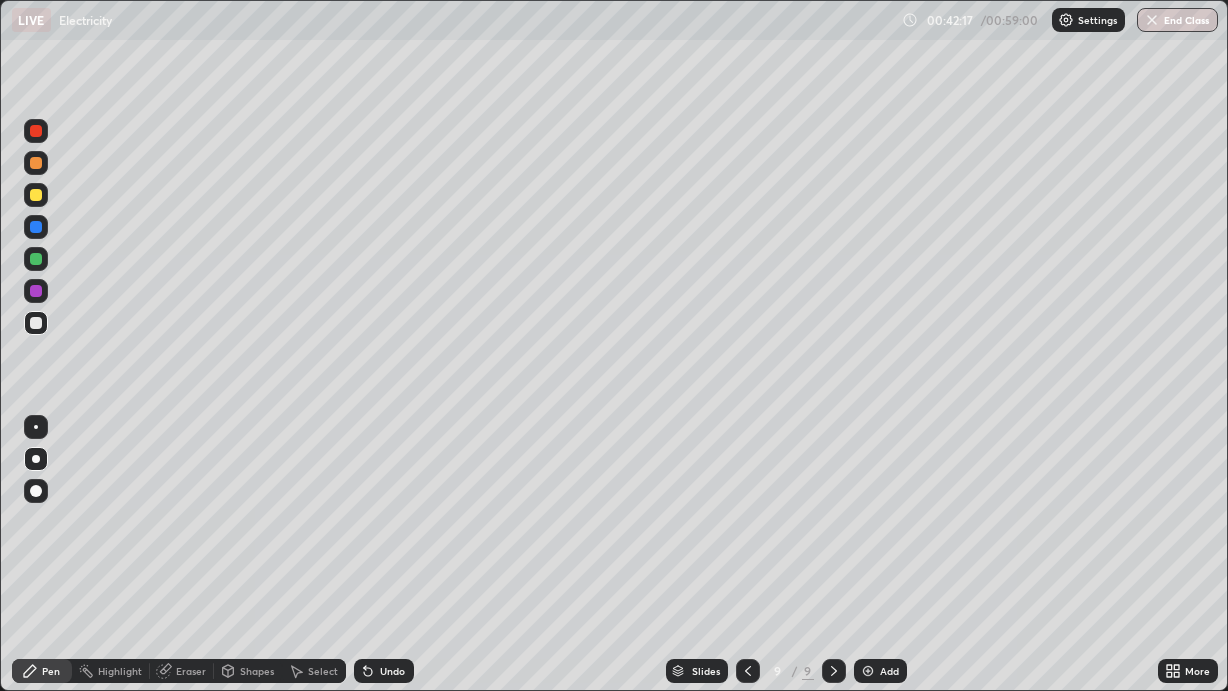 click at bounding box center (36, 195) 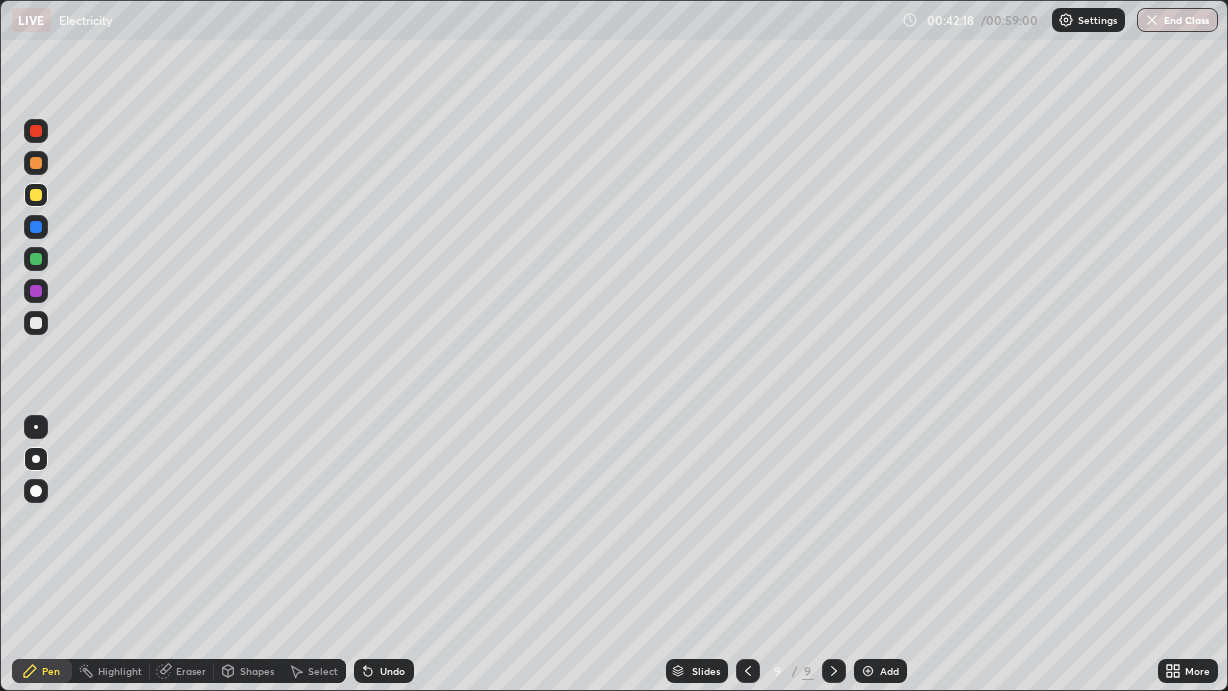 click at bounding box center [36, 163] 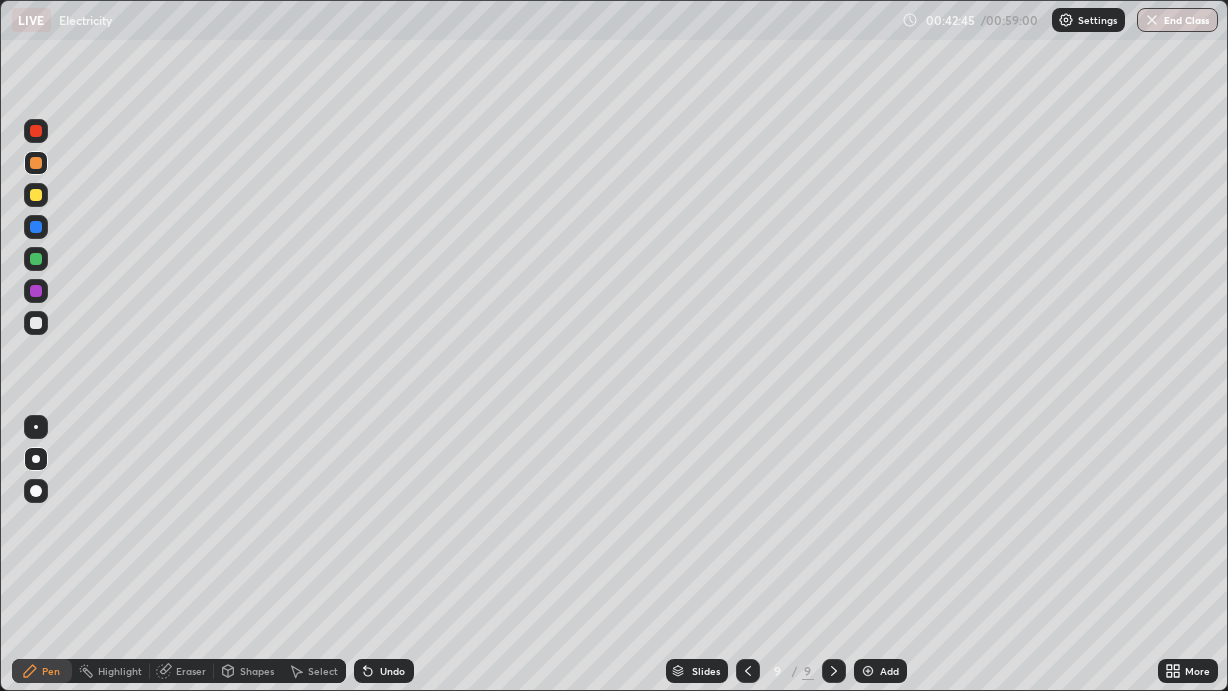 click on "Eraser" at bounding box center (182, 671) 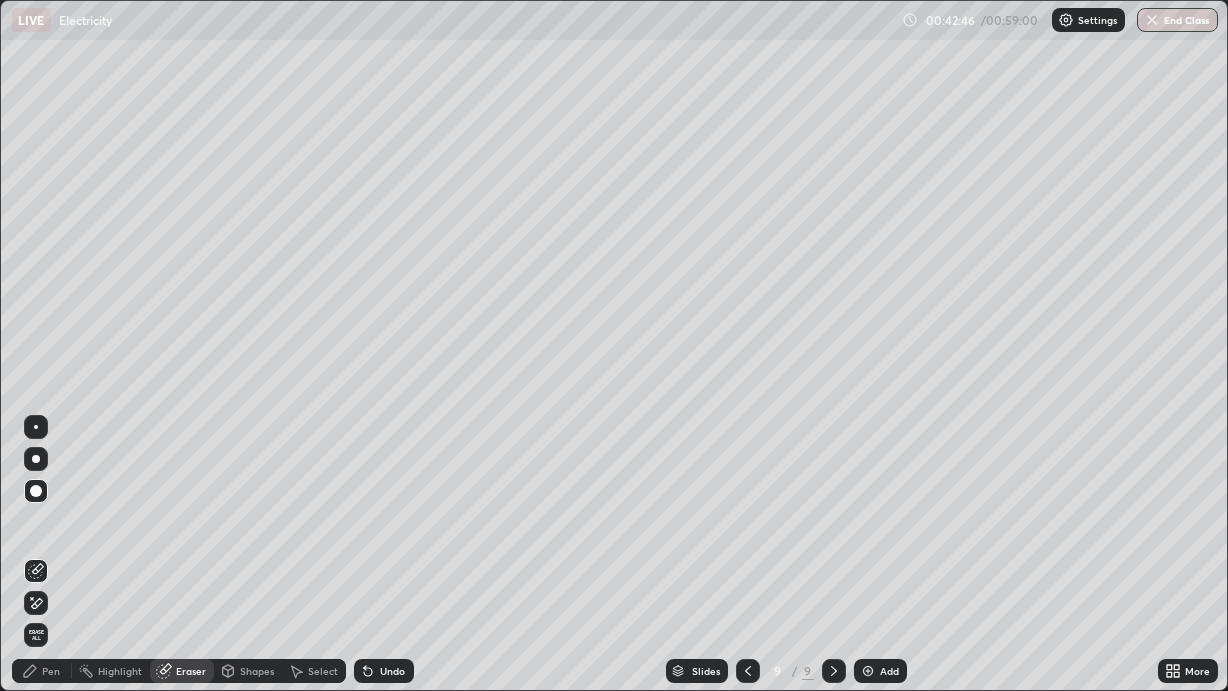 click at bounding box center [36, 459] 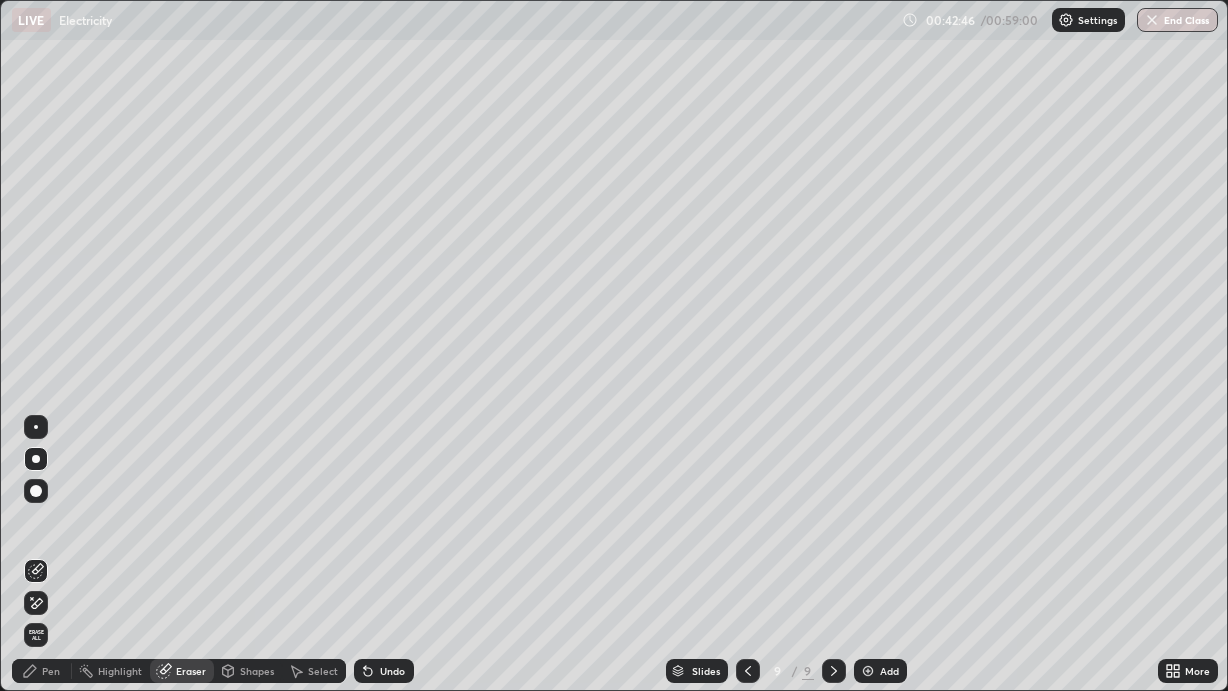 click 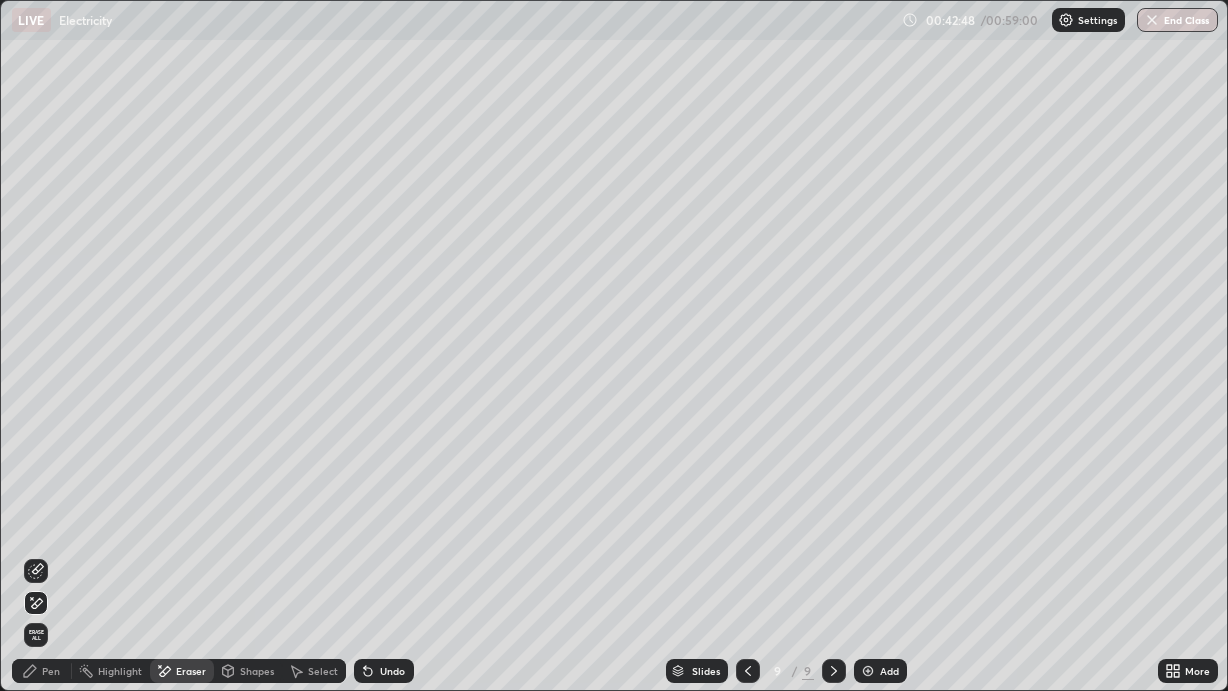 click on "Pen" at bounding box center (51, 671) 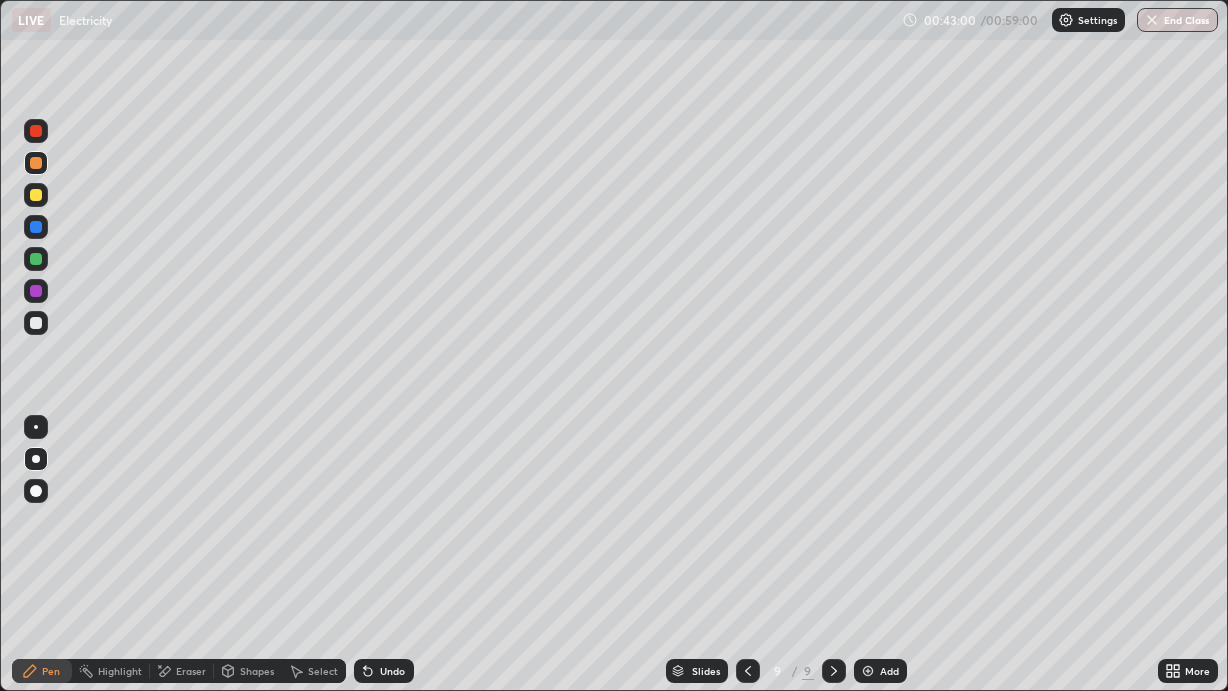 click at bounding box center [36, 323] 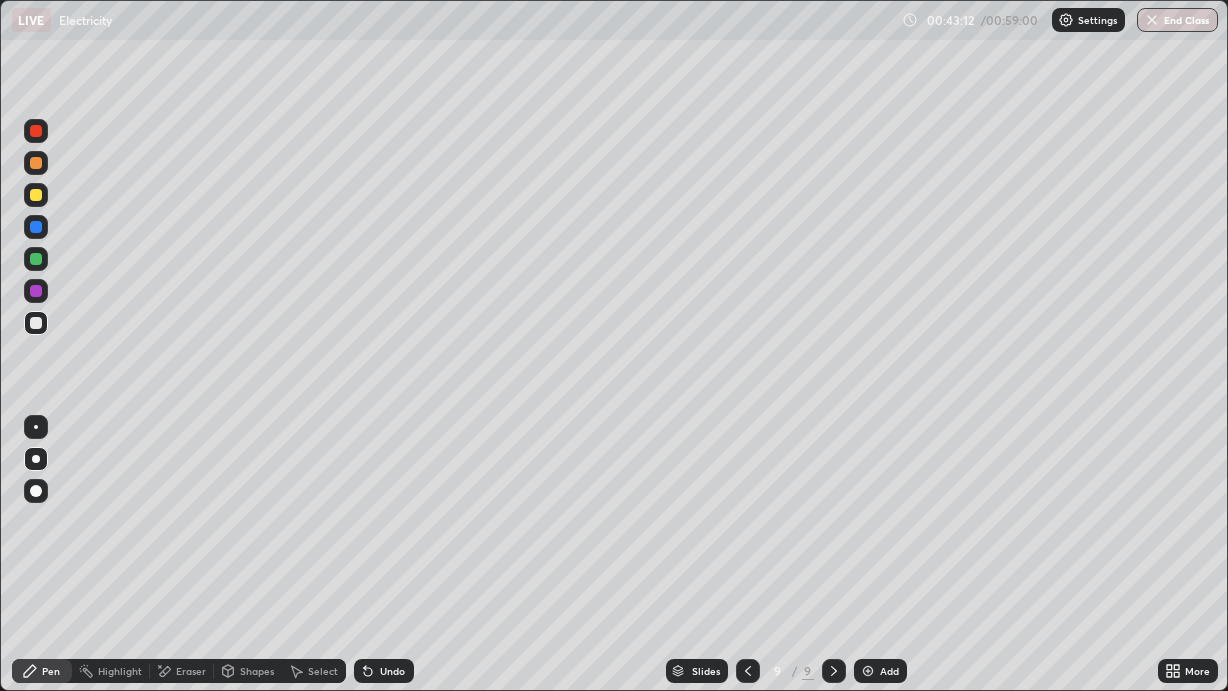 click at bounding box center [36, 291] 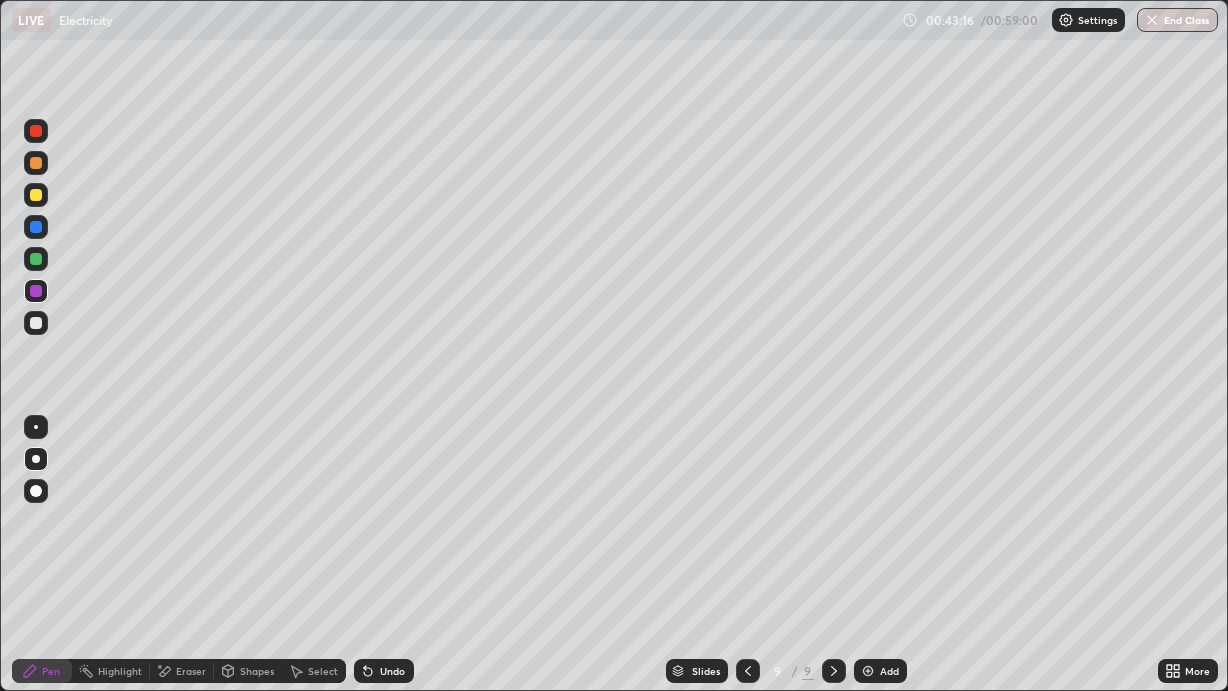 click 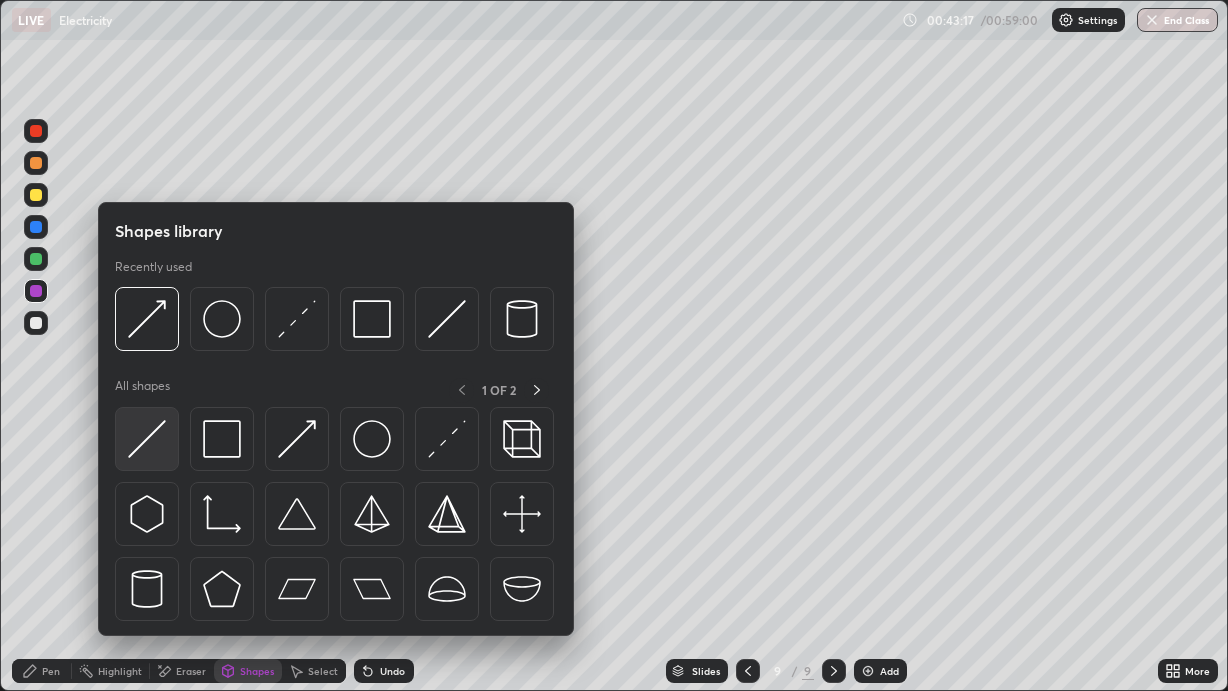 click at bounding box center (147, 439) 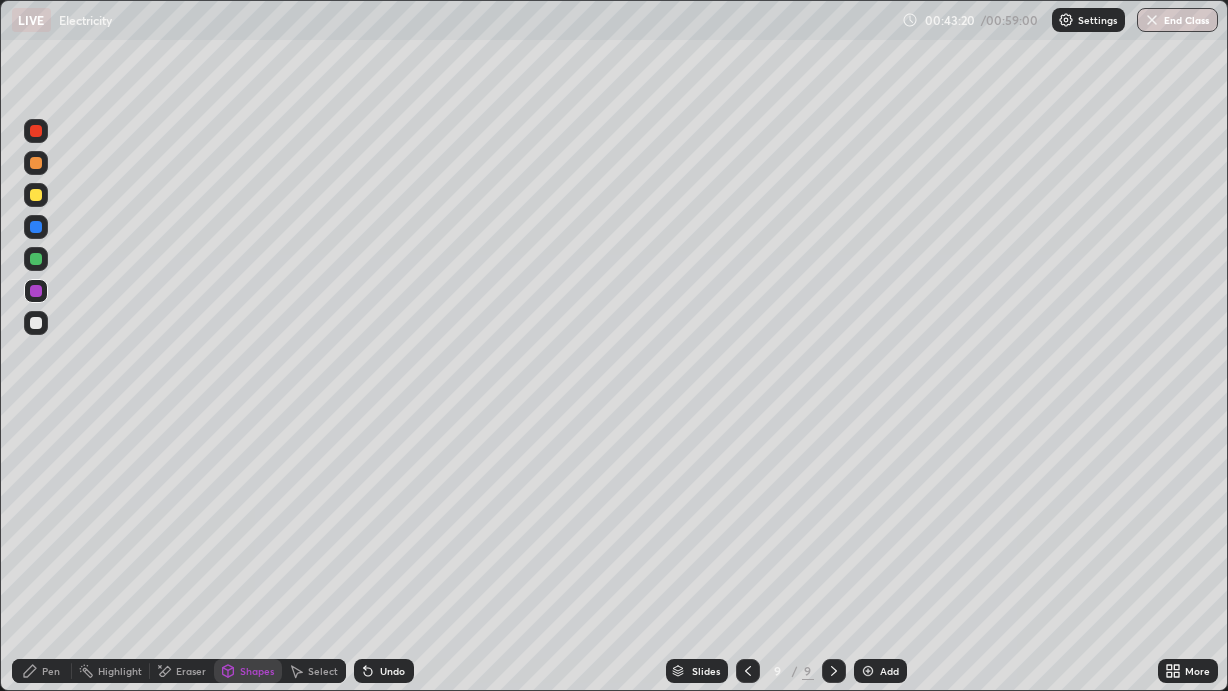 click 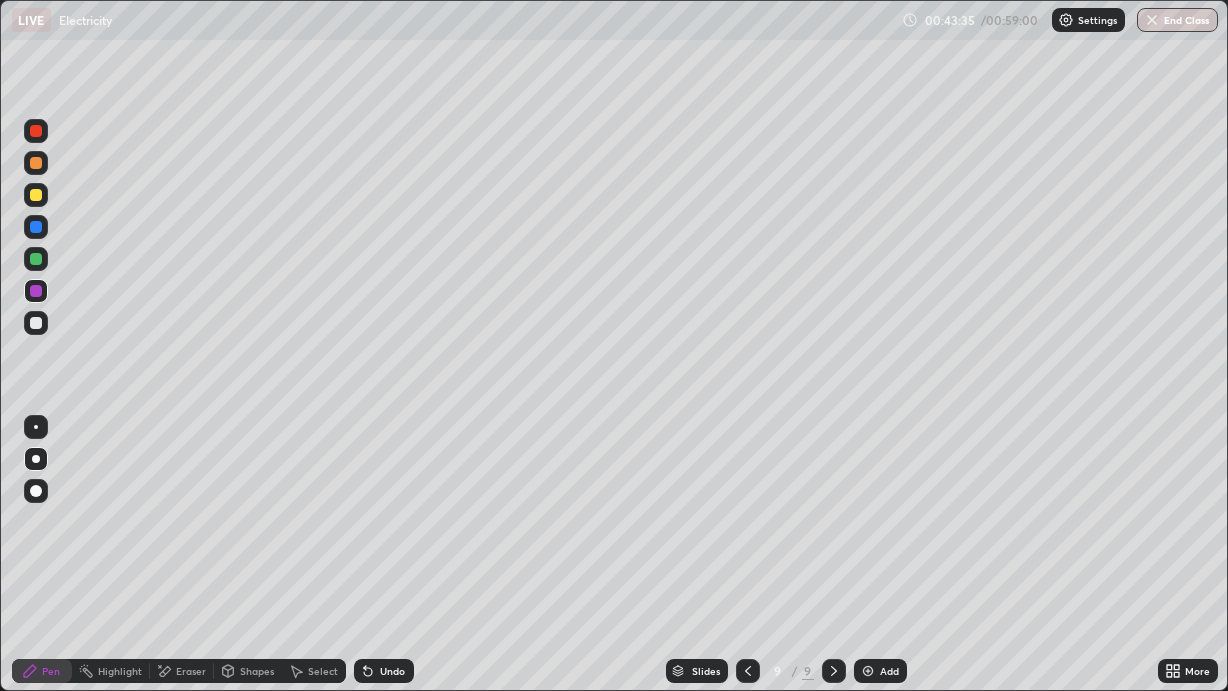 click on "Shapes" at bounding box center (257, 671) 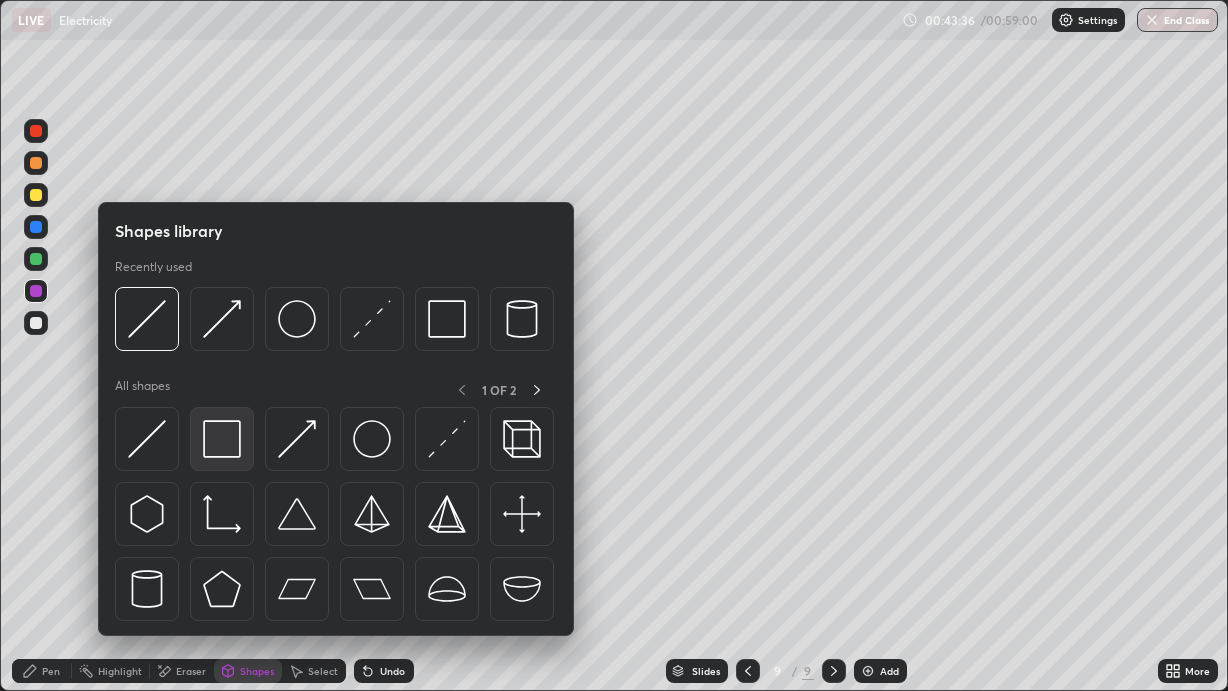 click at bounding box center (222, 439) 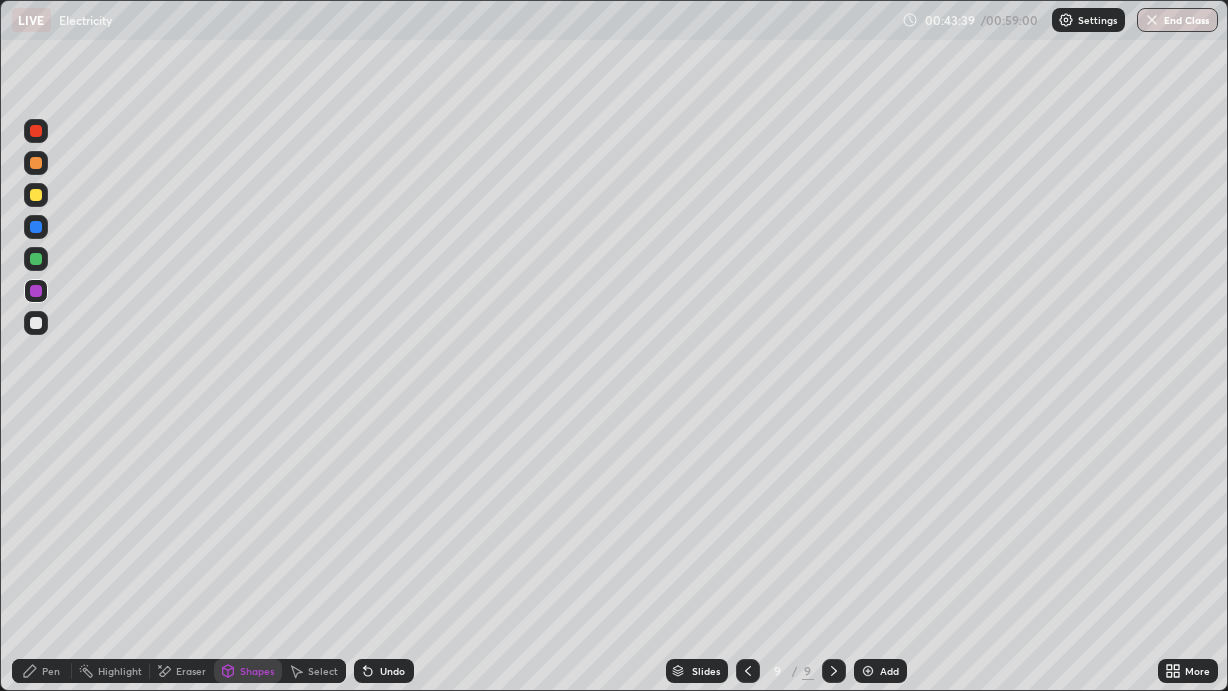 click on "Pen" at bounding box center (51, 671) 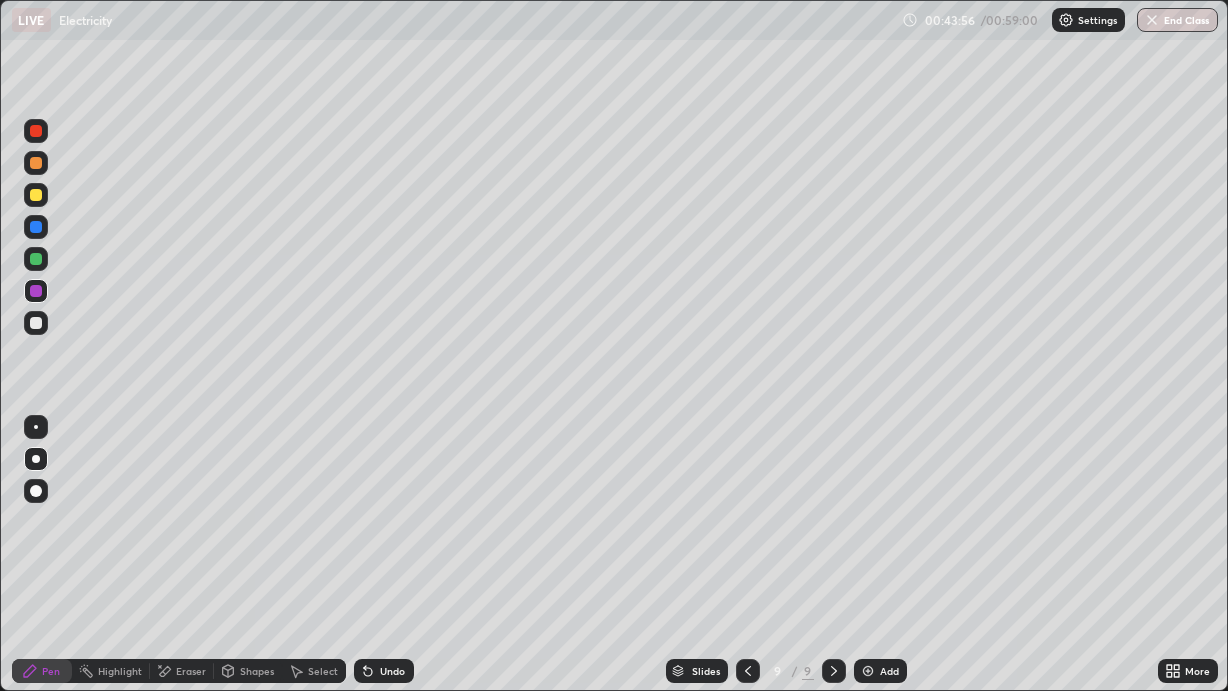 click at bounding box center (36, 259) 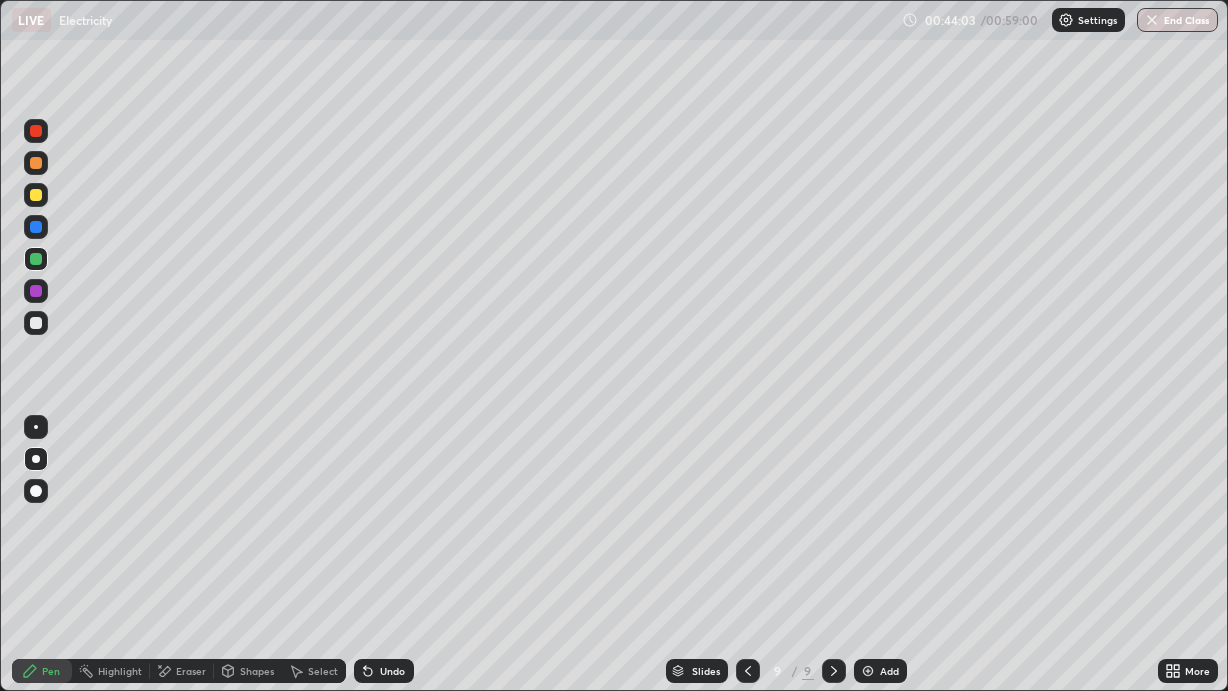 click 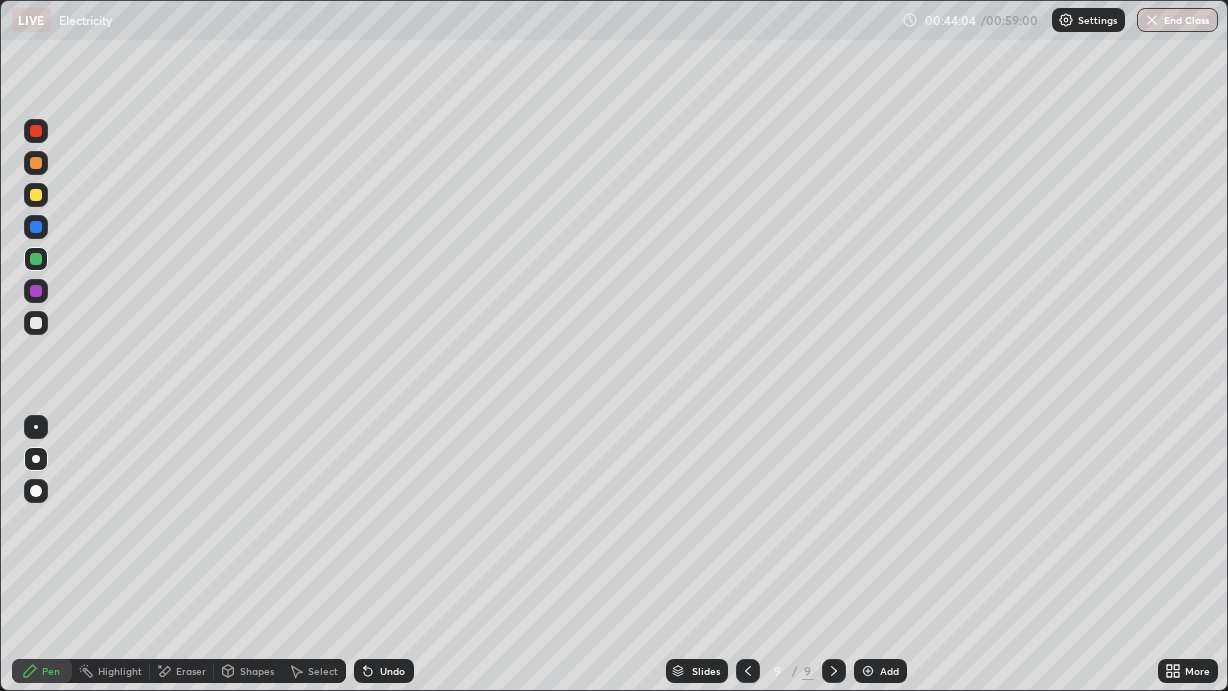 click on "Undo" at bounding box center [392, 671] 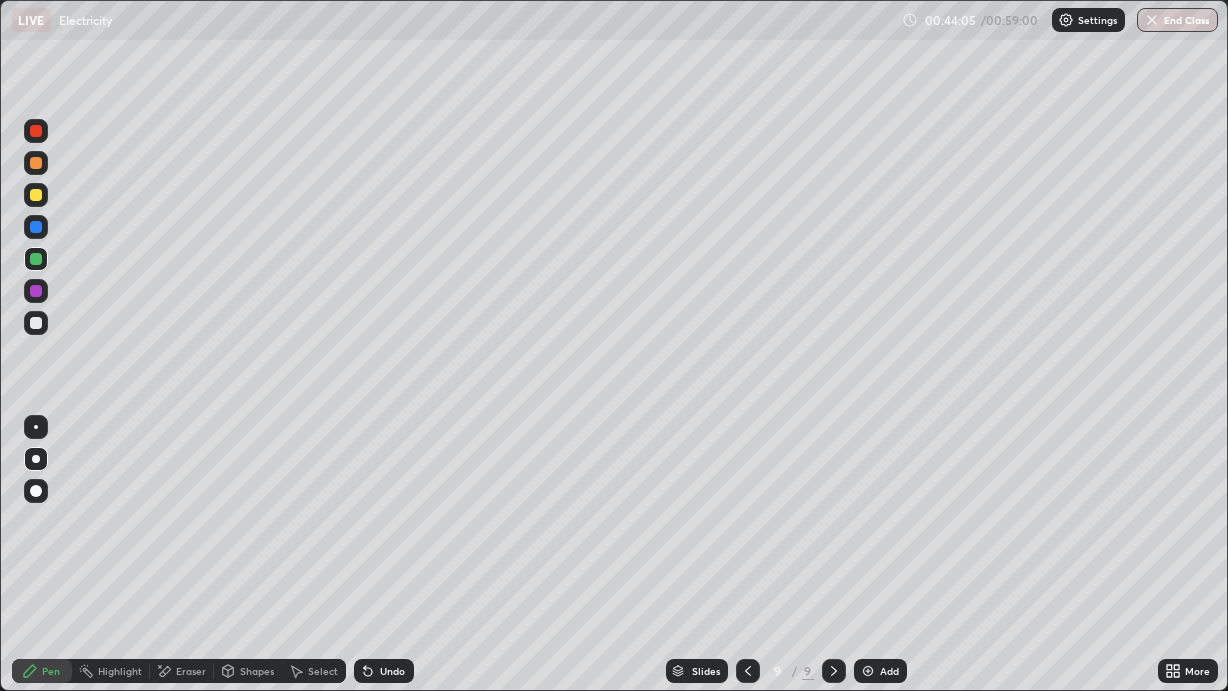 click 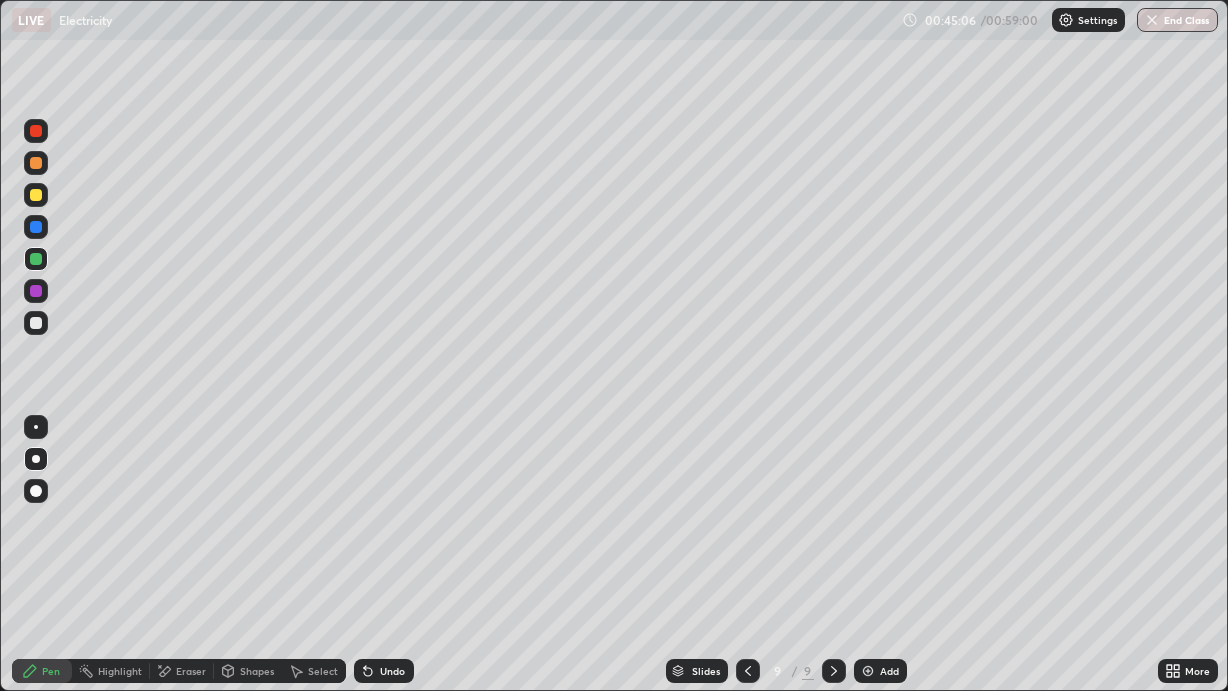click on "Add" at bounding box center (889, 671) 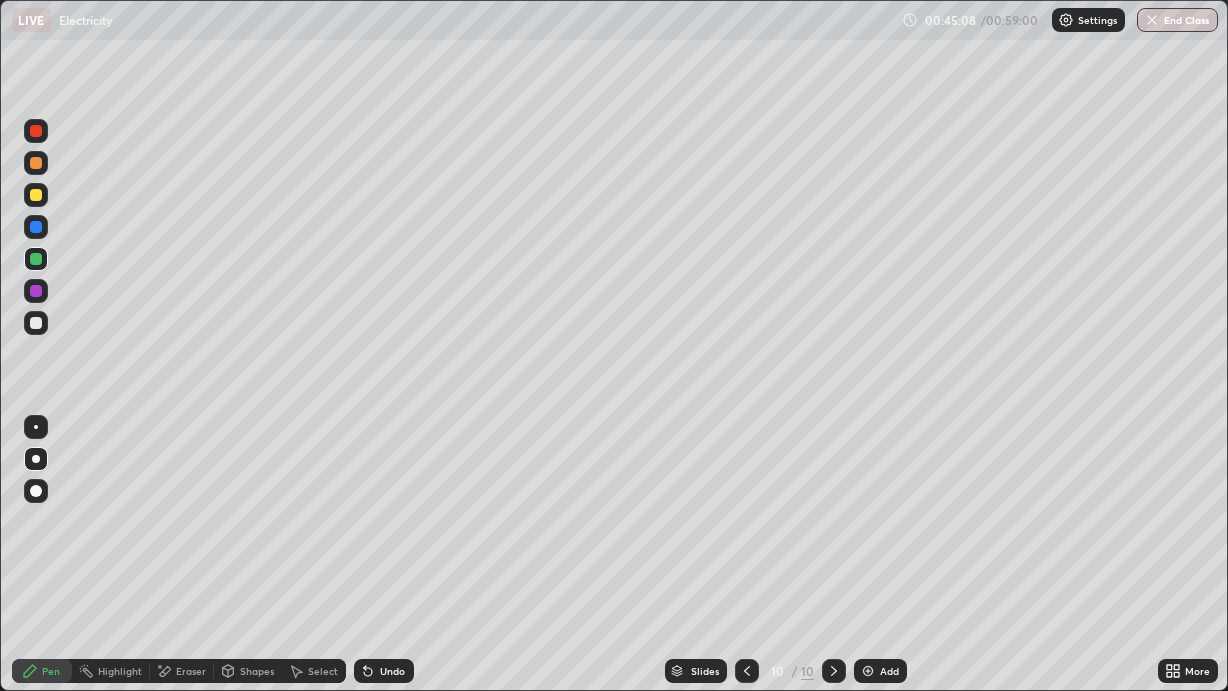 click at bounding box center [36, 163] 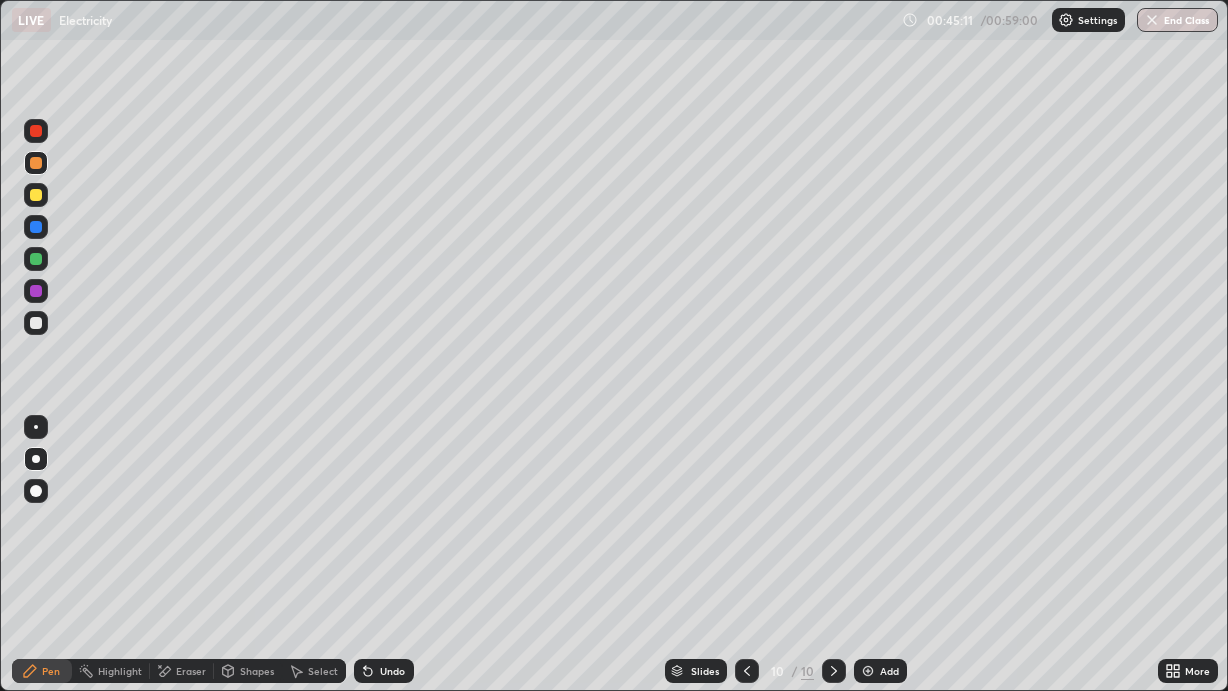 click at bounding box center (36, 195) 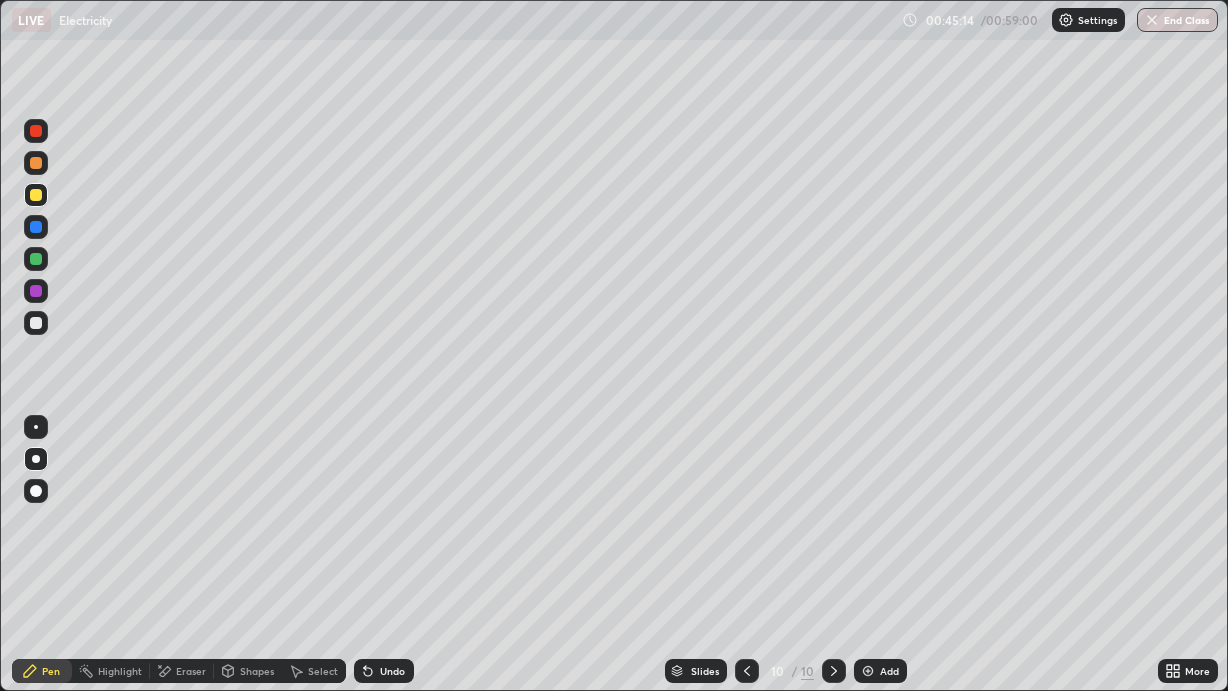 click 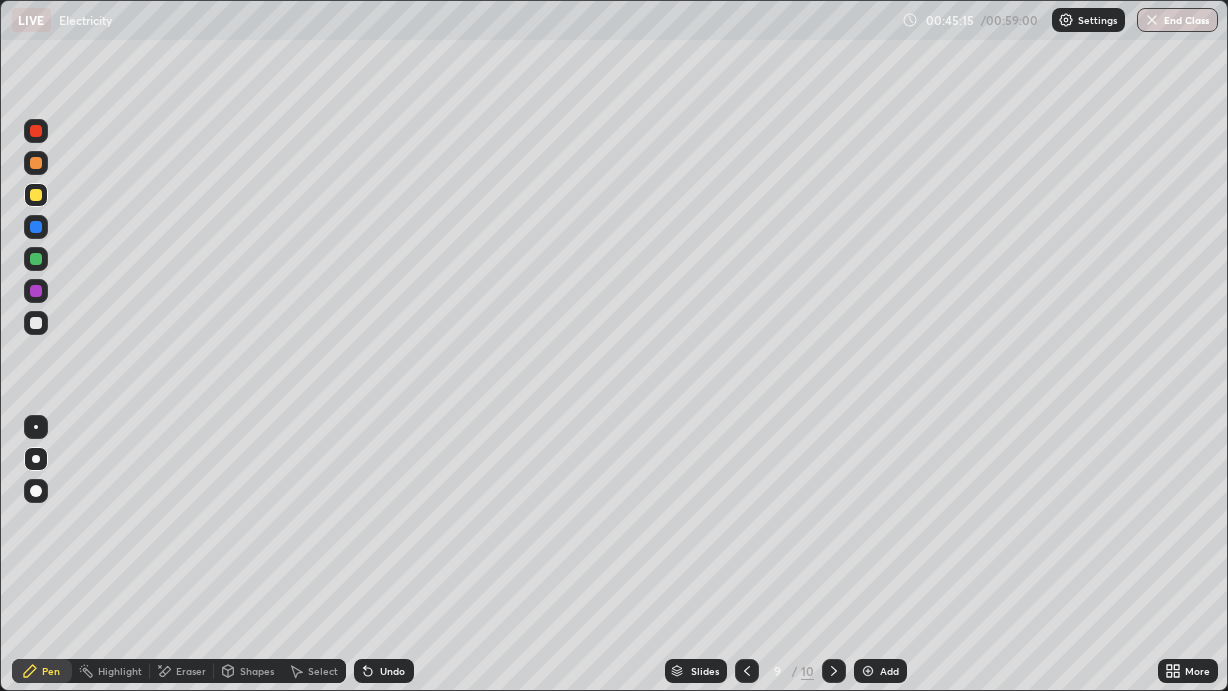 click 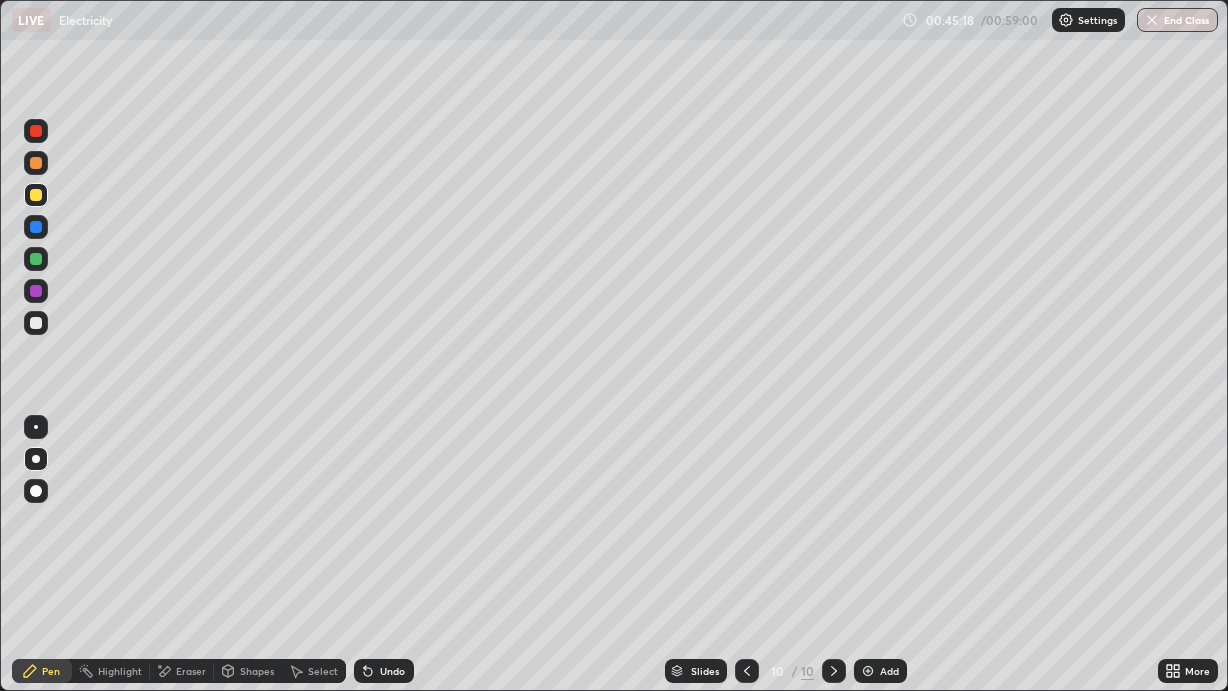 click 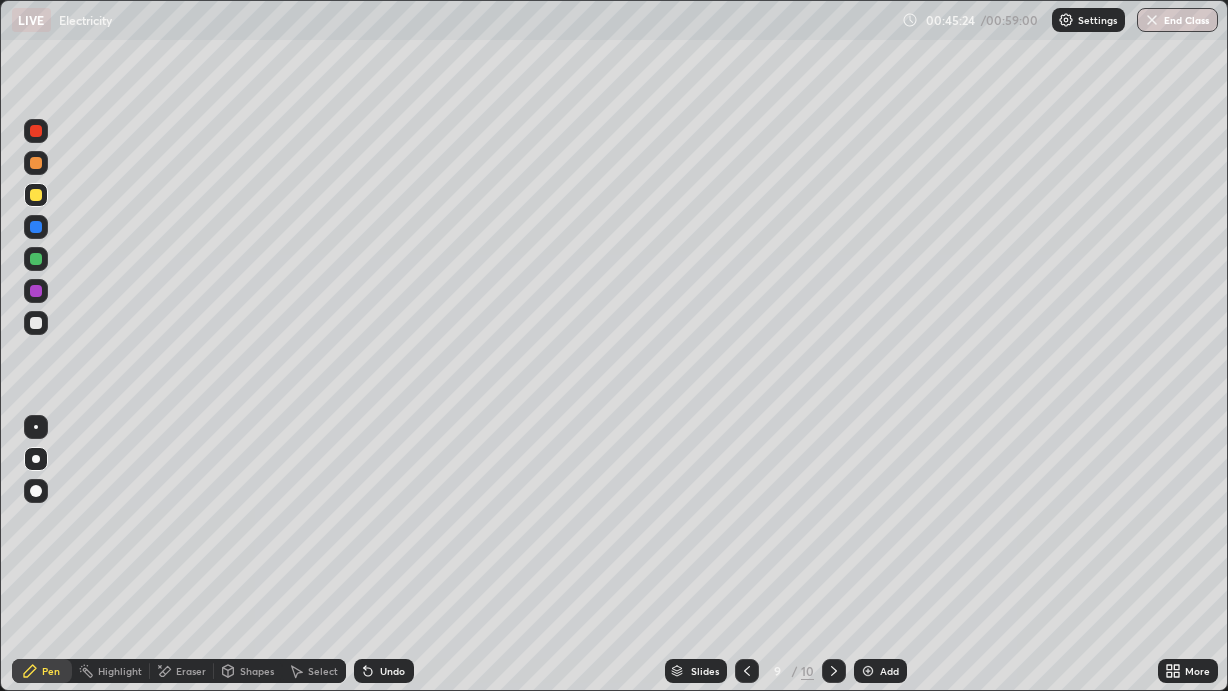click 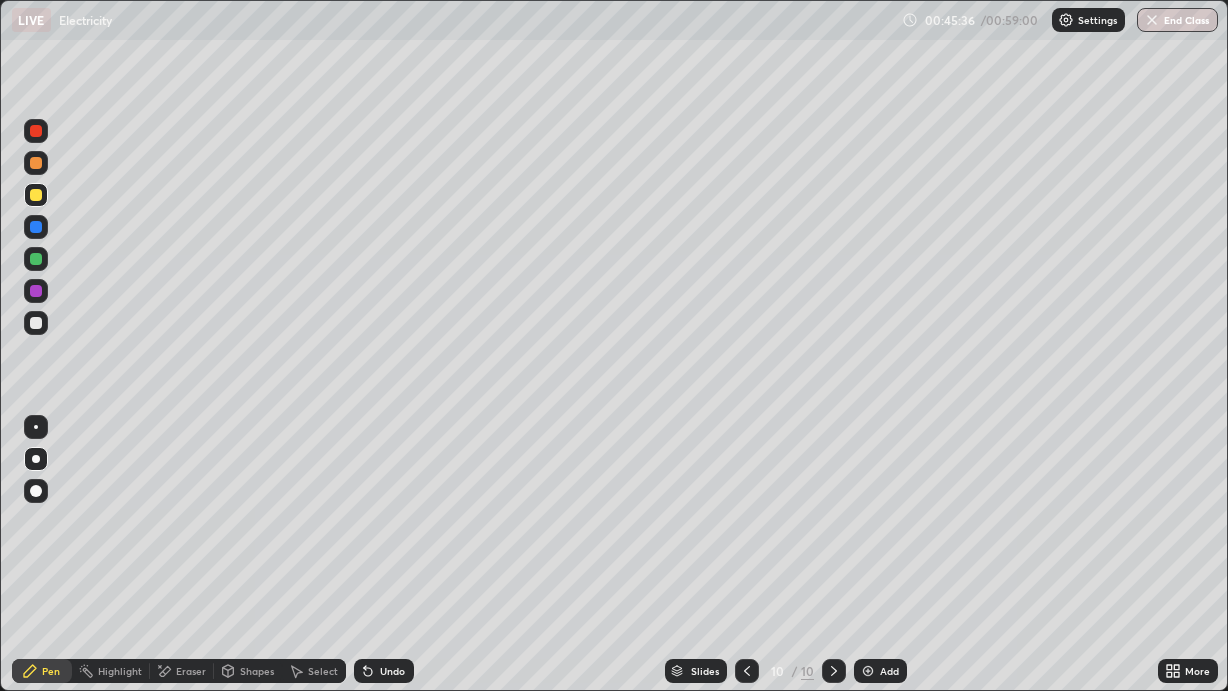 click at bounding box center [36, 323] 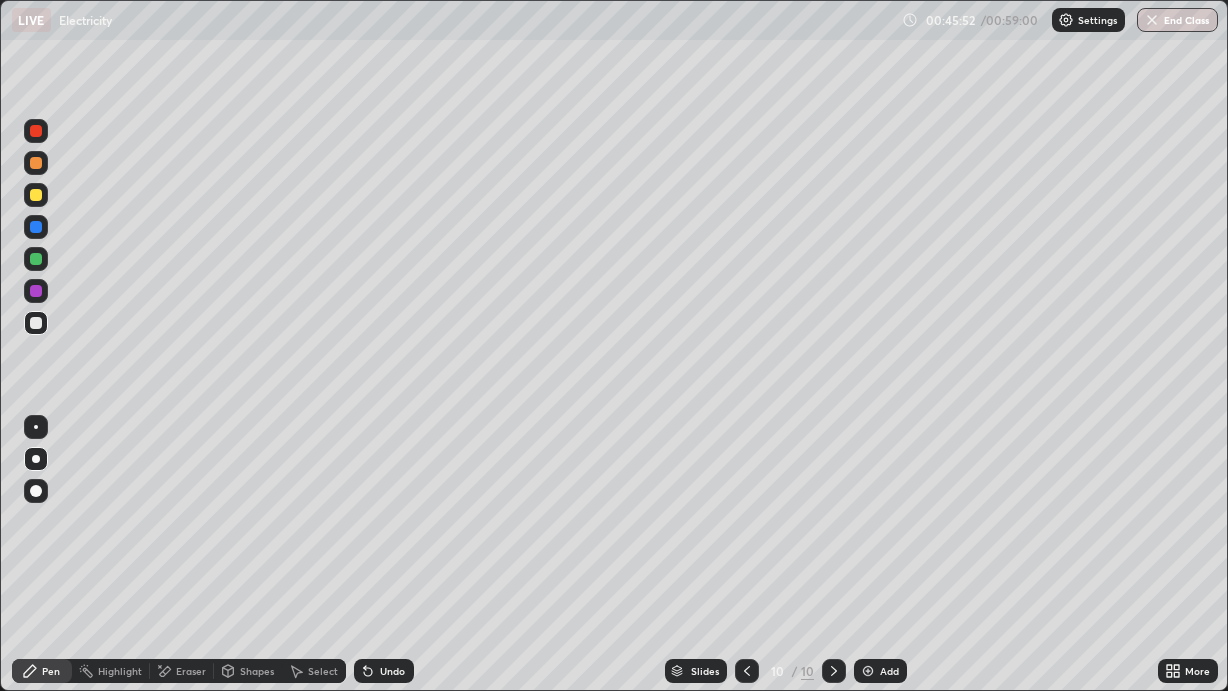 click on "Highlight" at bounding box center [120, 671] 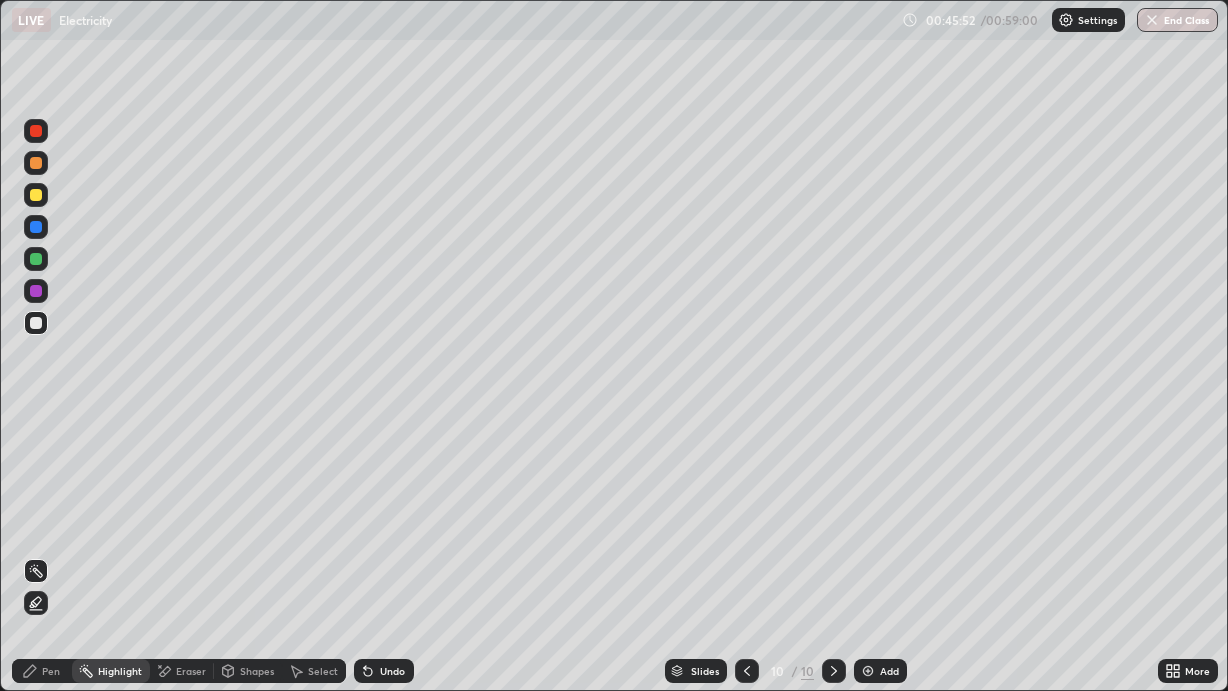 click on "Eraser" at bounding box center (182, 671) 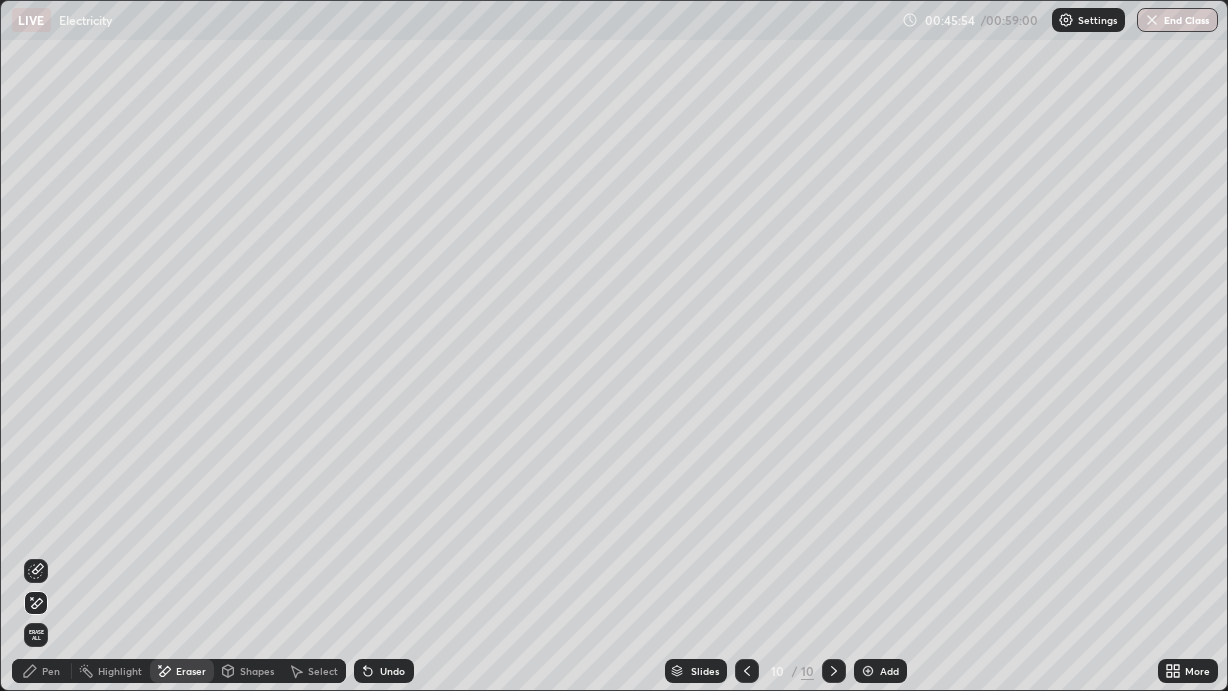 click 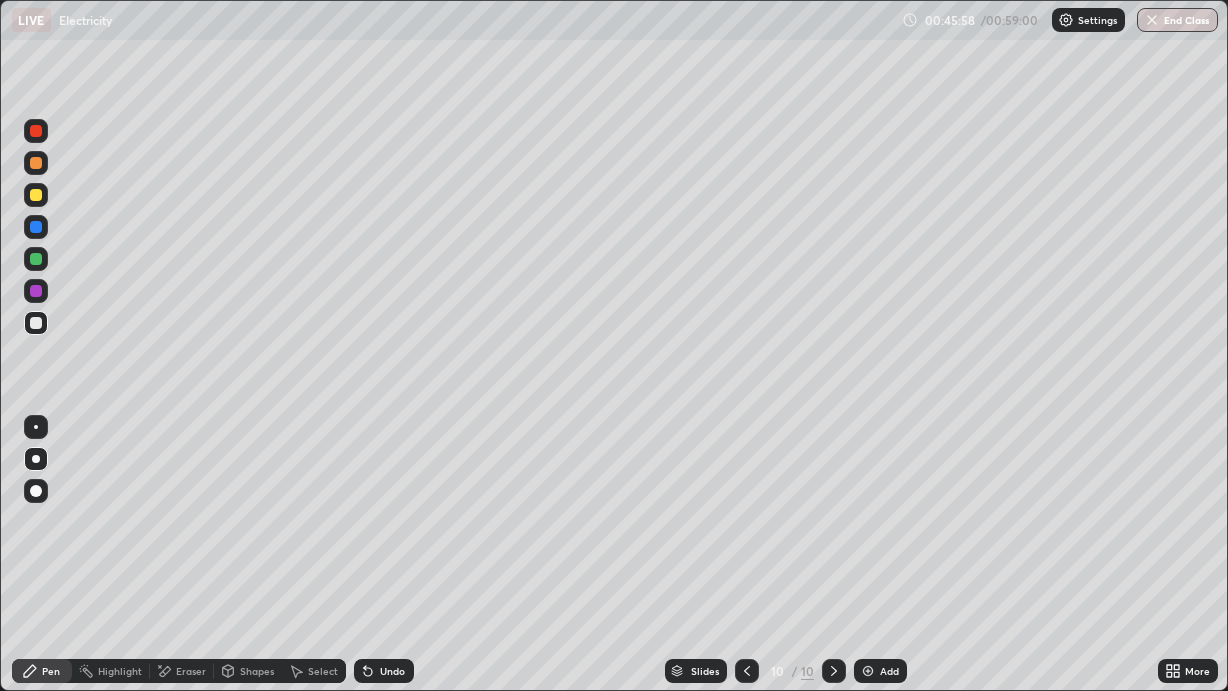 click 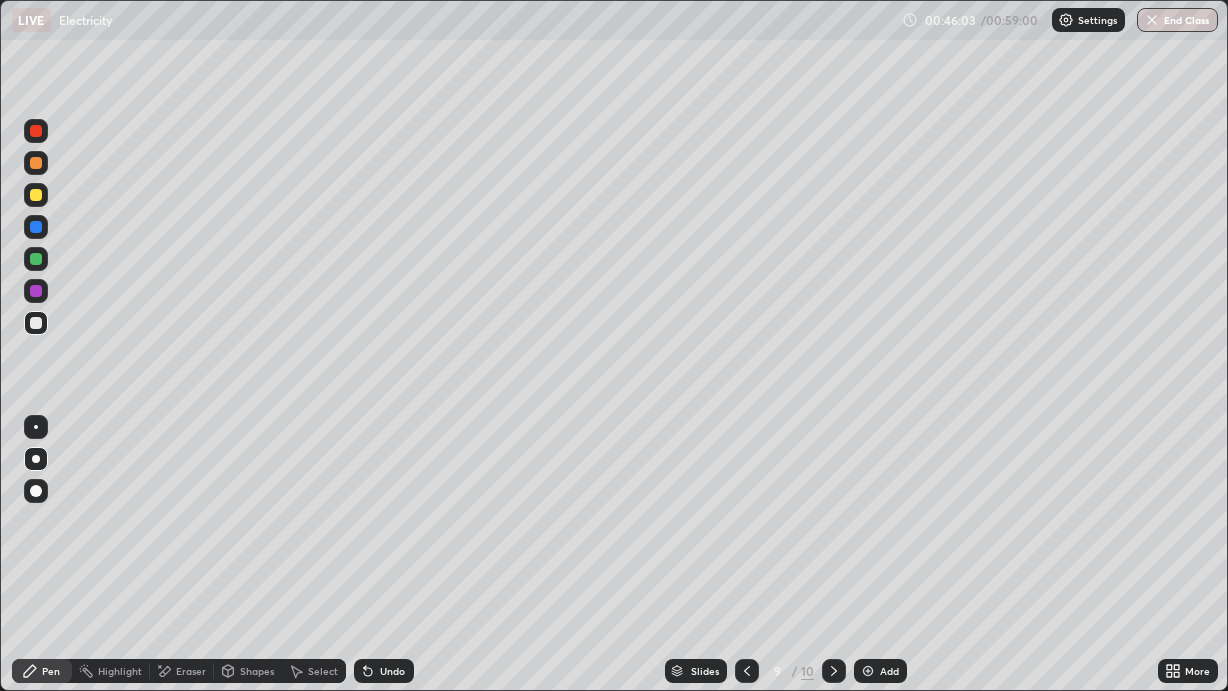 click 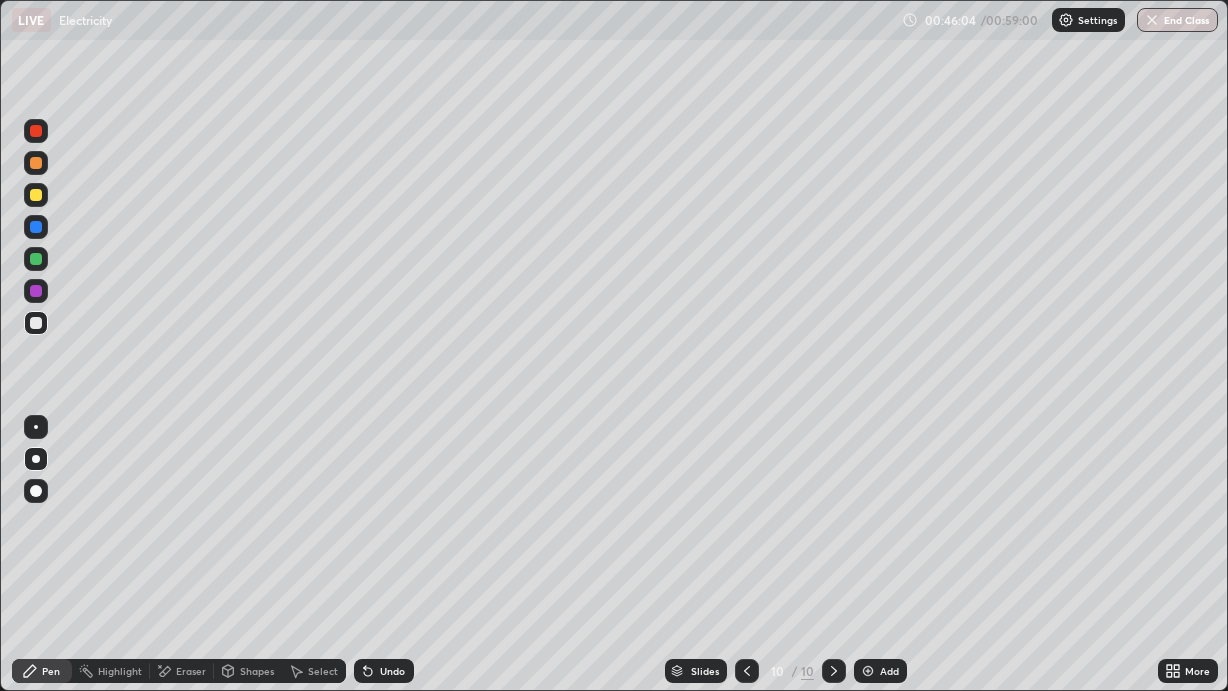 click at bounding box center [36, 291] 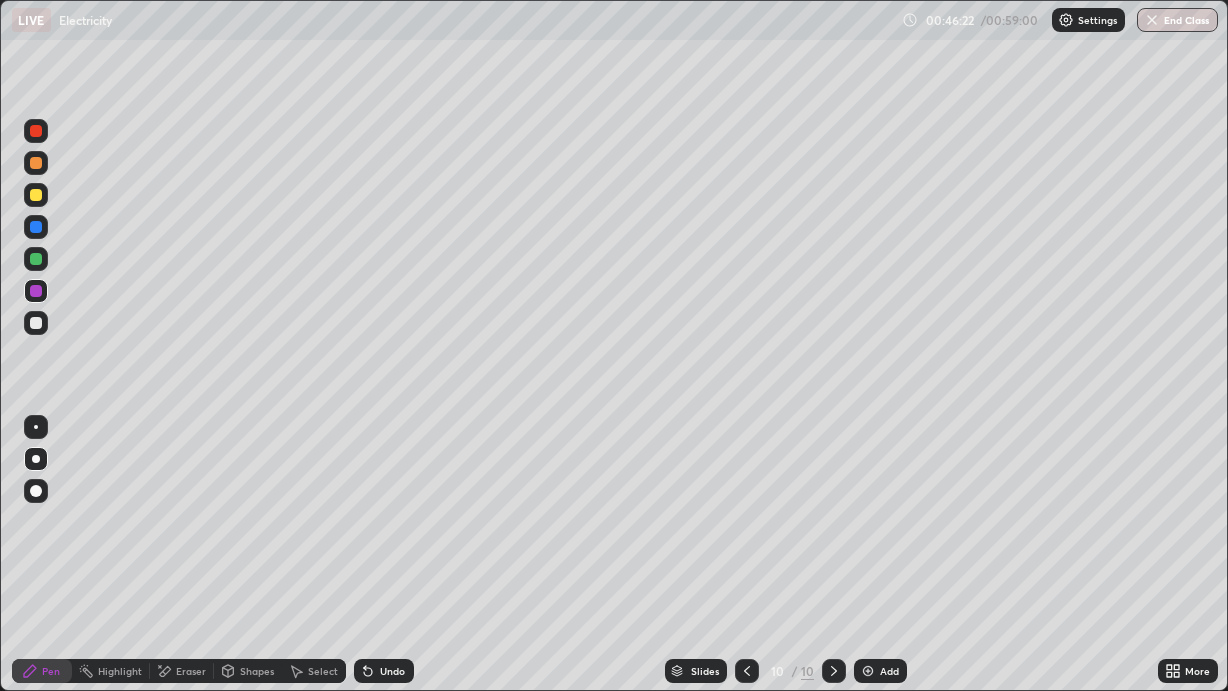click at bounding box center (36, 259) 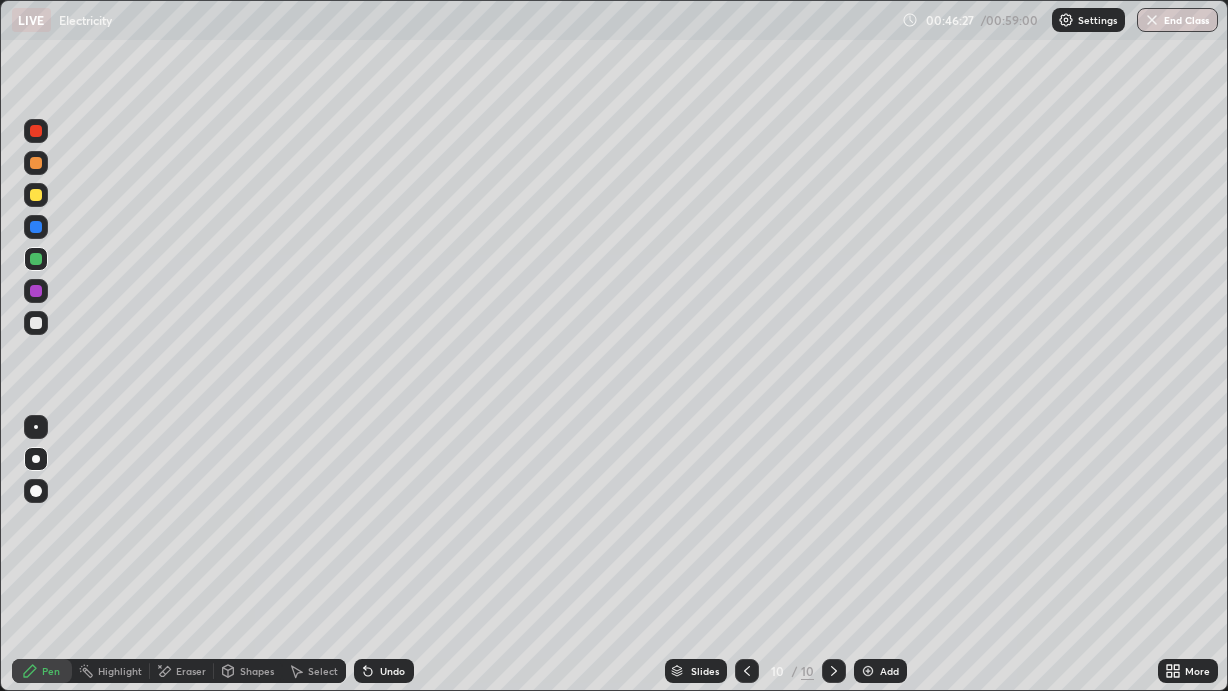 click on "Undo" at bounding box center (392, 671) 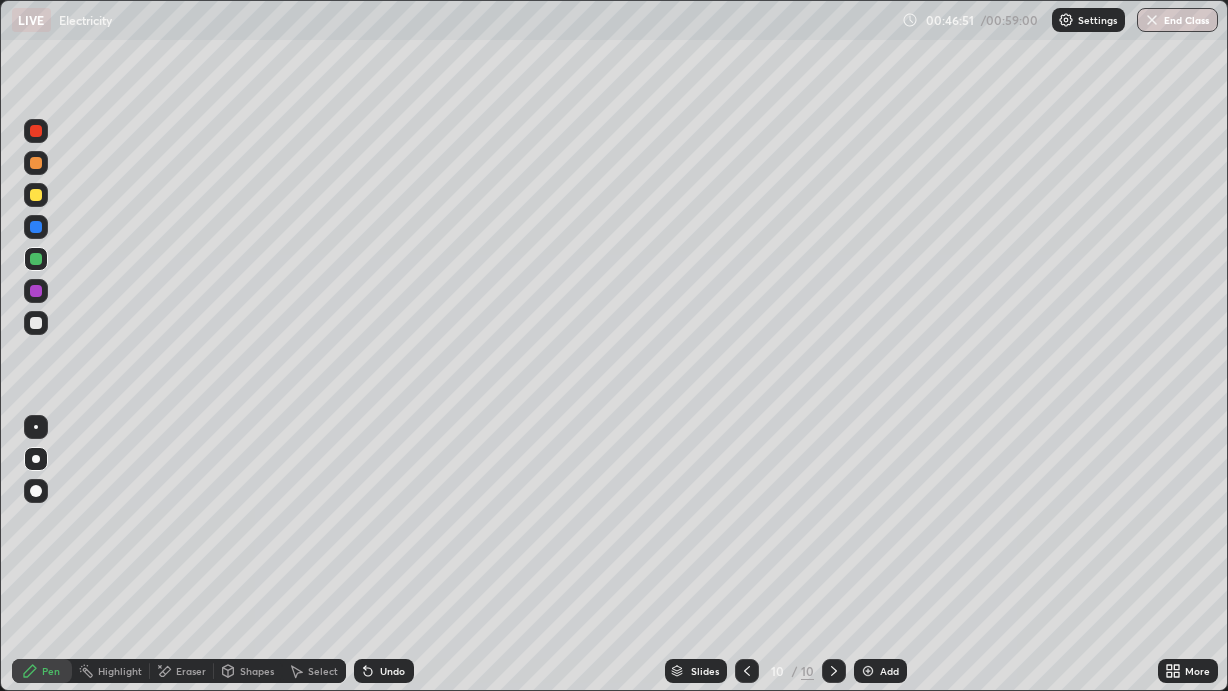 click at bounding box center [36, 227] 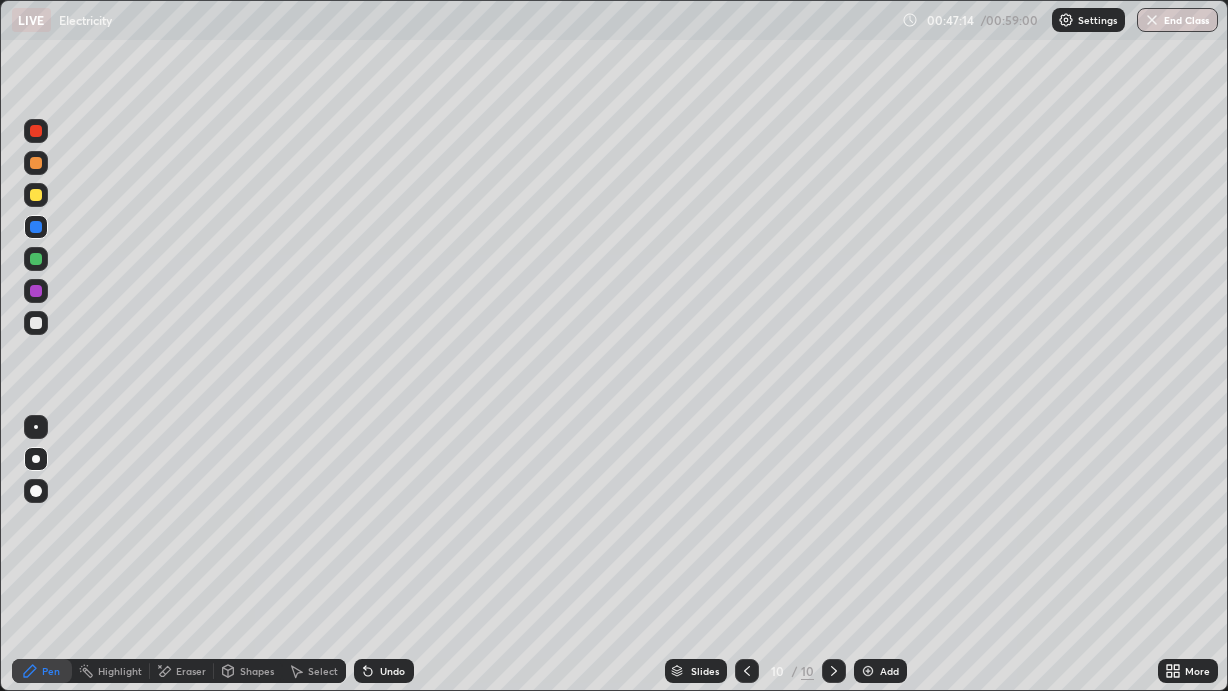 click at bounding box center (36, 195) 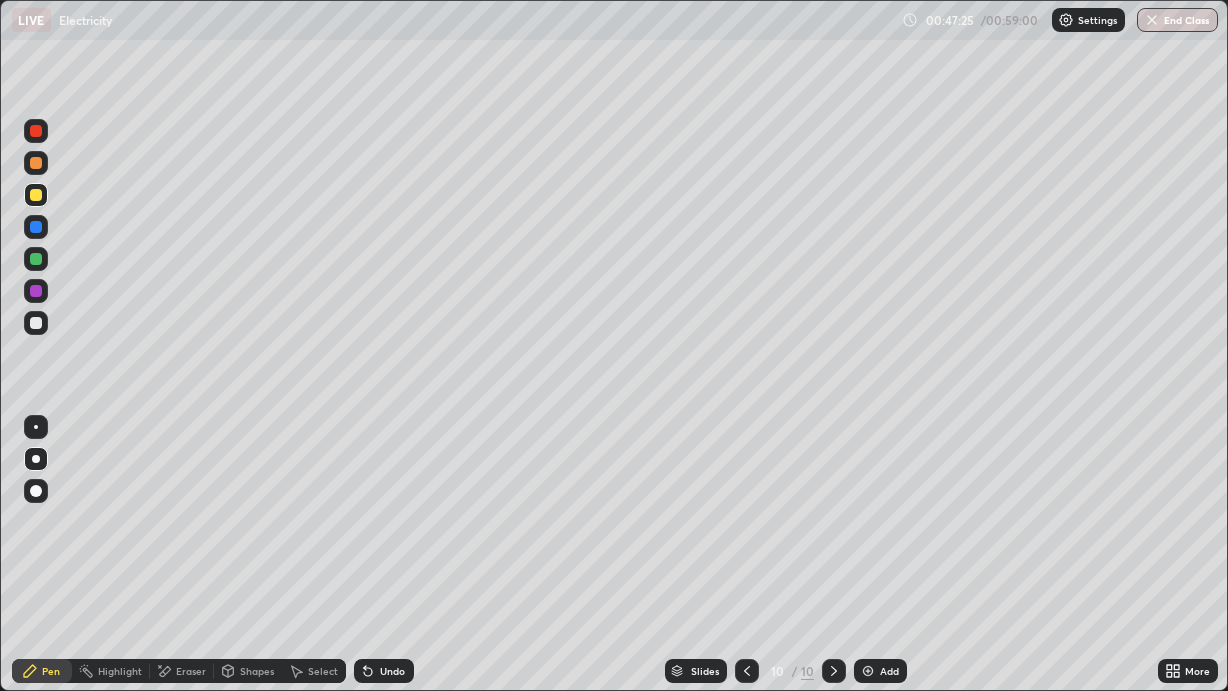 click at bounding box center (36, 323) 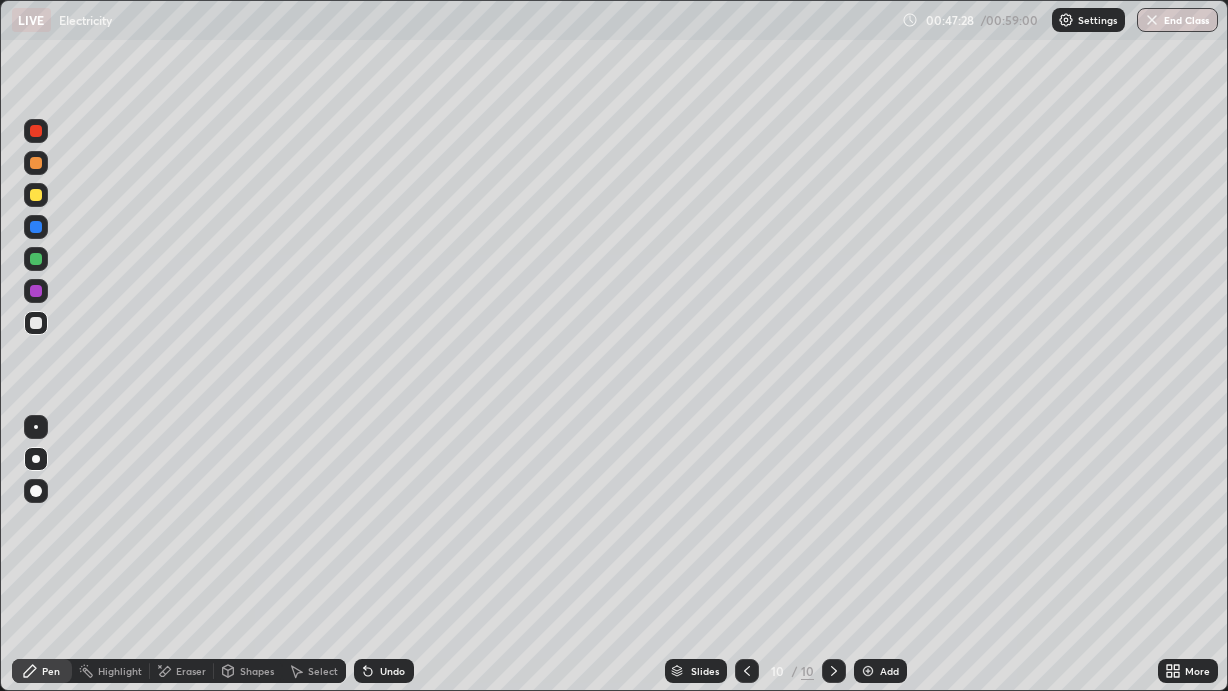 click on "Erase all" at bounding box center [36, 345] 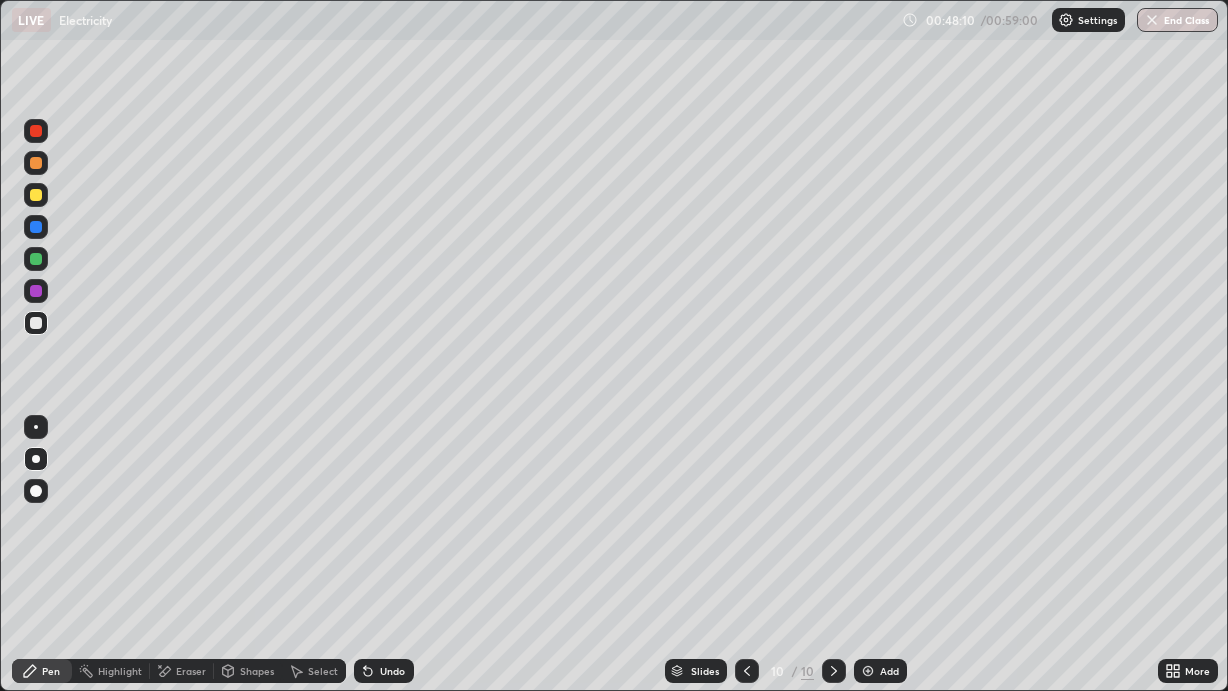 click at bounding box center (36, 259) 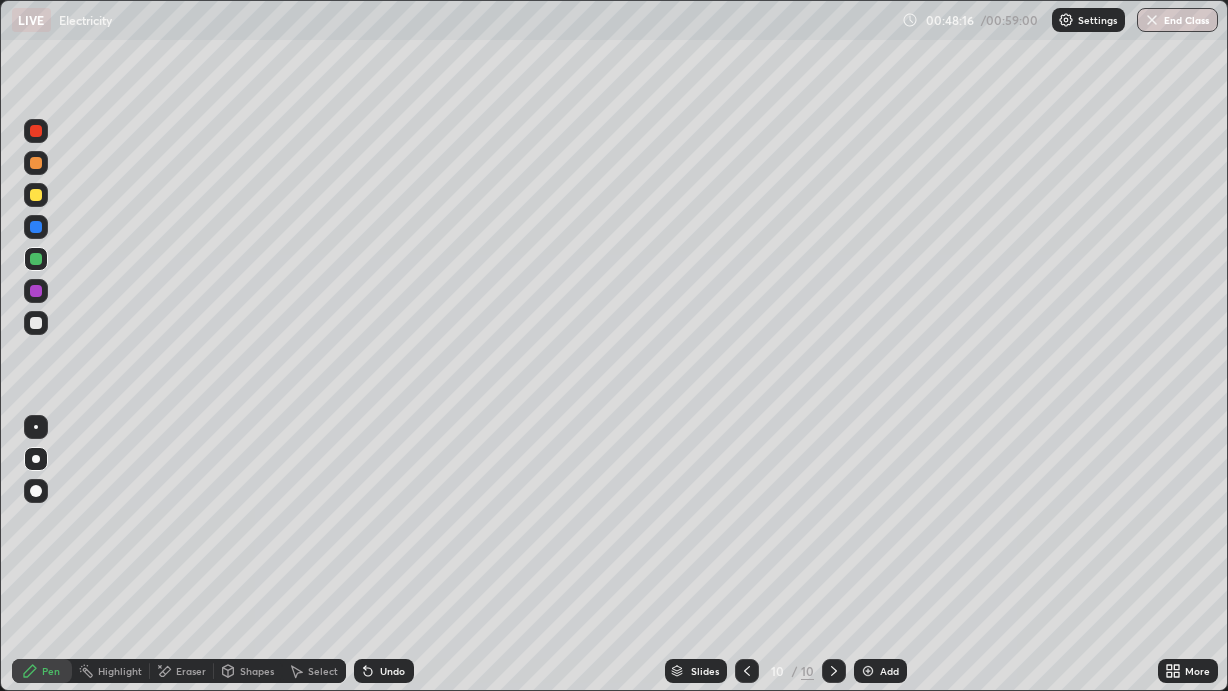 click on "Shapes" at bounding box center (257, 671) 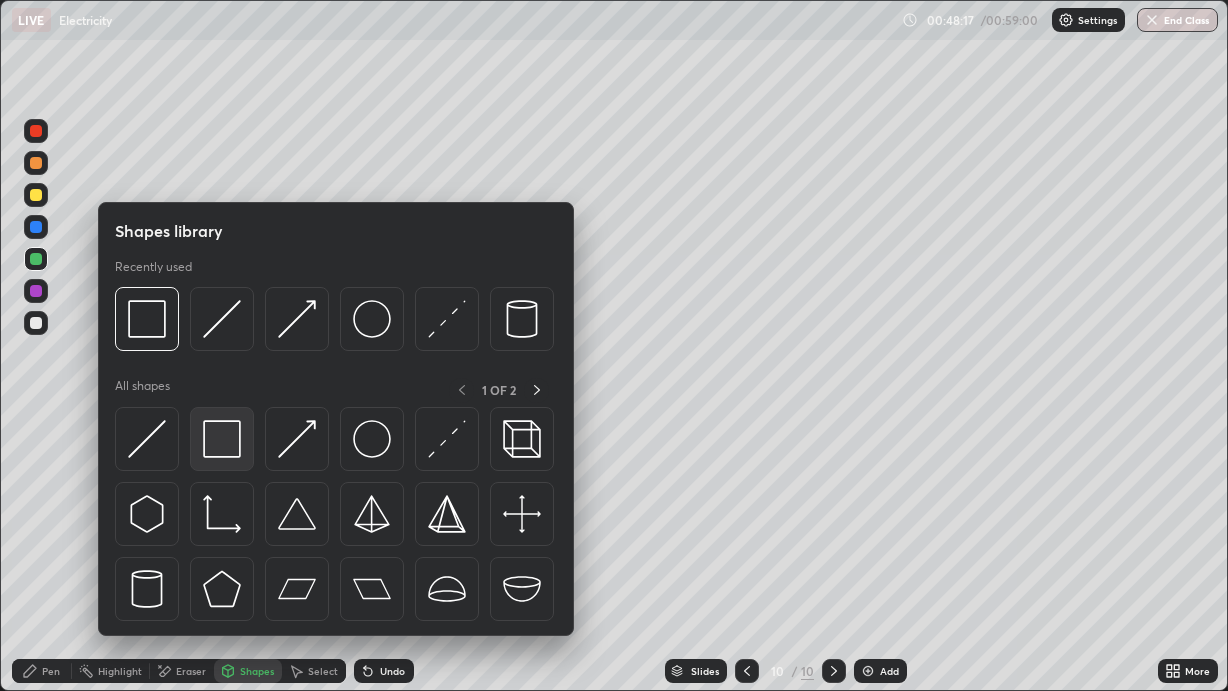 click at bounding box center [222, 439] 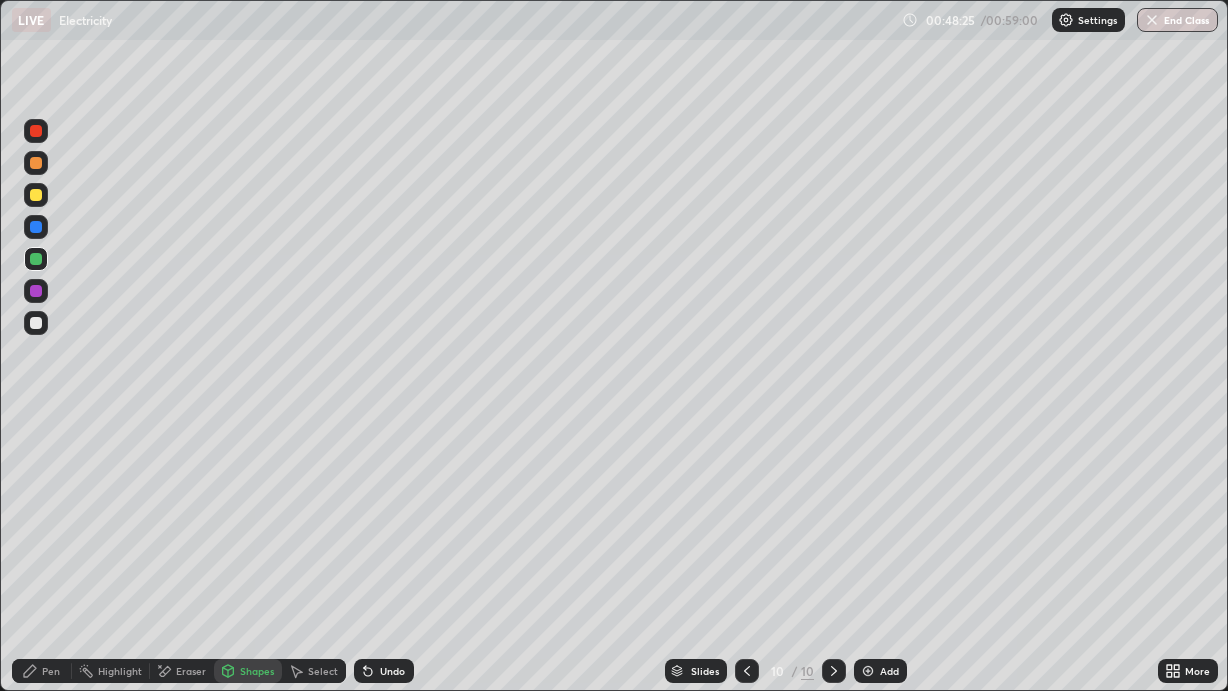 click on "Pen" at bounding box center (51, 671) 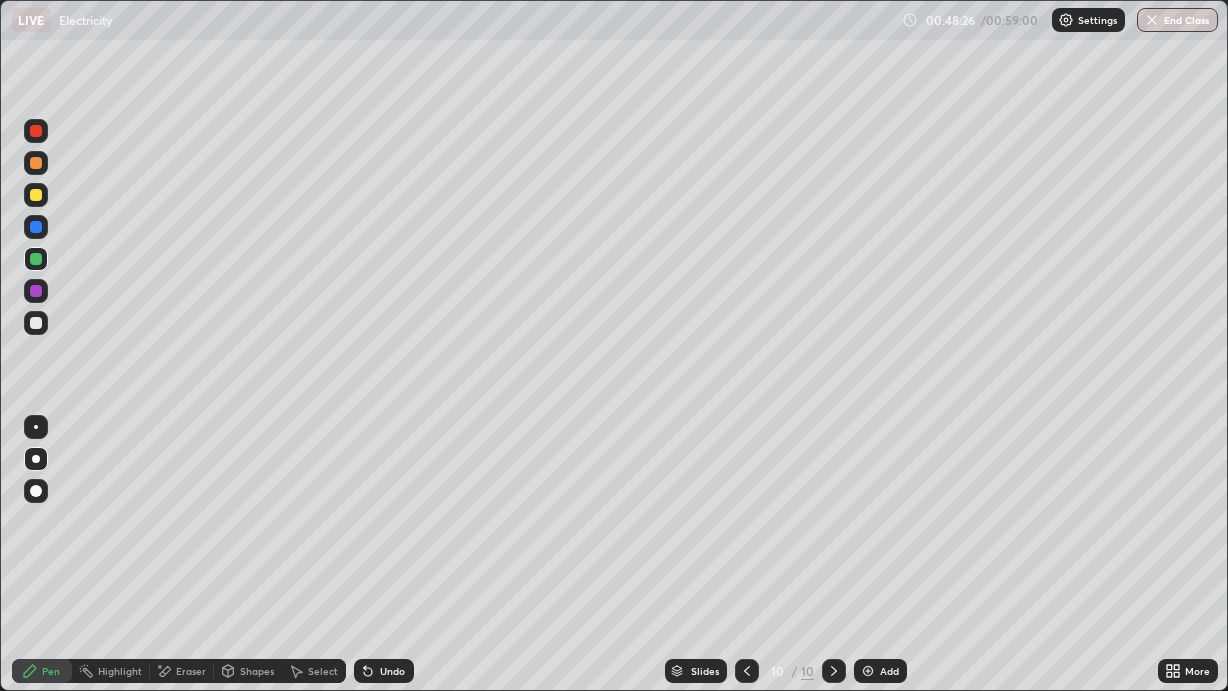 click at bounding box center (36, 195) 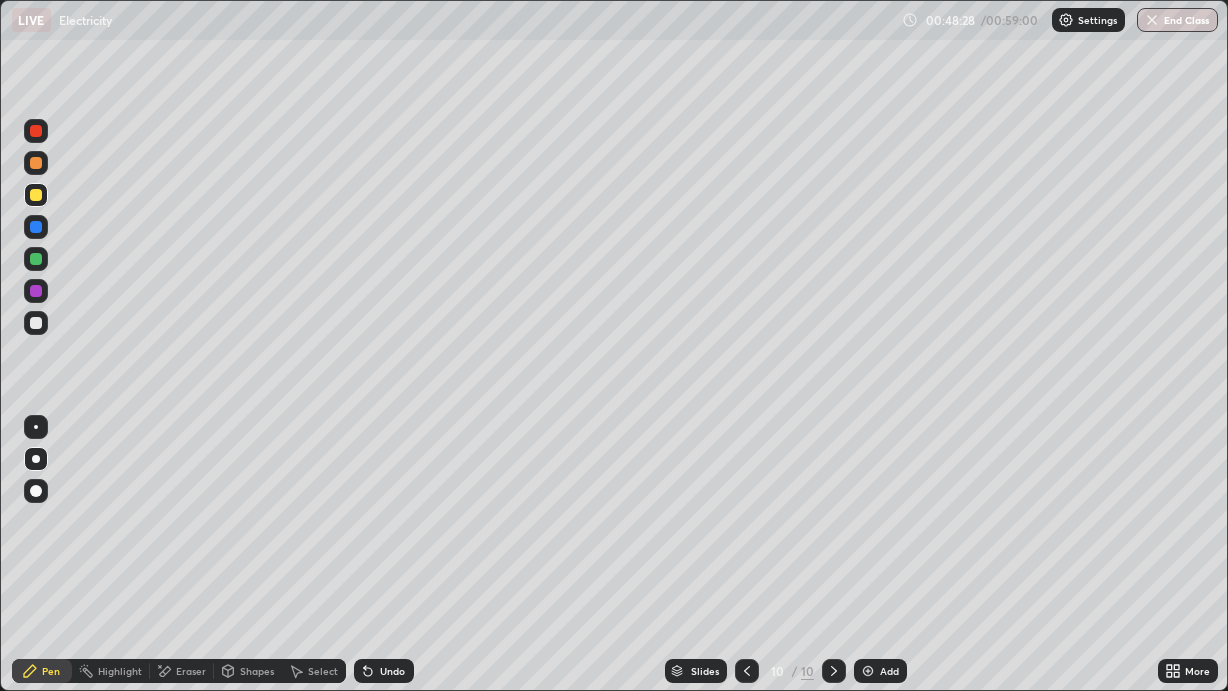 click at bounding box center (36, 163) 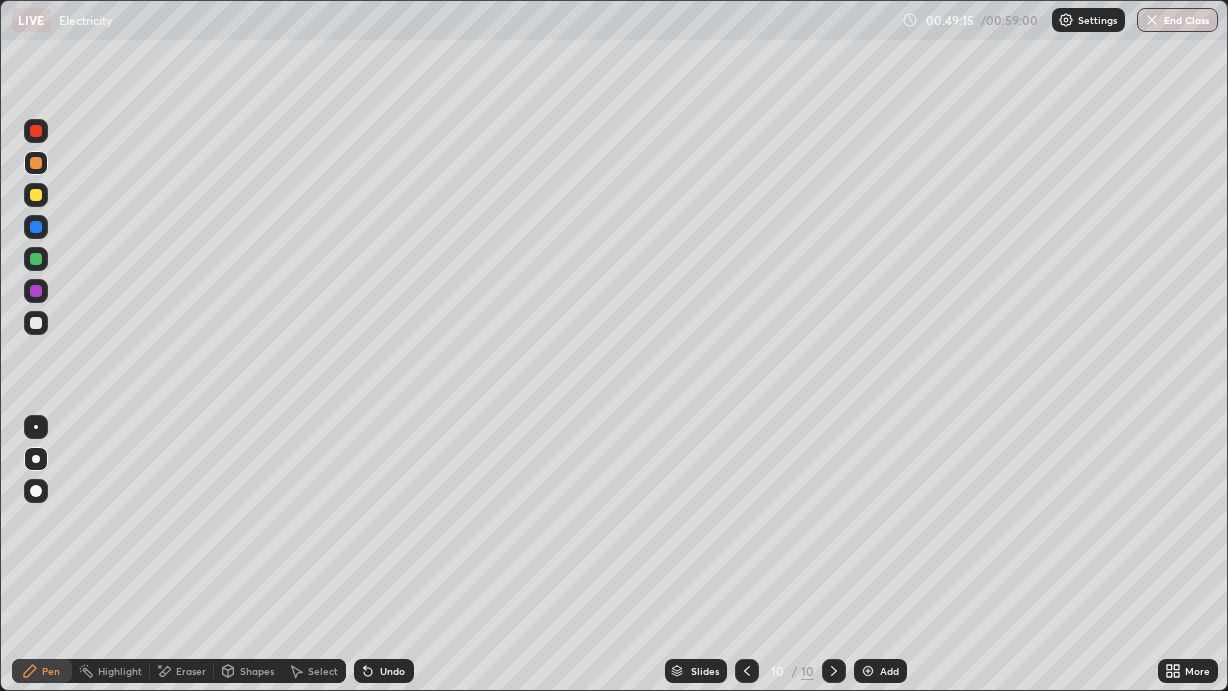 click at bounding box center (36, 131) 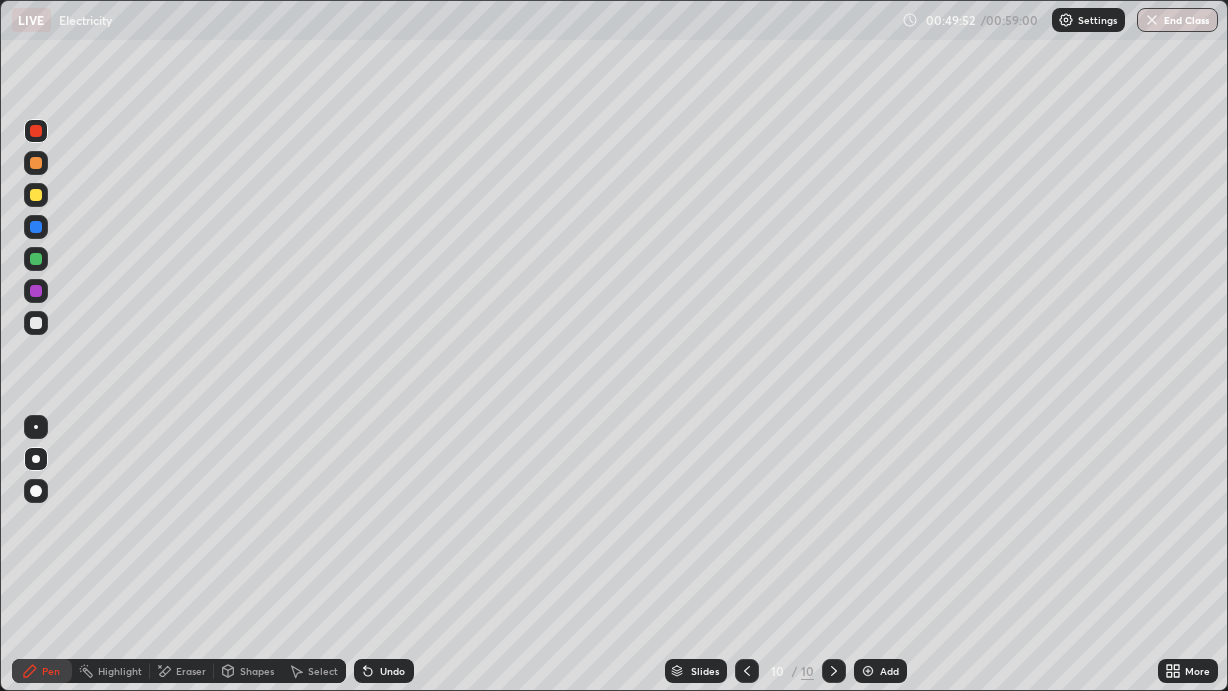 click on "Add" at bounding box center [880, 671] 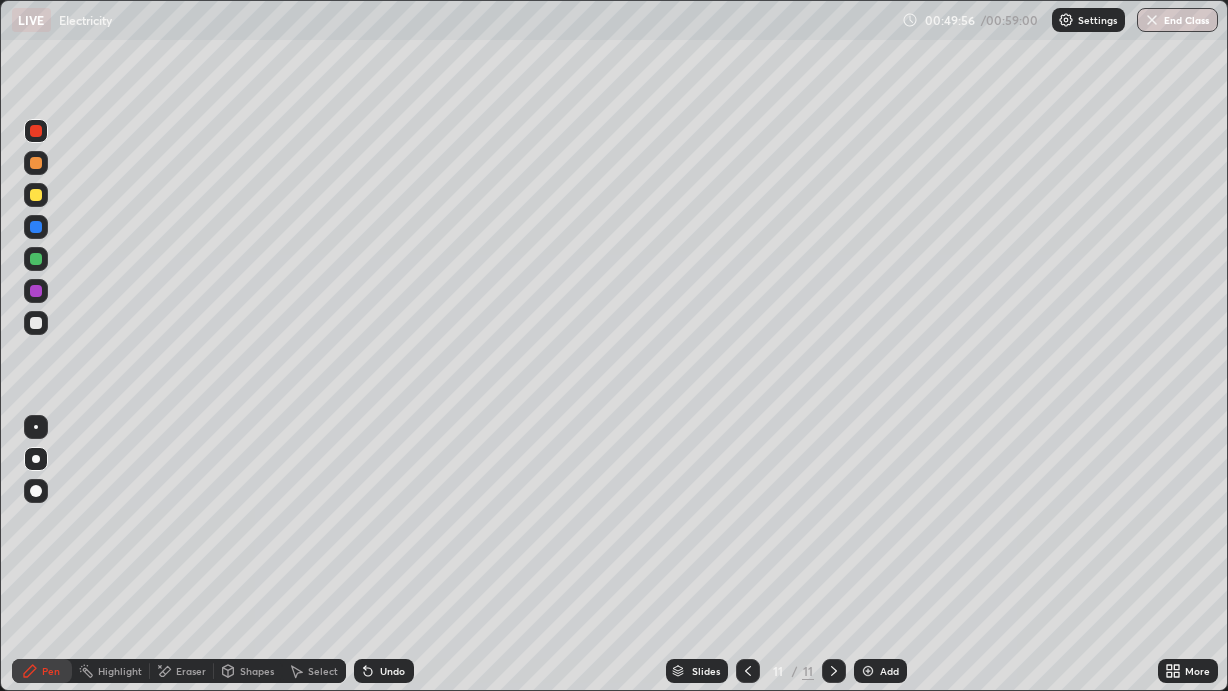 click at bounding box center [36, 195] 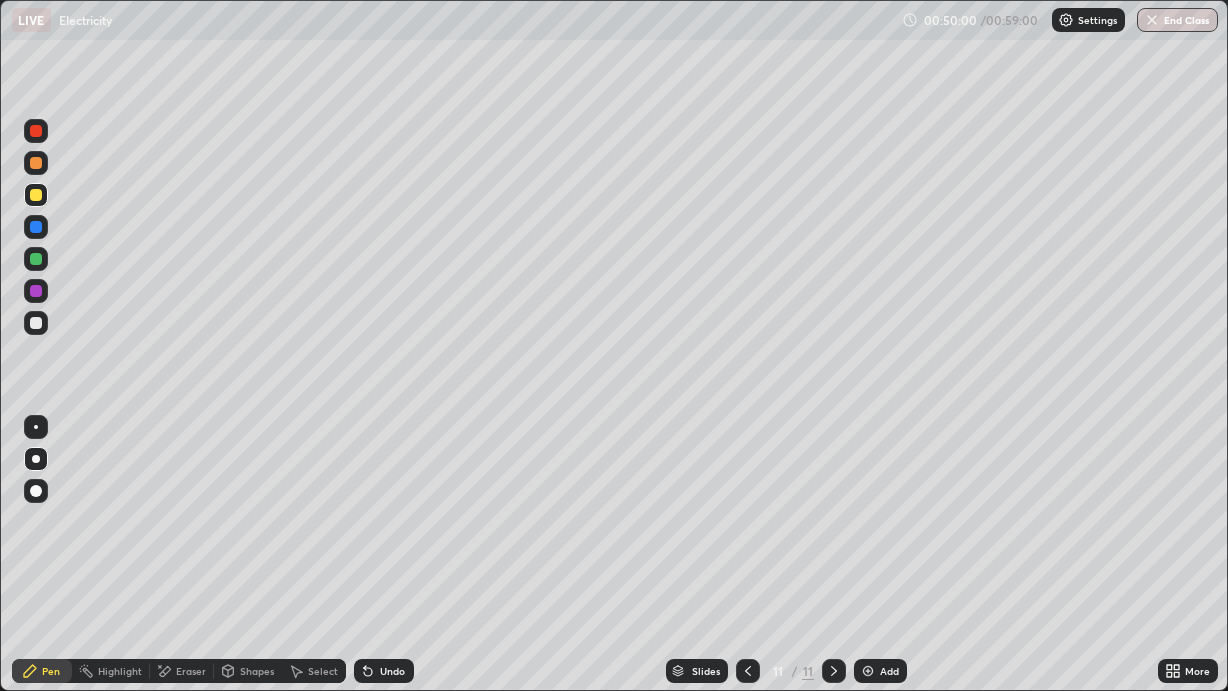 click on "Undo" at bounding box center (392, 671) 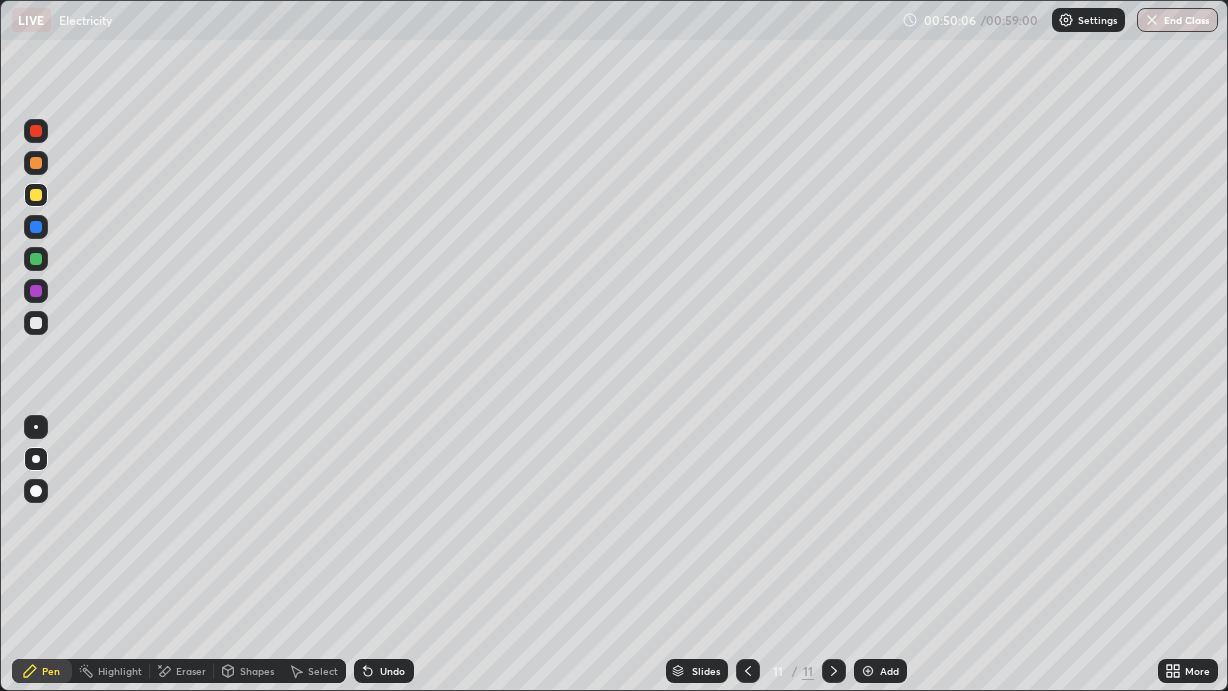 click at bounding box center [36, 227] 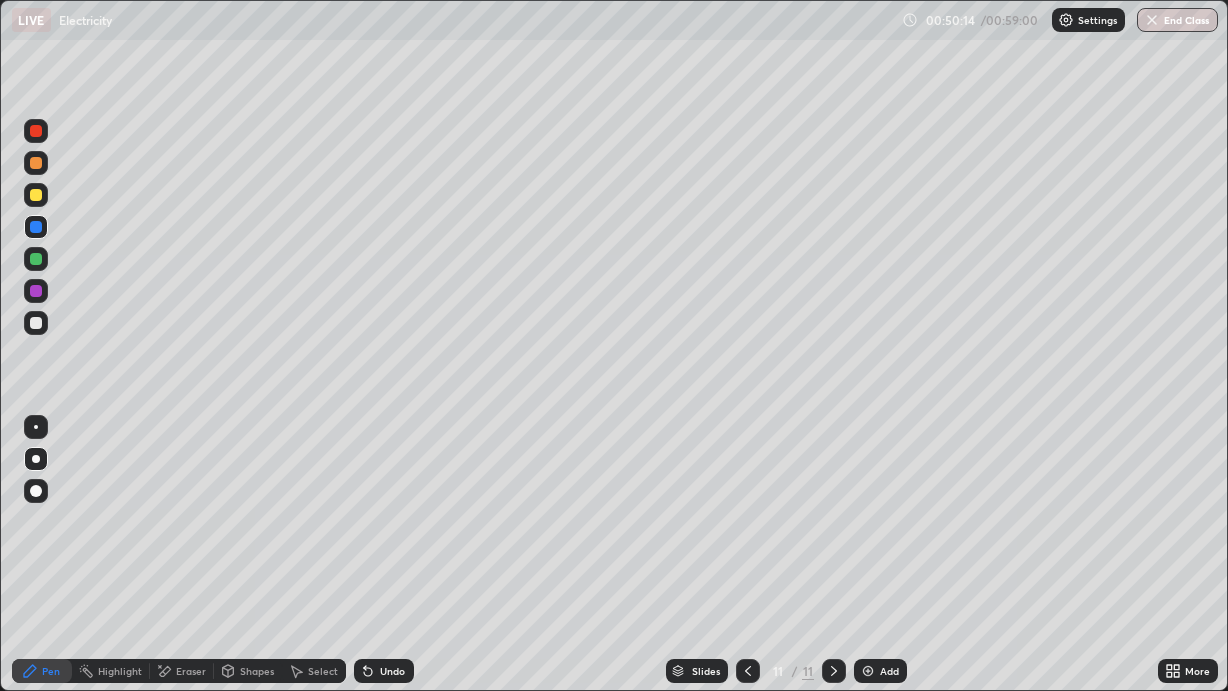click on "Shapes" at bounding box center (248, 671) 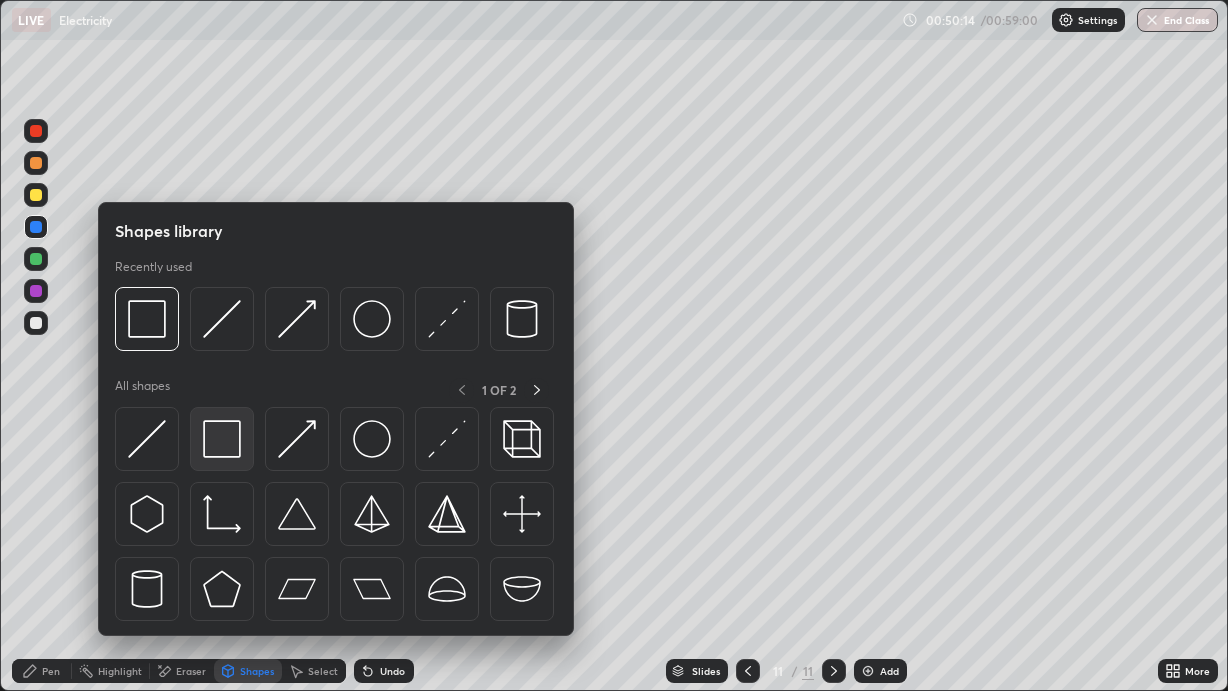 click at bounding box center [222, 439] 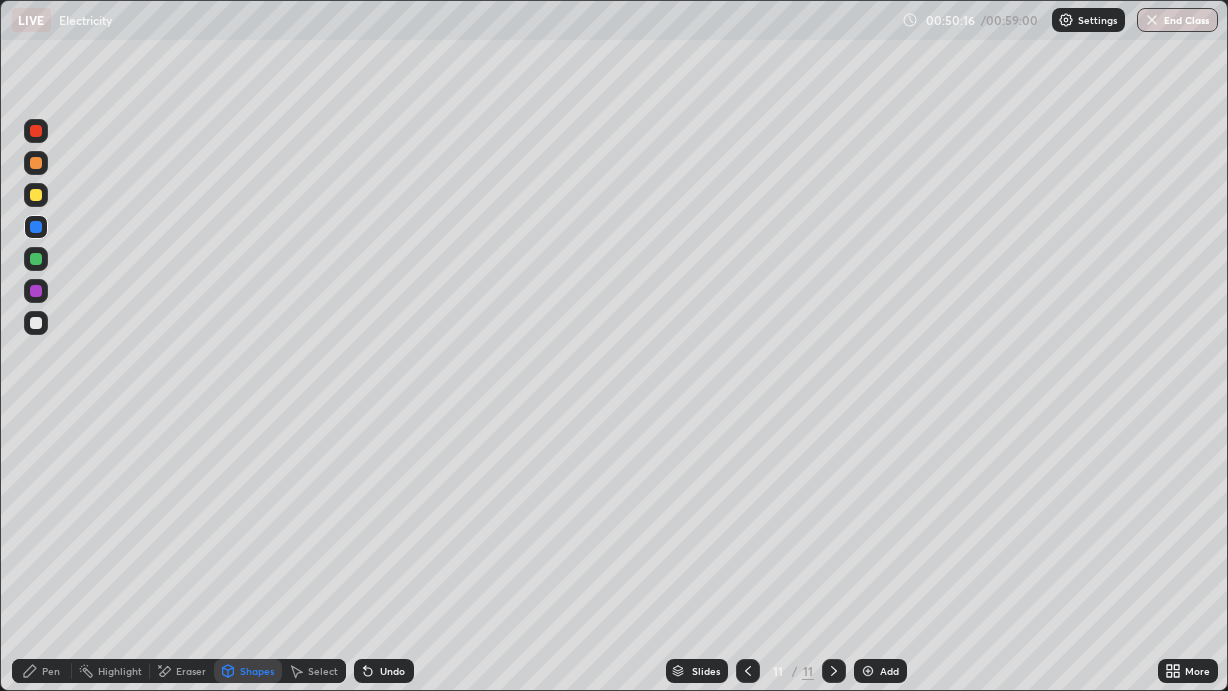 click 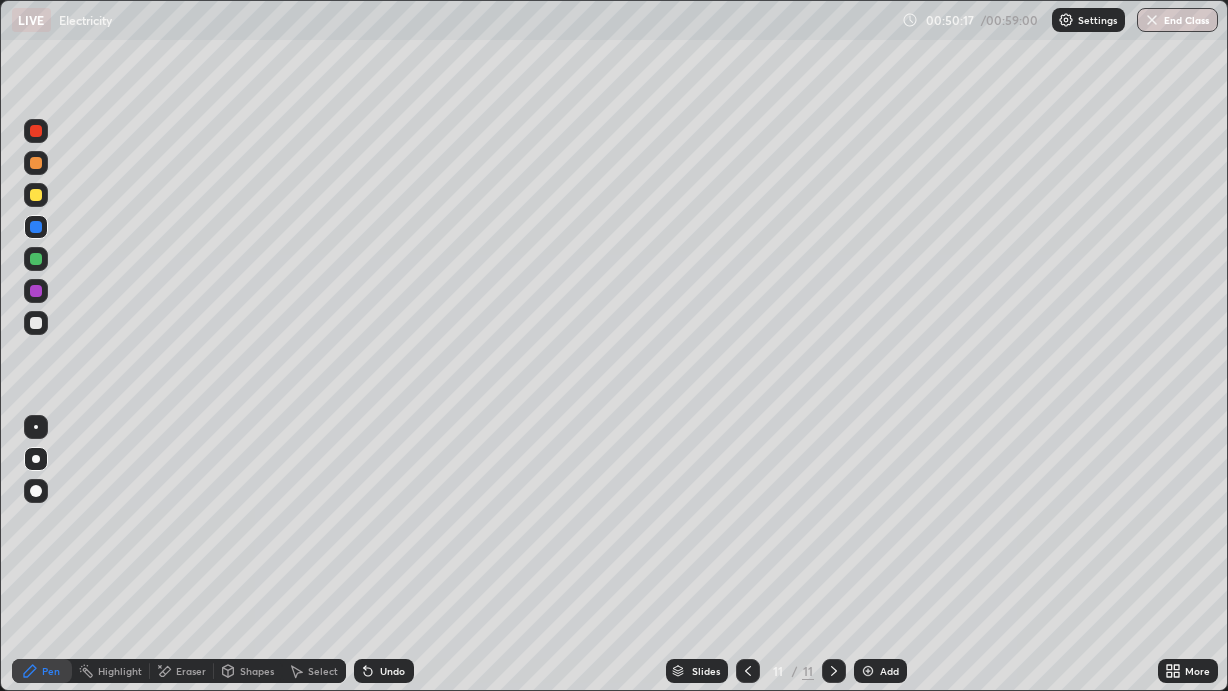 click at bounding box center (36, 323) 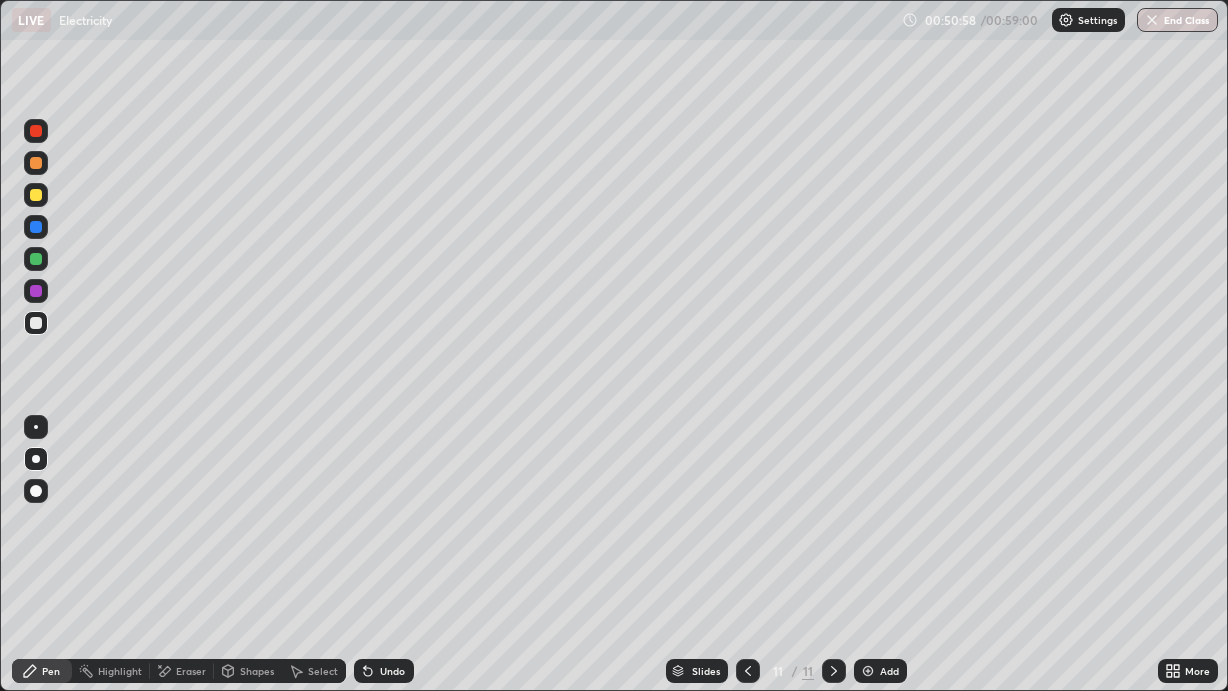 click on "Undo" at bounding box center (384, 671) 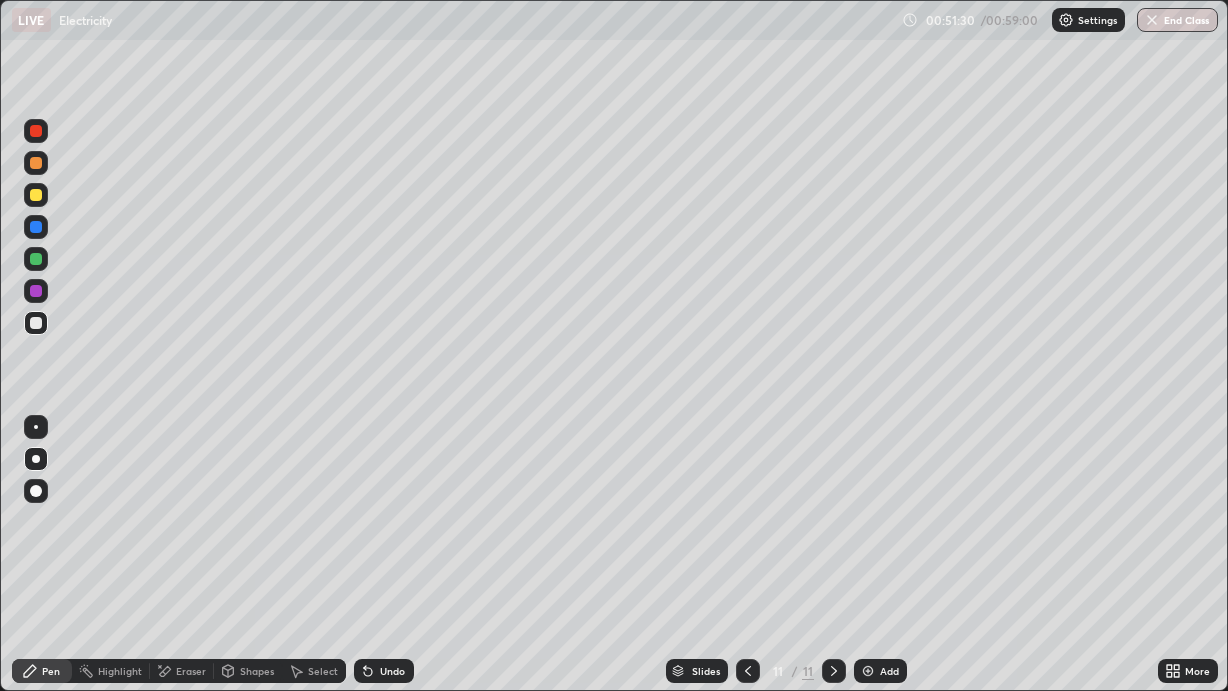 click at bounding box center (36, 259) 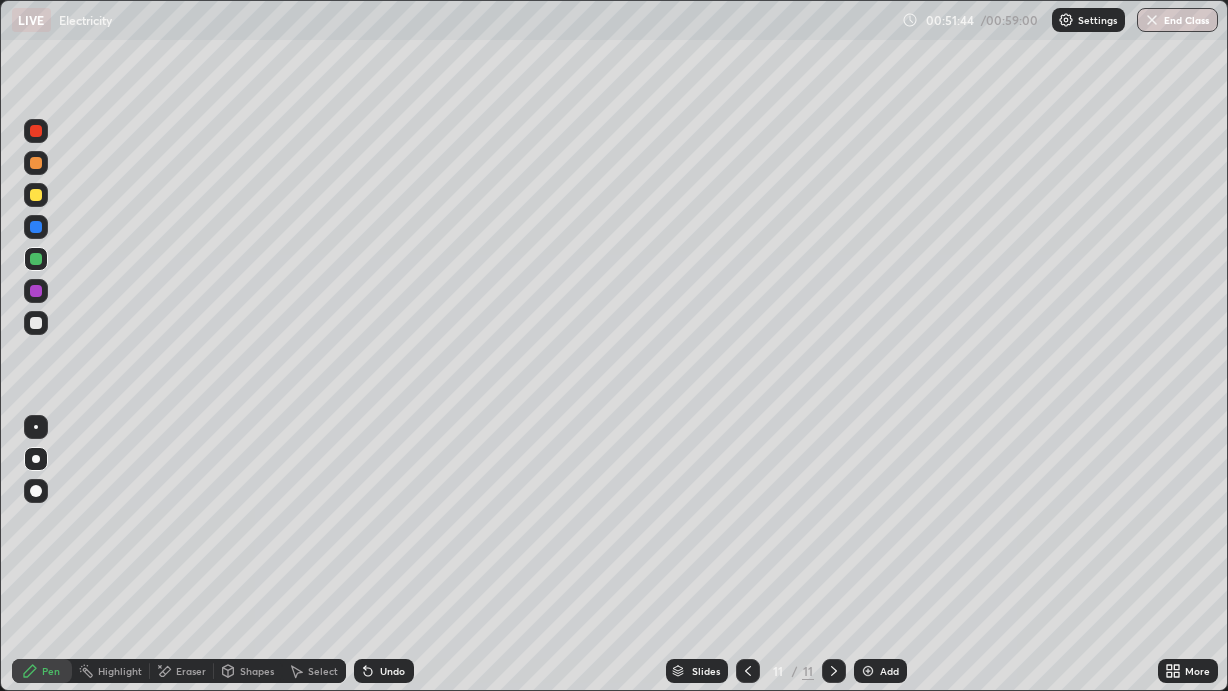 click on "Shapes" at bounding box center (257, 671) 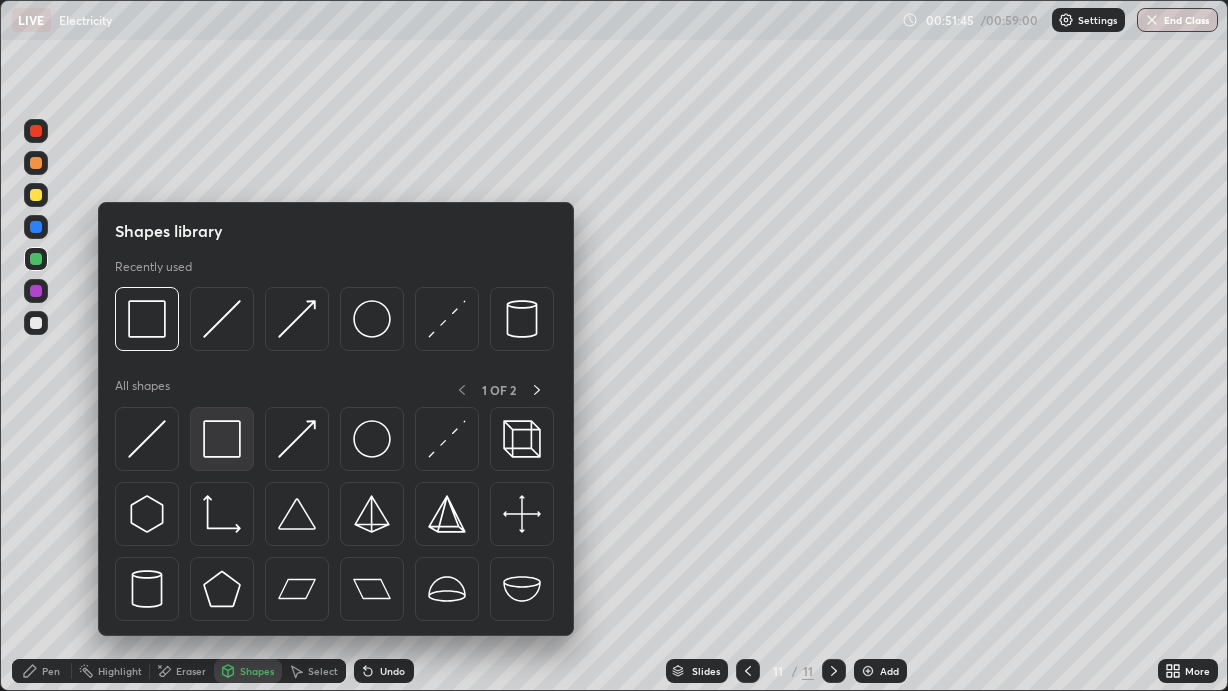 click at bounding box center [222, 439] 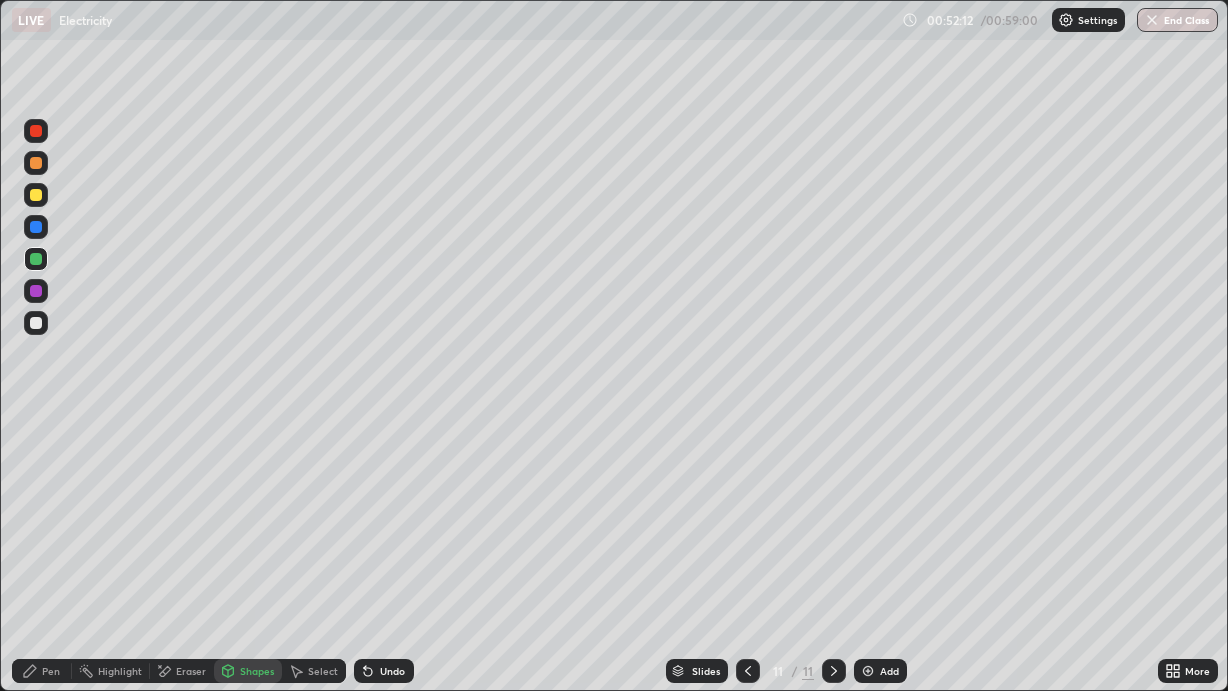 click 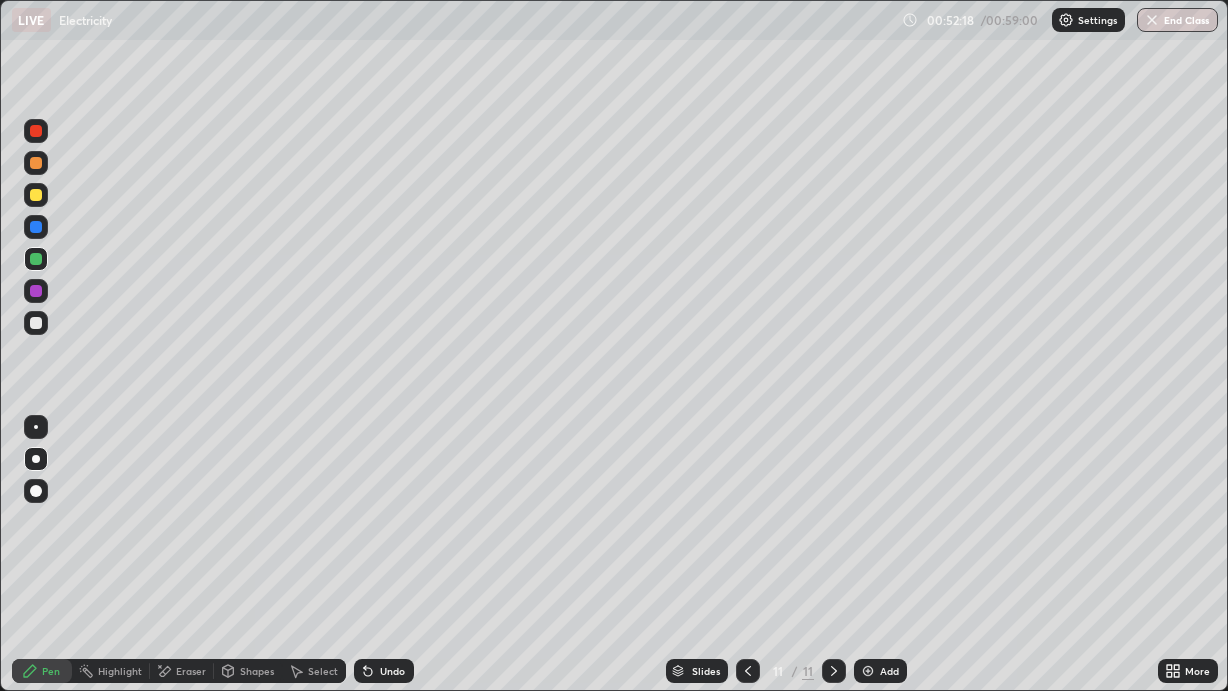 click at bounding box center (868, 671) 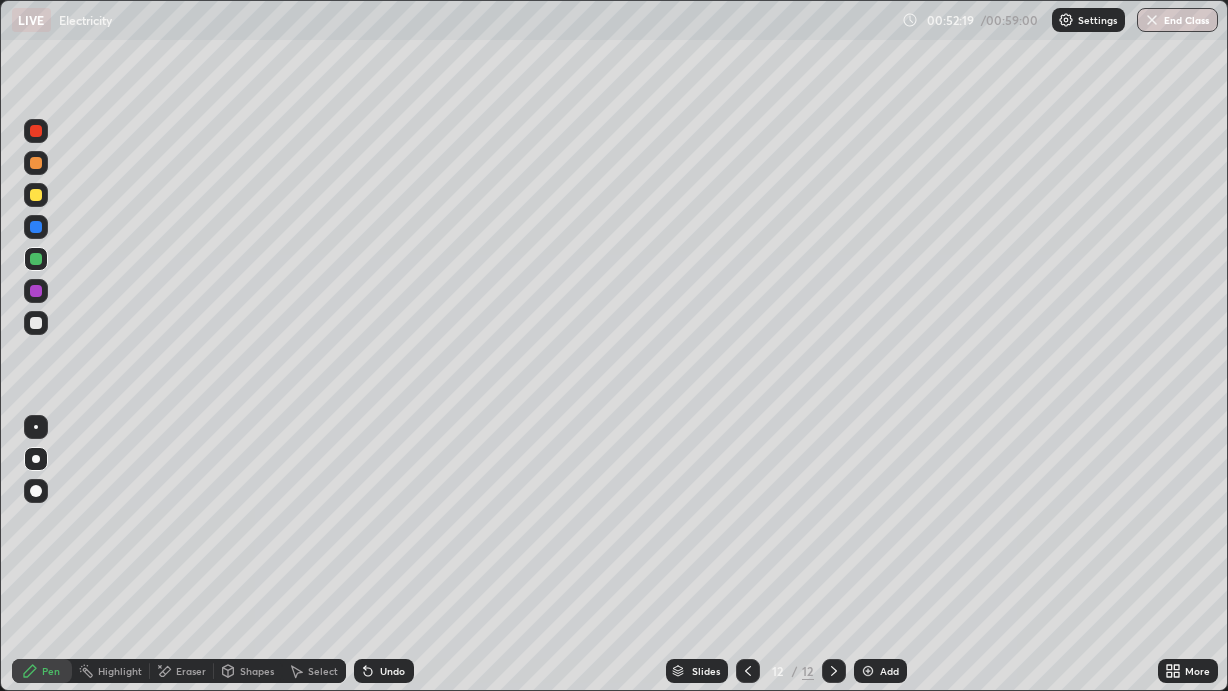 click at bounding box center [36, 195] 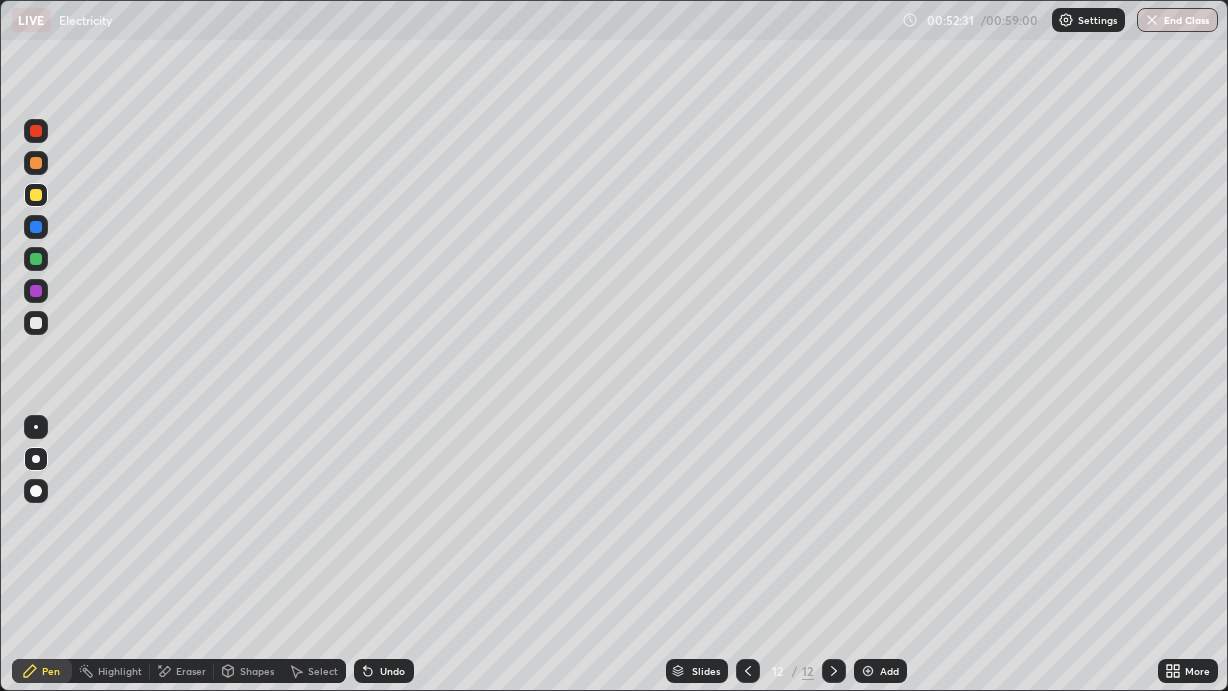 click on "Shapes" at bounding box center [248, 671] 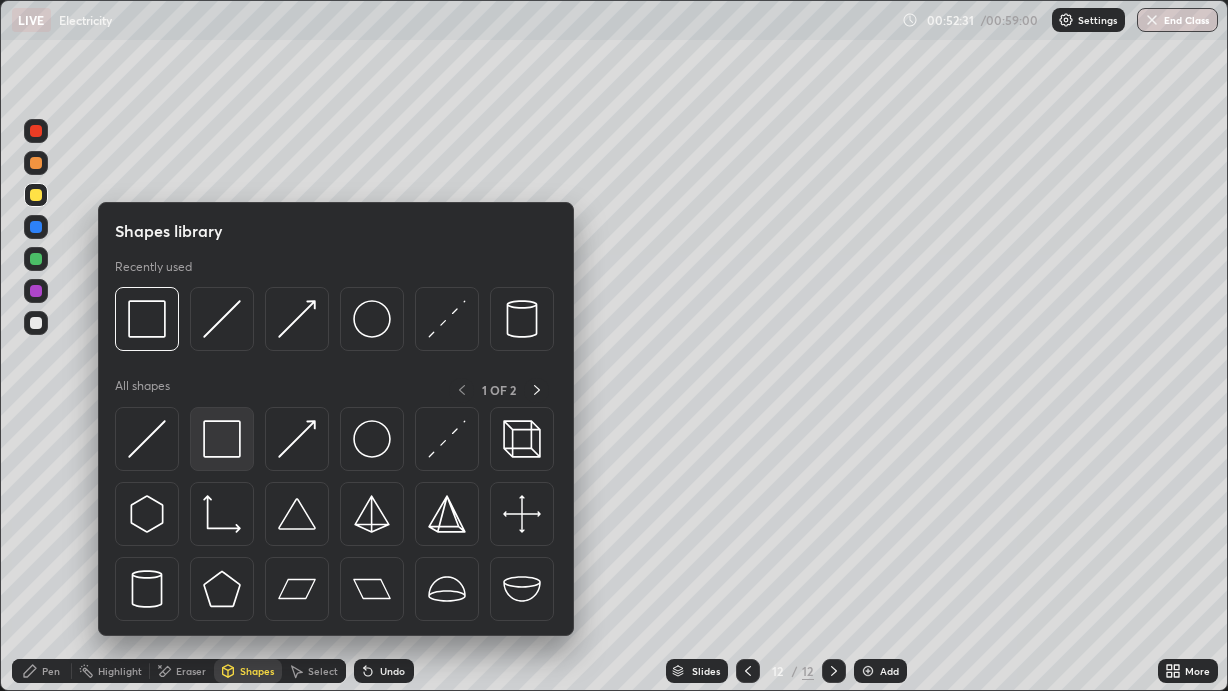 click at bounding box center (222, 439) 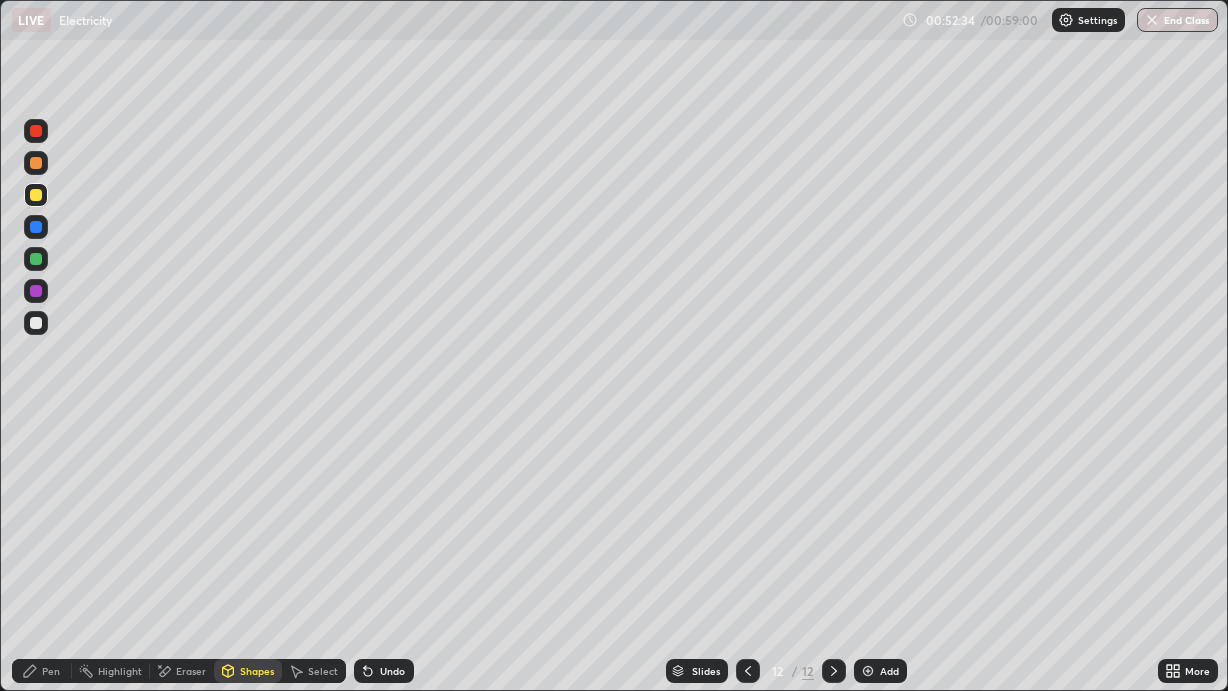 click on "Pen" at bounding box center [42, 671] 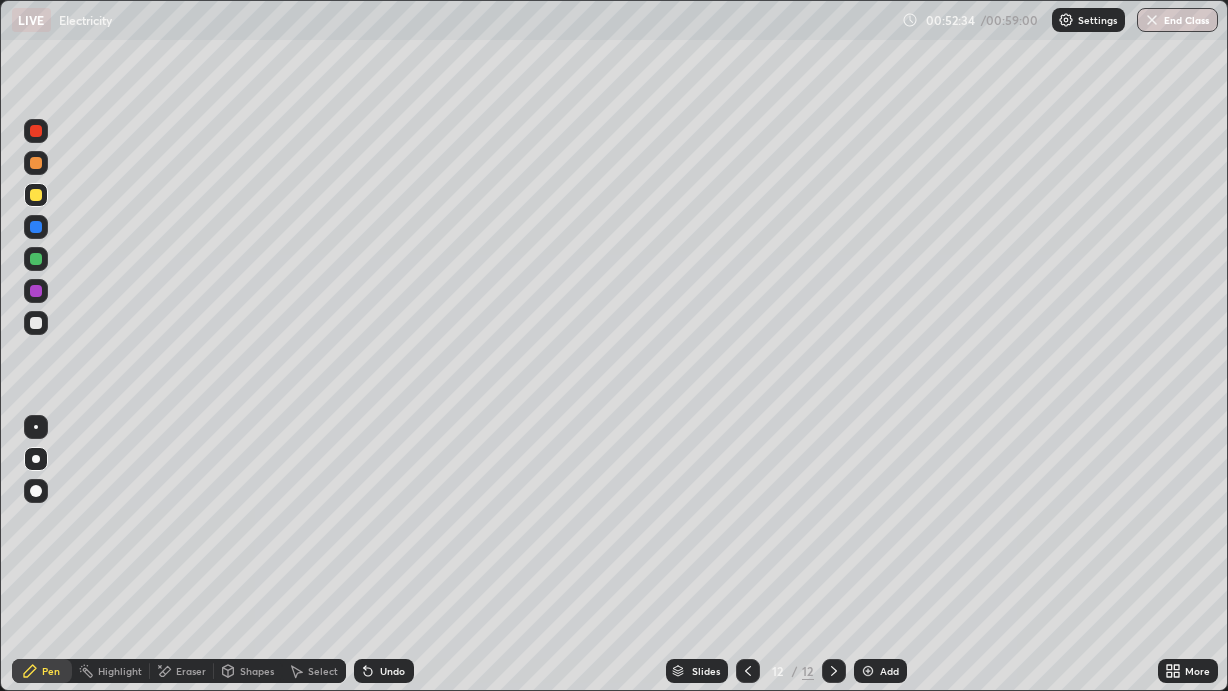 click at bounding box center [36, 323] 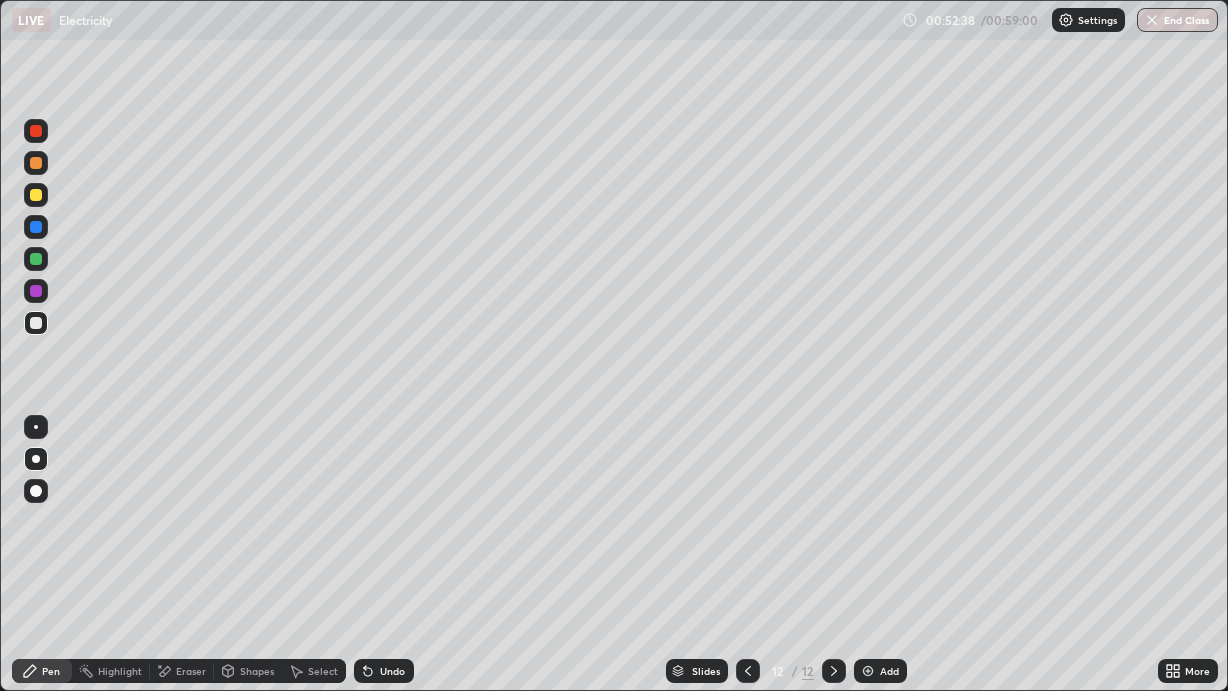click on "Undo" at bounding box center (392, 671) 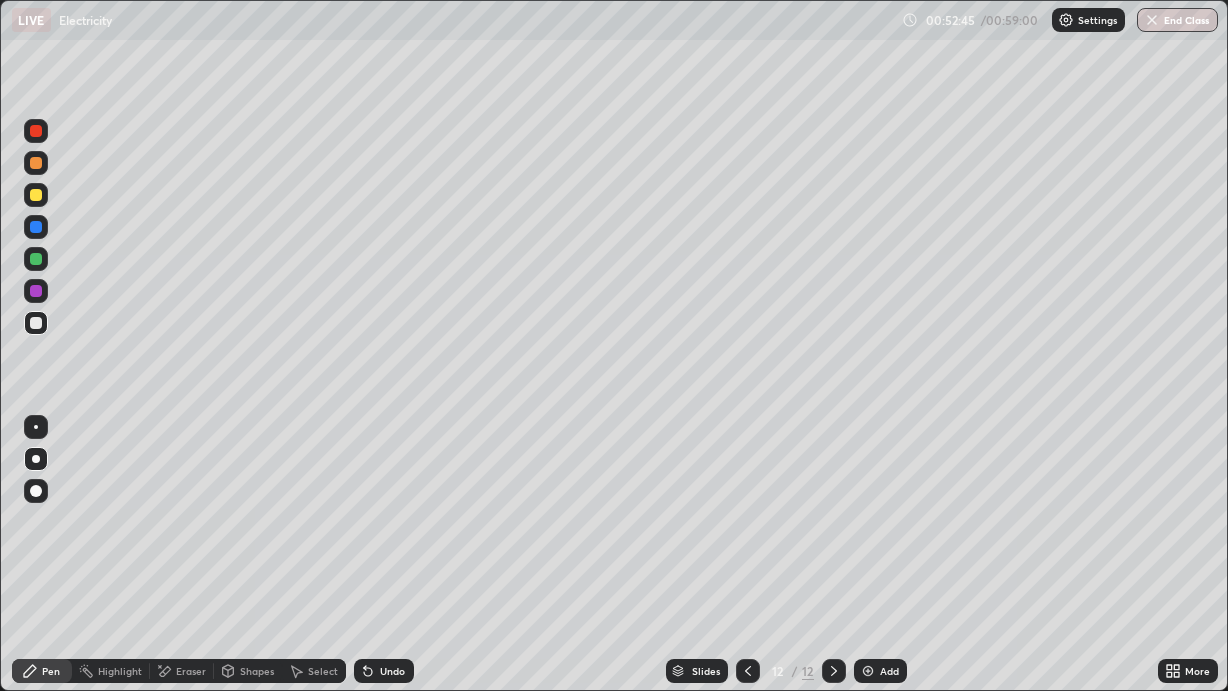 click at bounding box center [36, 259] 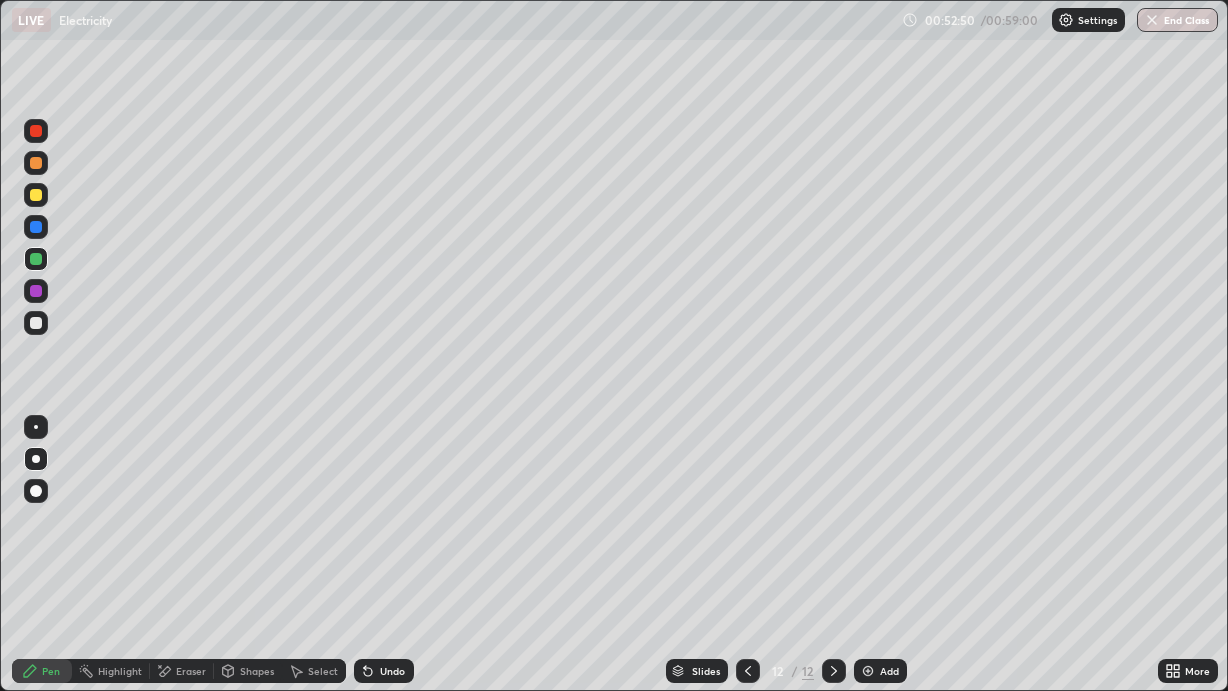click at bounding box center [36, 291] 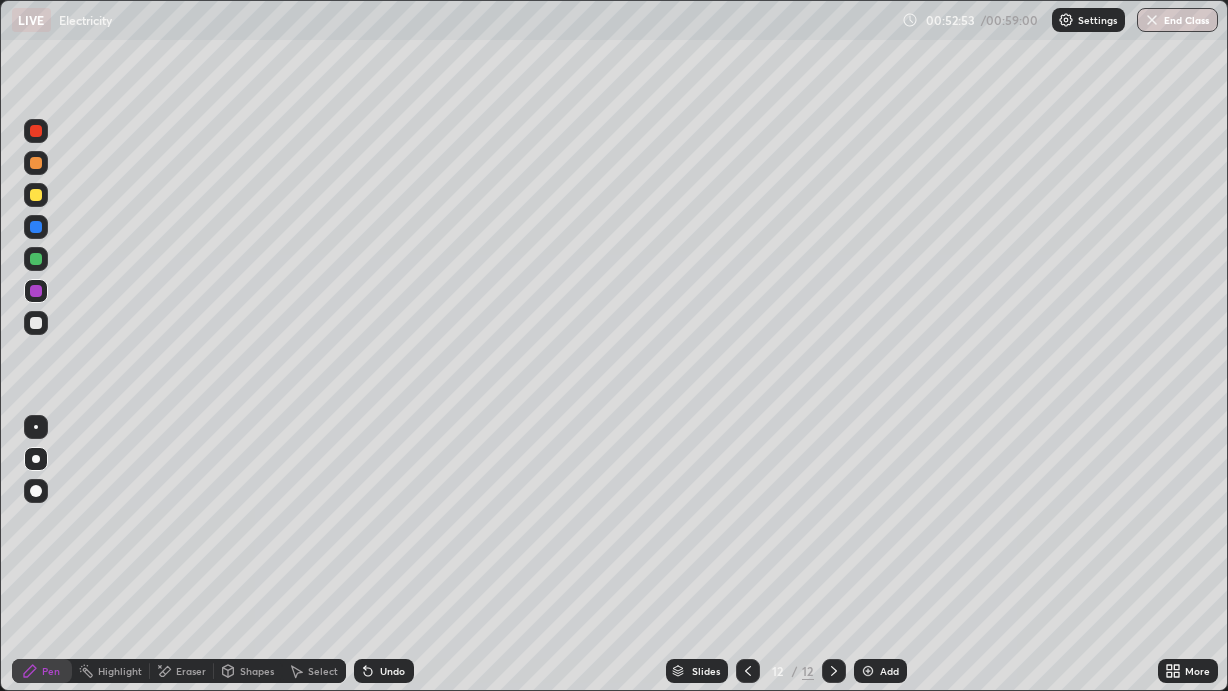 click at bounding box center (36, 323) 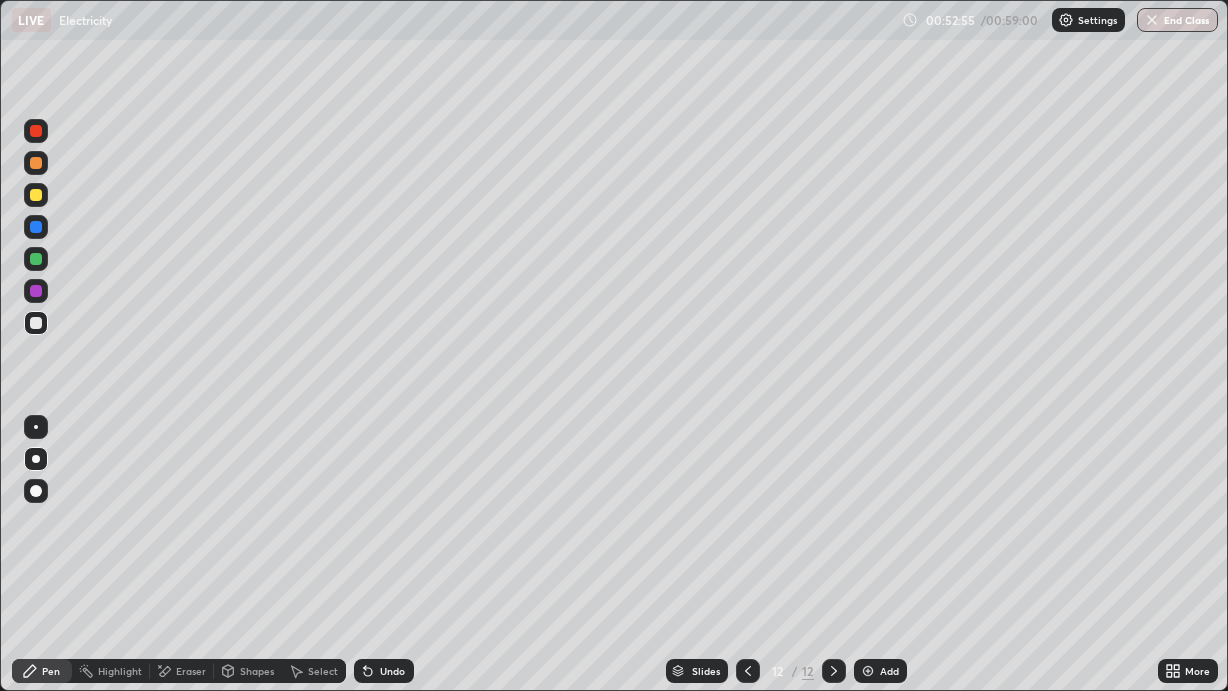 click at bounding box center (36, 259) 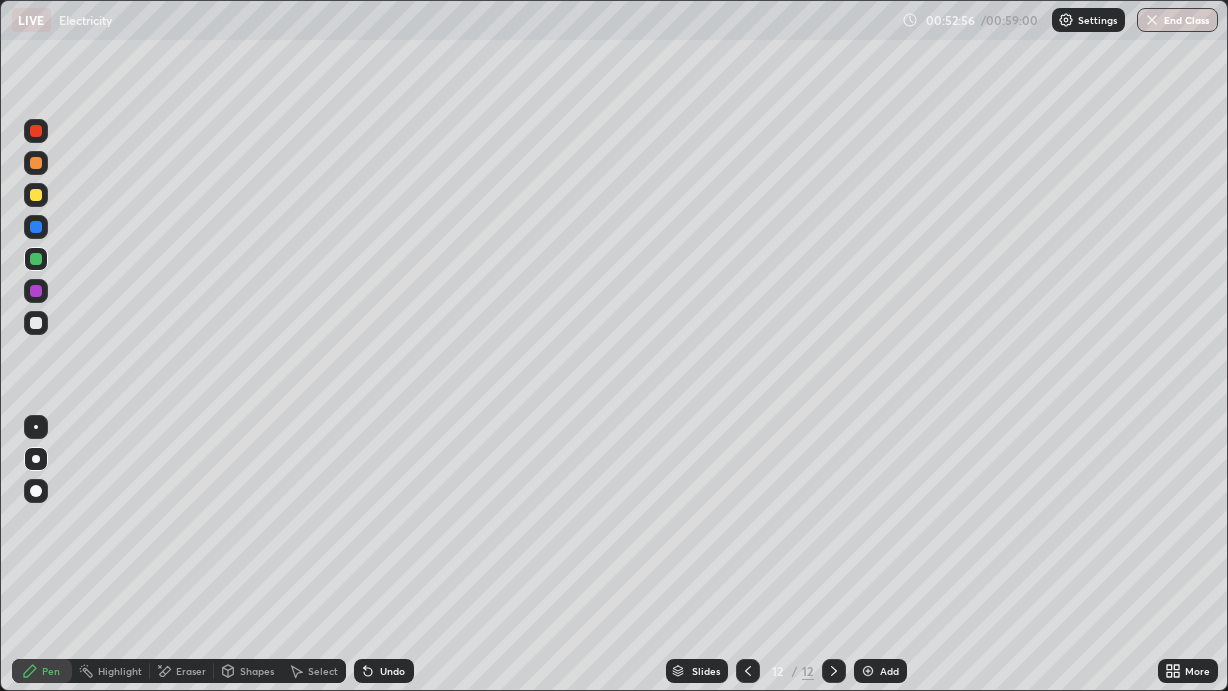 click at bounding box center [36, 195] 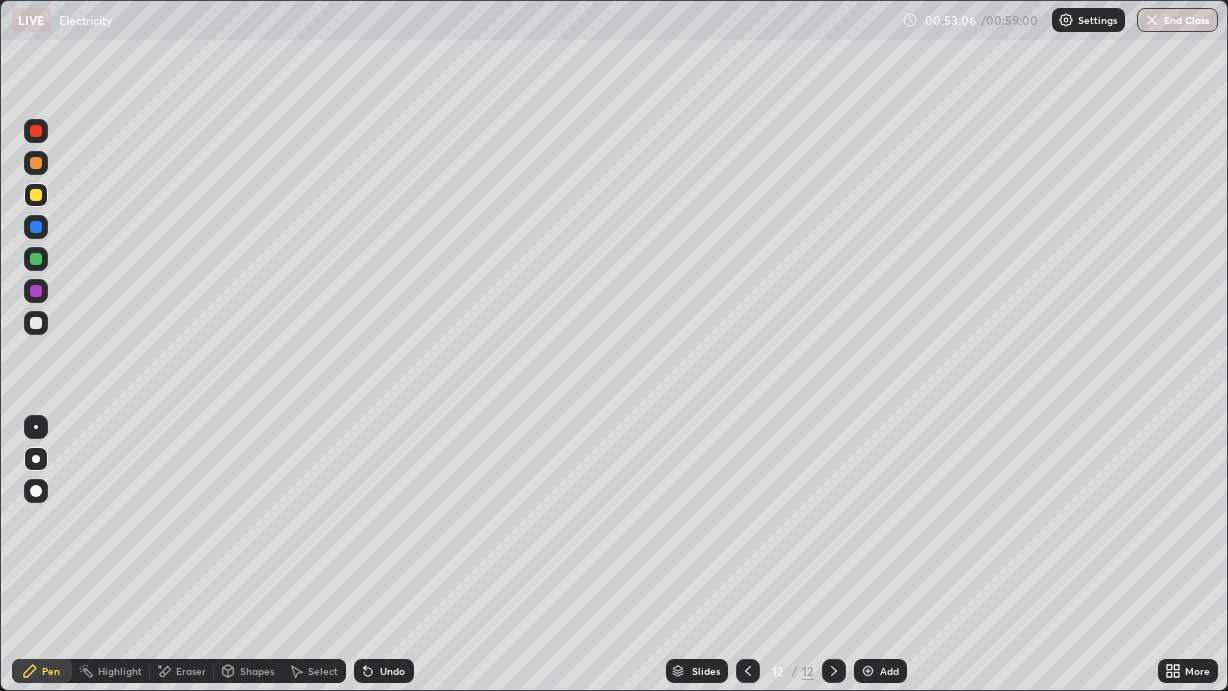 click at bounding box center [36, 291] 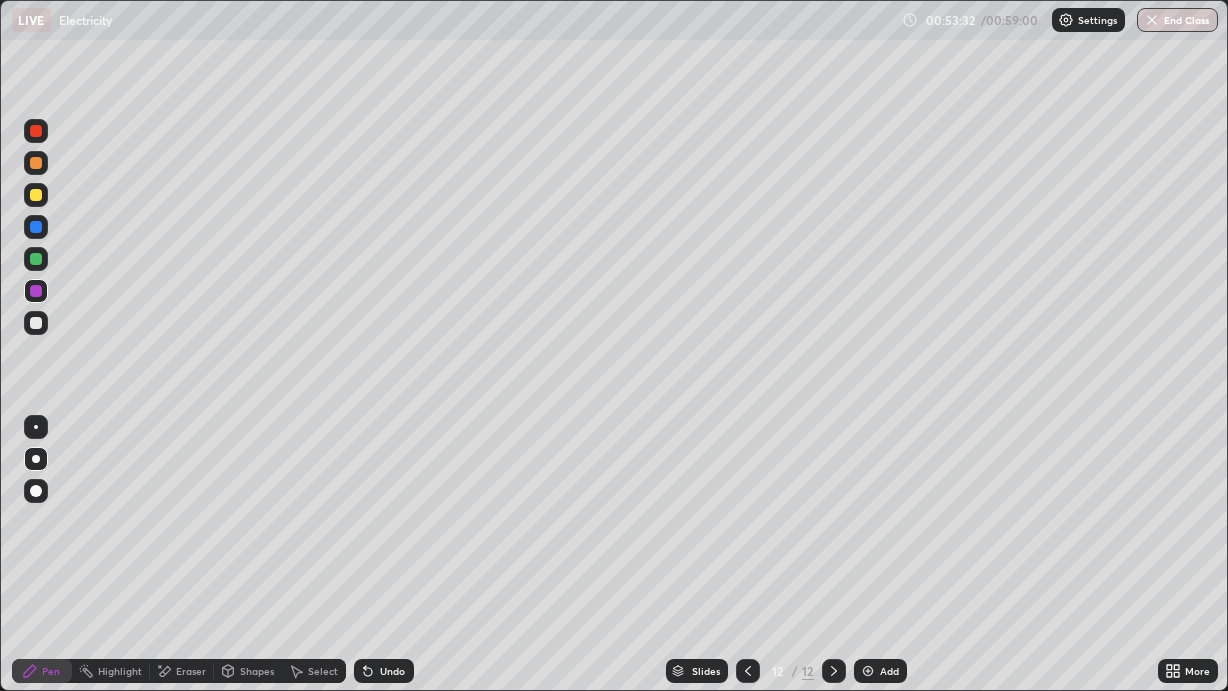 click at bounding box center (36, 259) 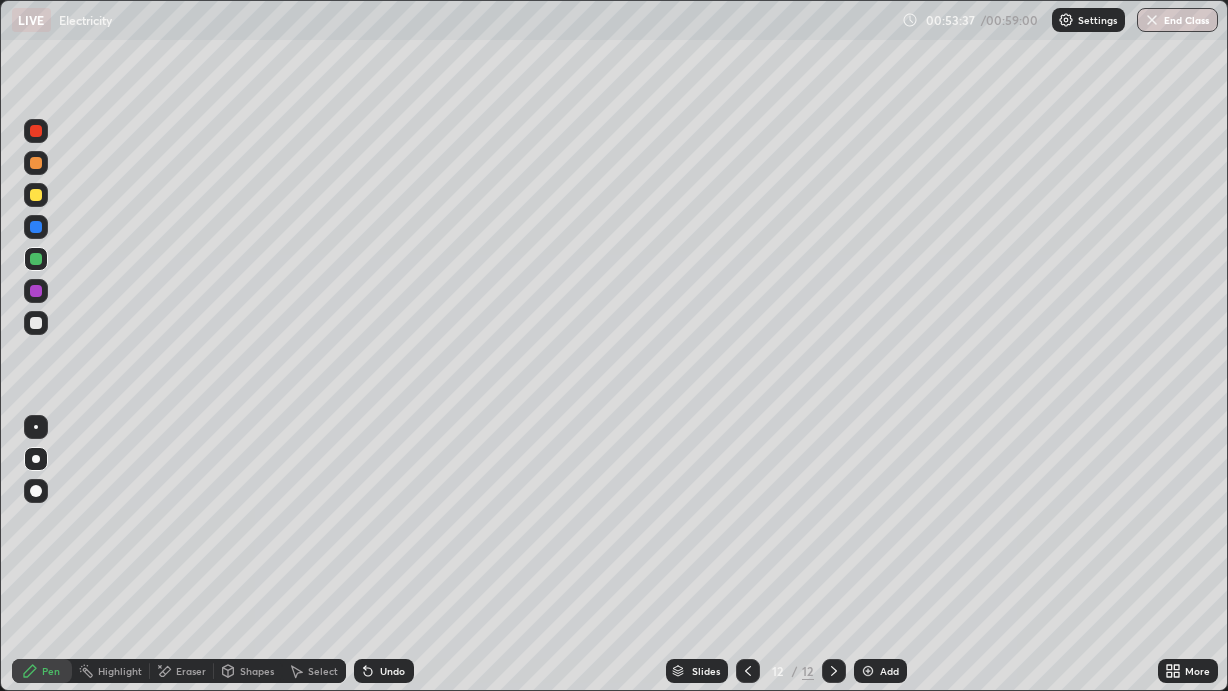 click at bounding box center (36, 323) 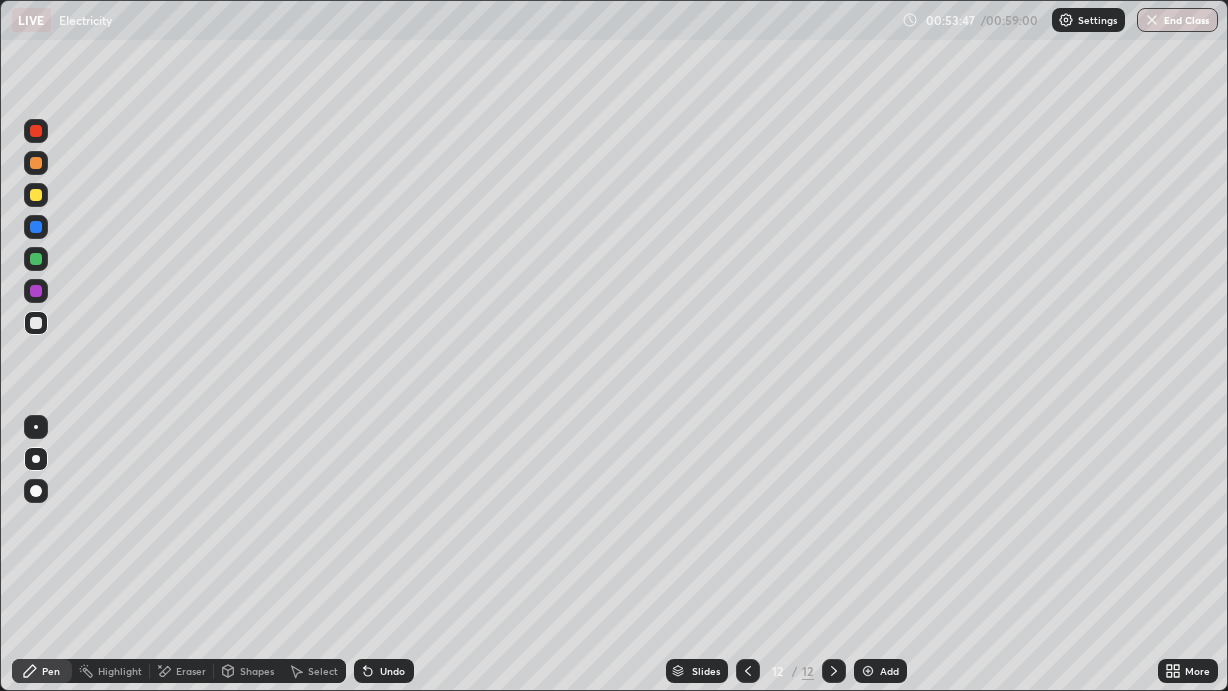 click at bounding box center (36, 195) 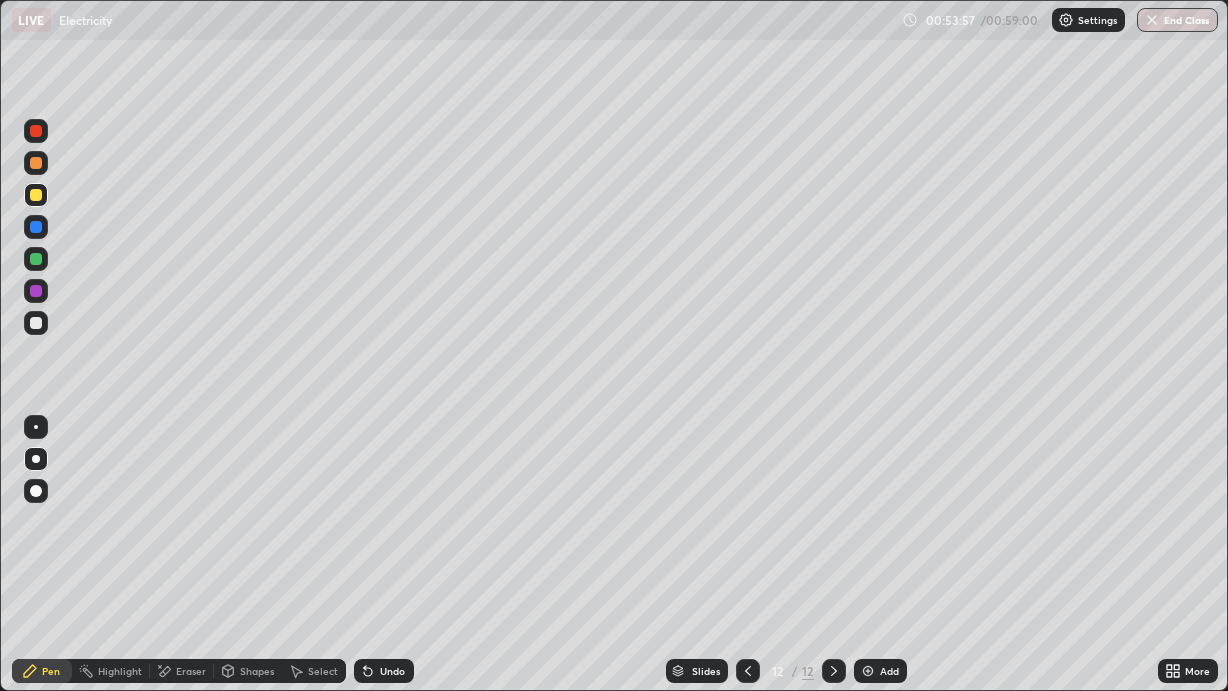 click at bounding box center (36, 259) 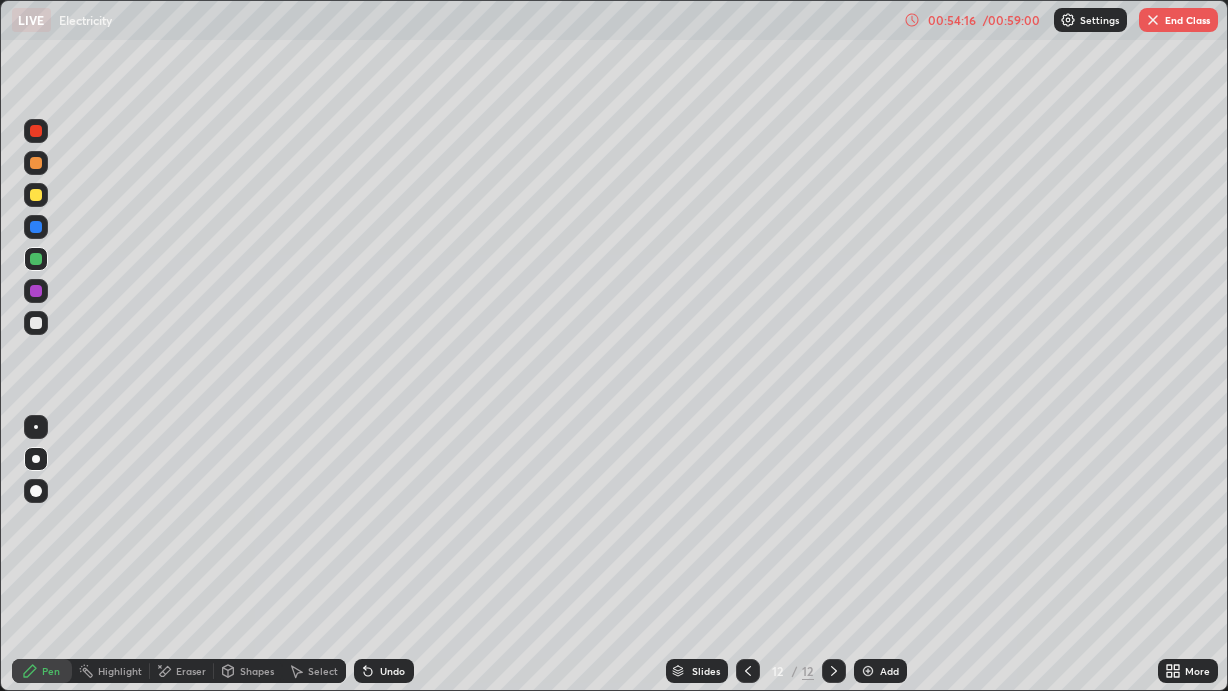 click on "Shapes" at bounding box center (257, 671) 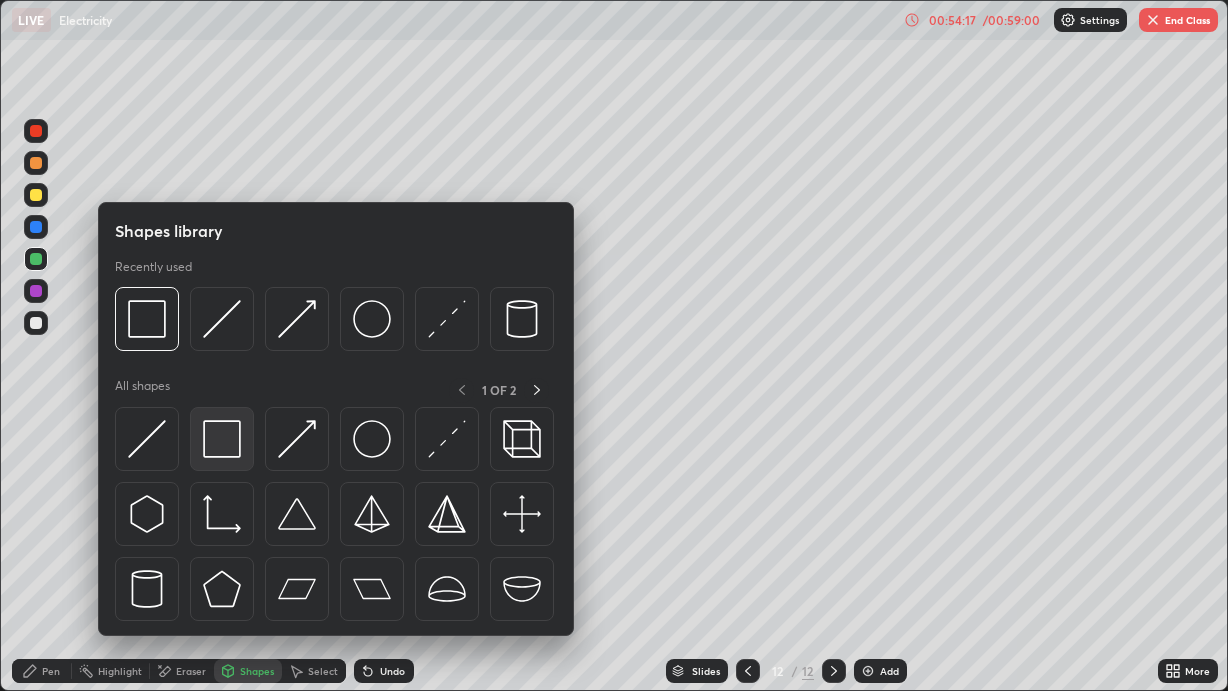 click at bounding box center (222, 439) 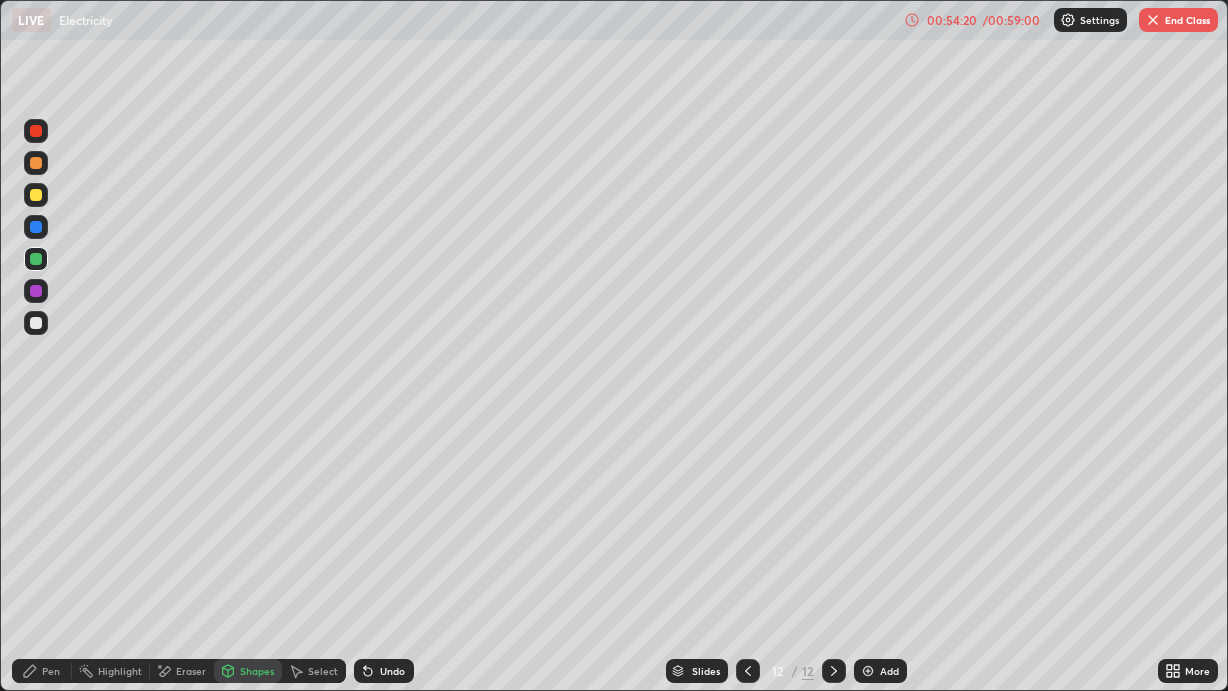 click on "Pen" at bounding box center (42, 671) 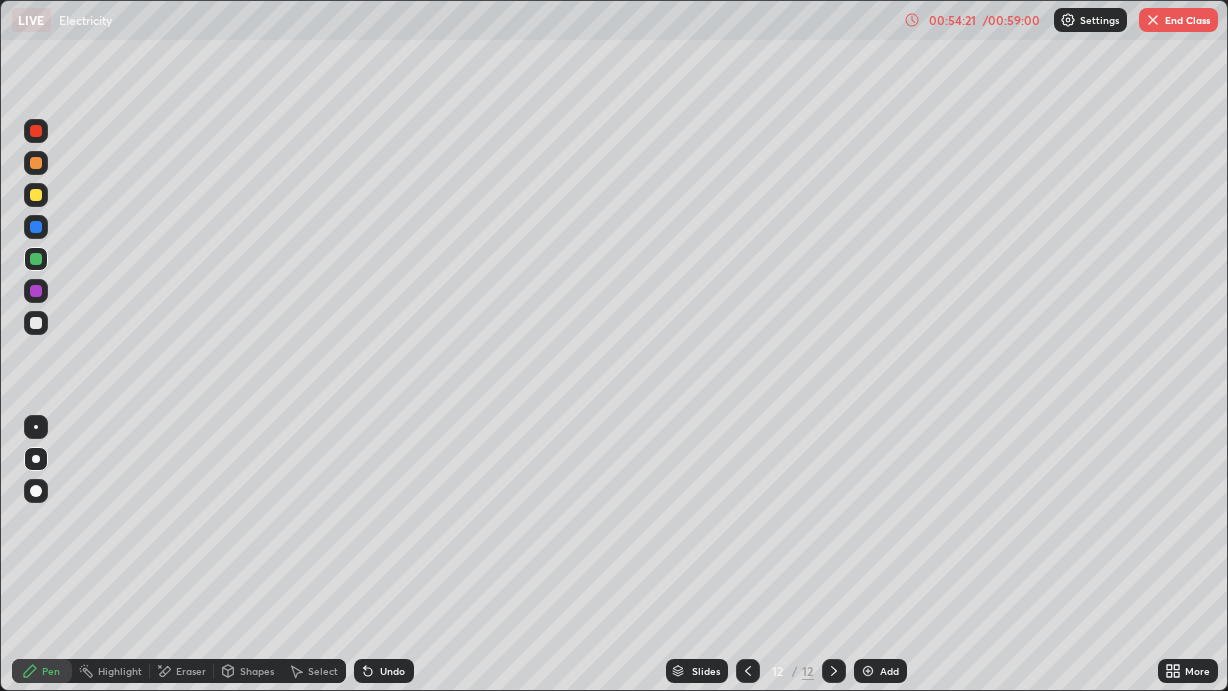 click at bounding box center [36, 323] 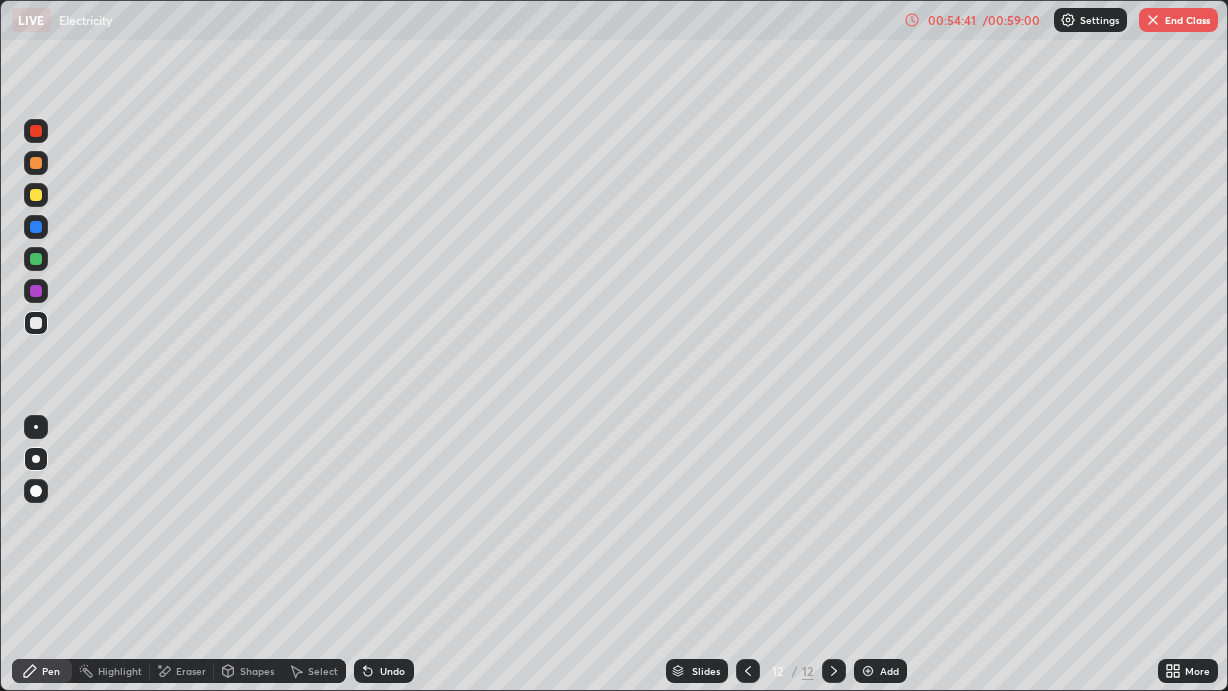 click on "Select" at bounding box center (314, 671) 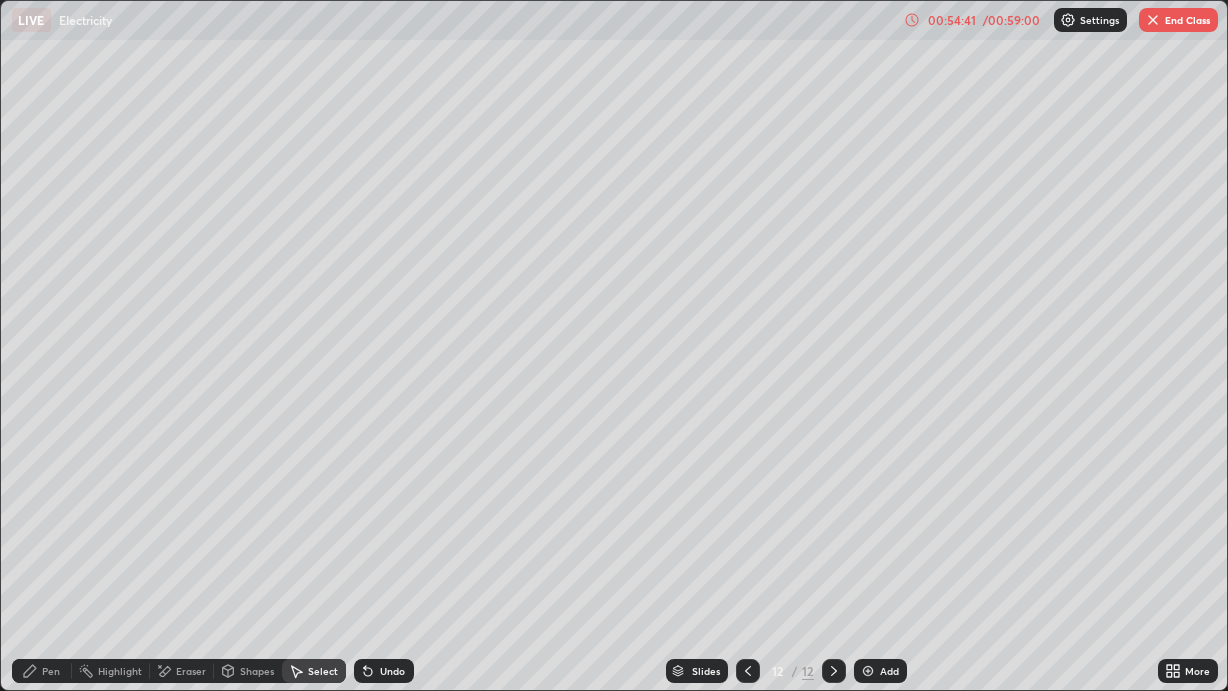 click on "Shapes" at bounding box center (257, 671) 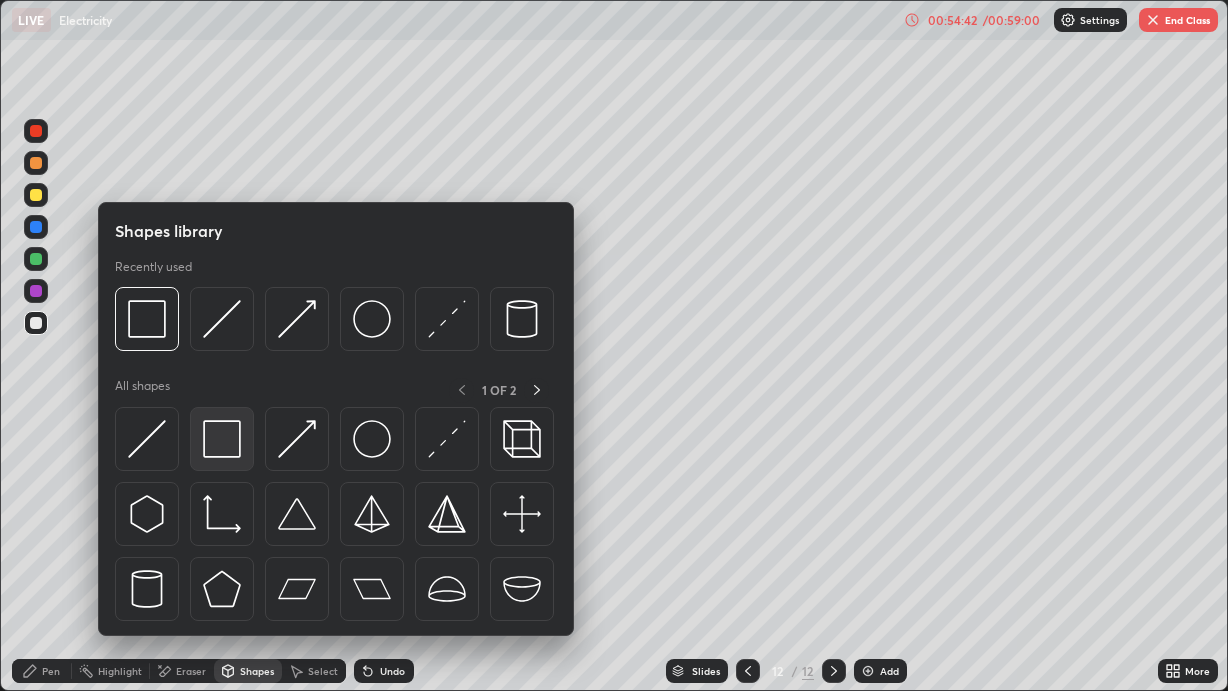 click at bounding box center (222, 439) 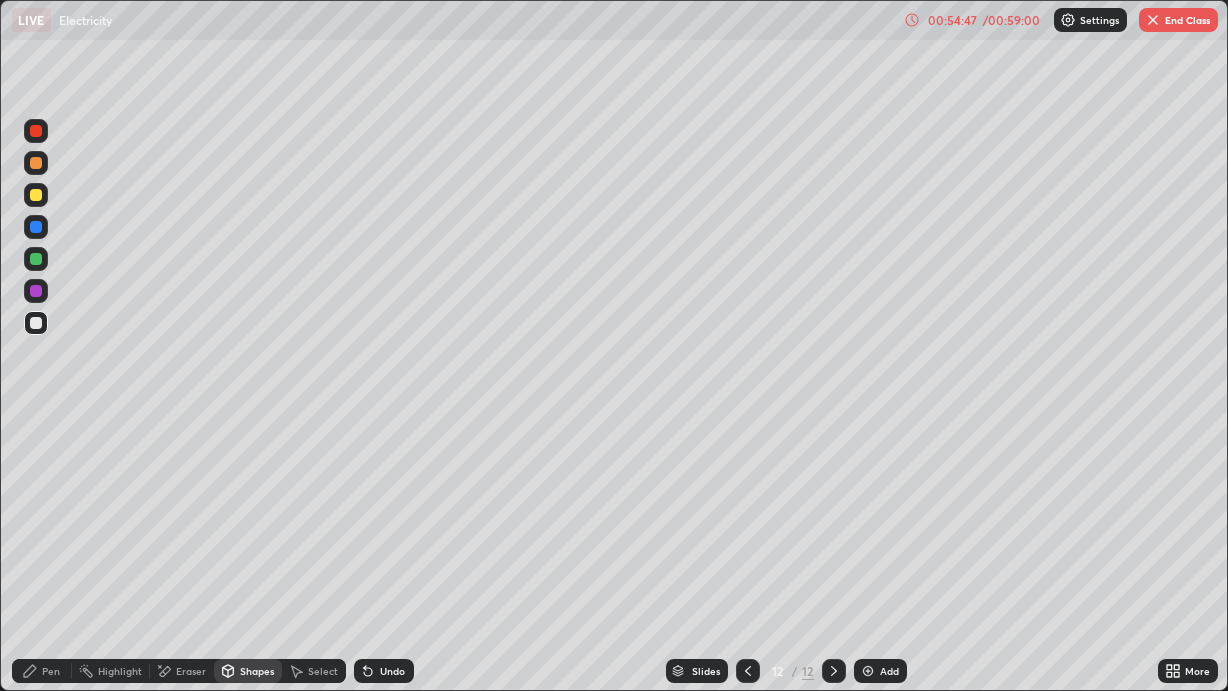 click on "Pen" at bounding box center [51, 671] 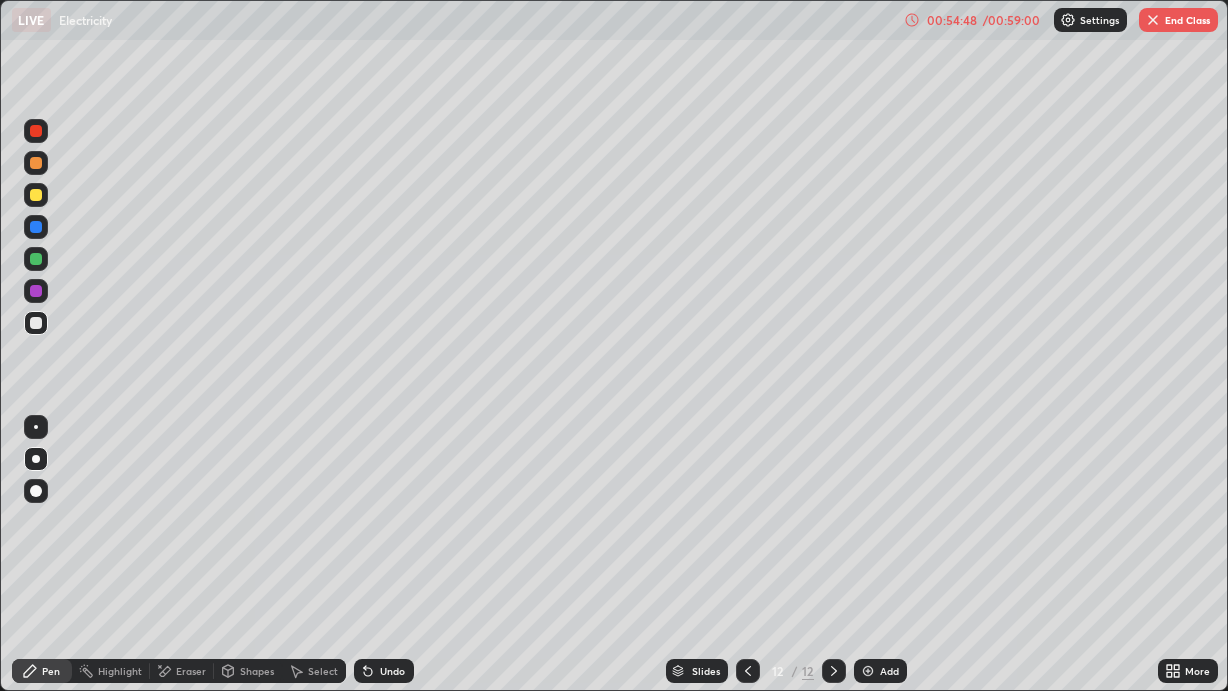 click at bounding box center (36, 291) 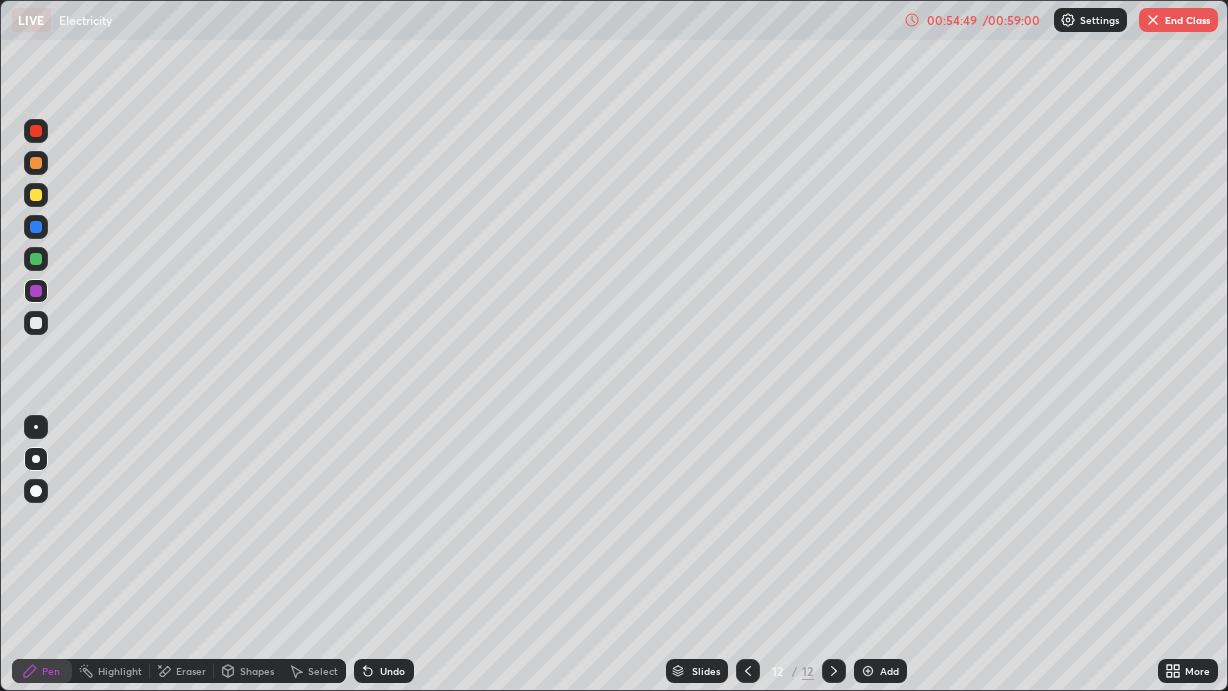 click at bounding box center (36, 227) 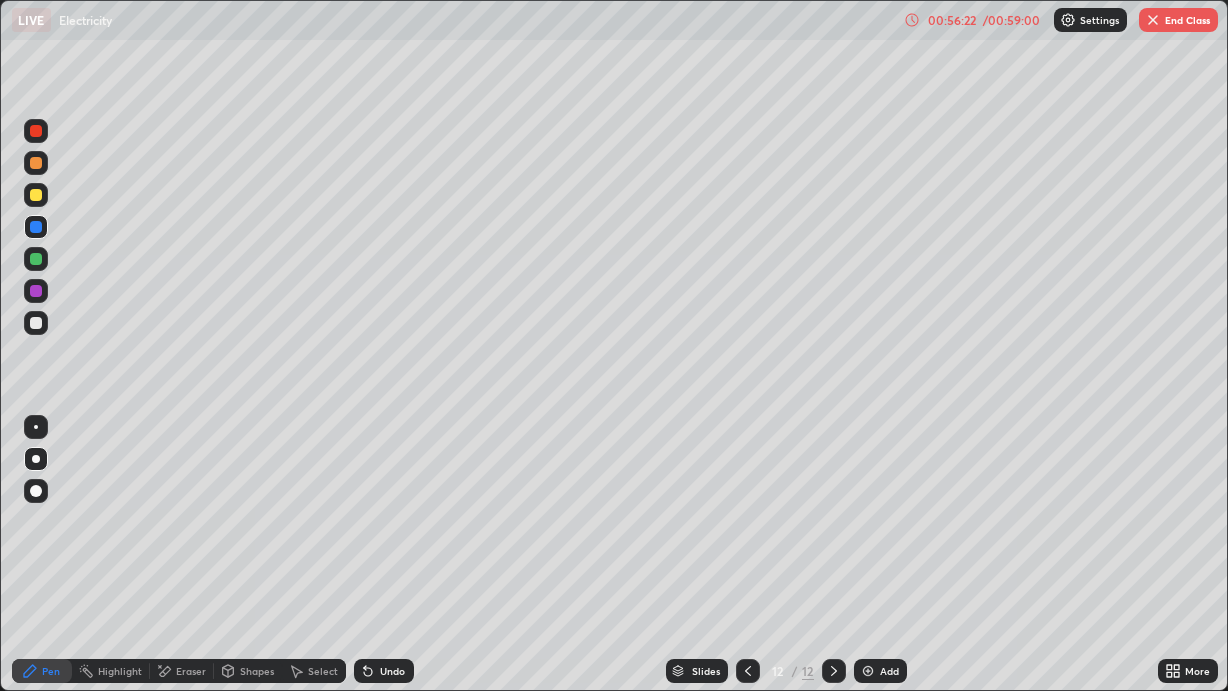 click on "End Class" at bounding box center (1178, 20) 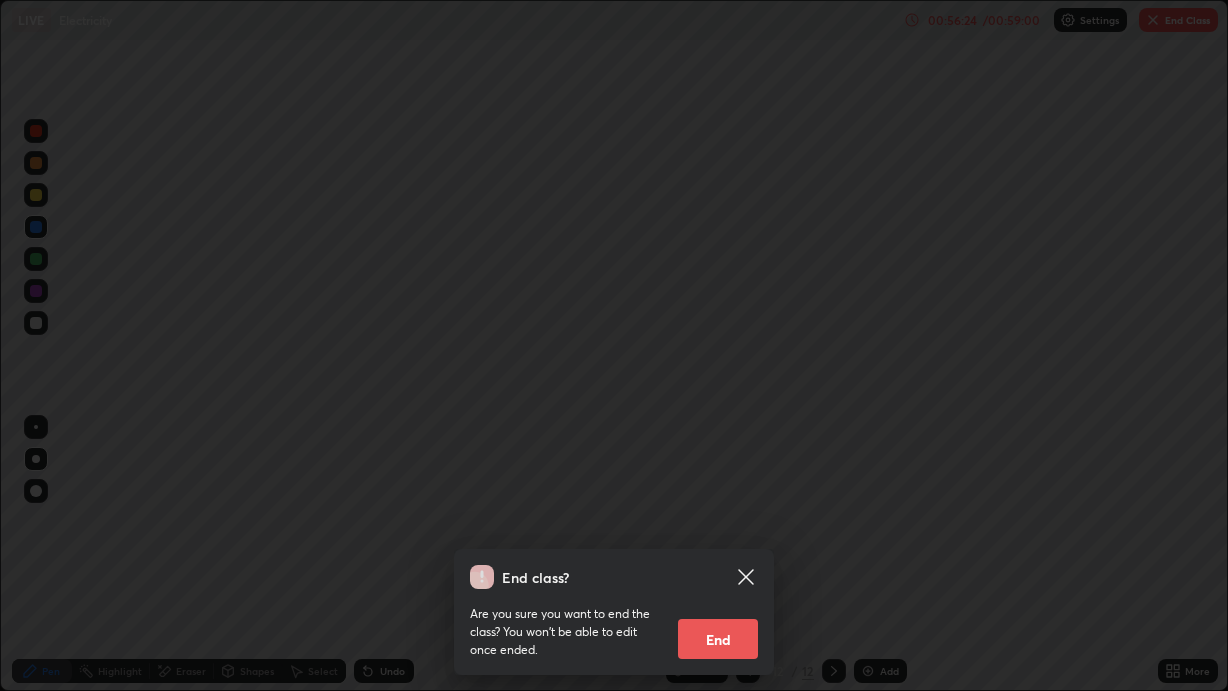 click on "End" at bounding box center (718, 639) 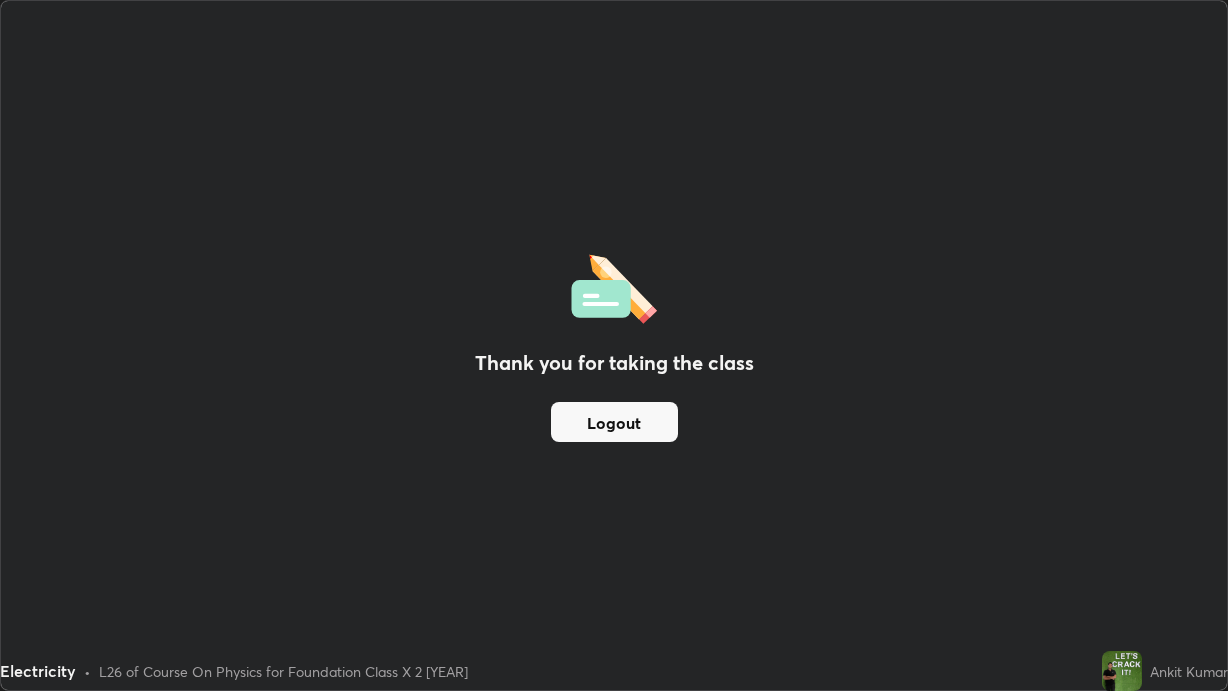 click on "Logout" at bounding box center [614, 422] 